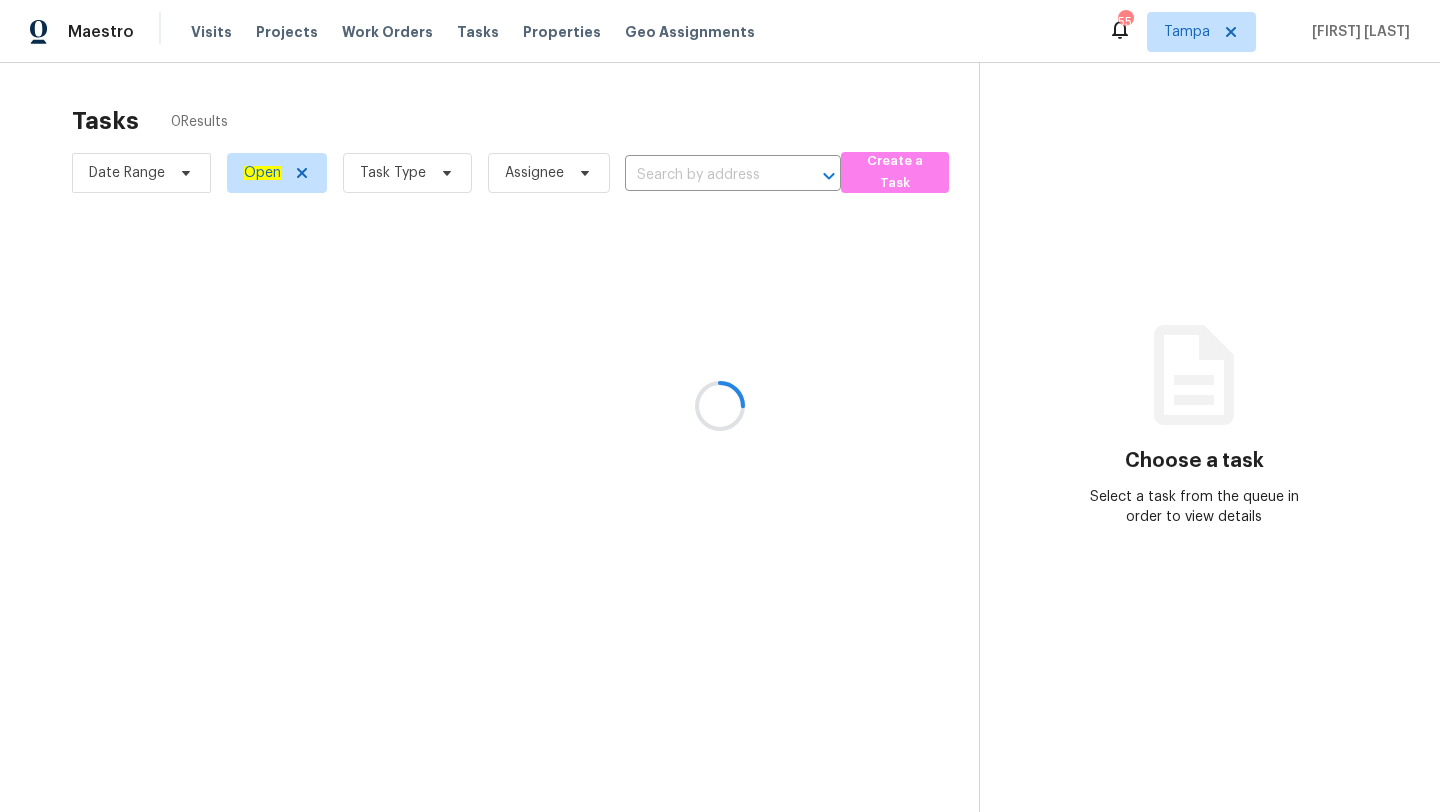 scroll, scrollTop: 0, scrollLeft: 0, axis: both 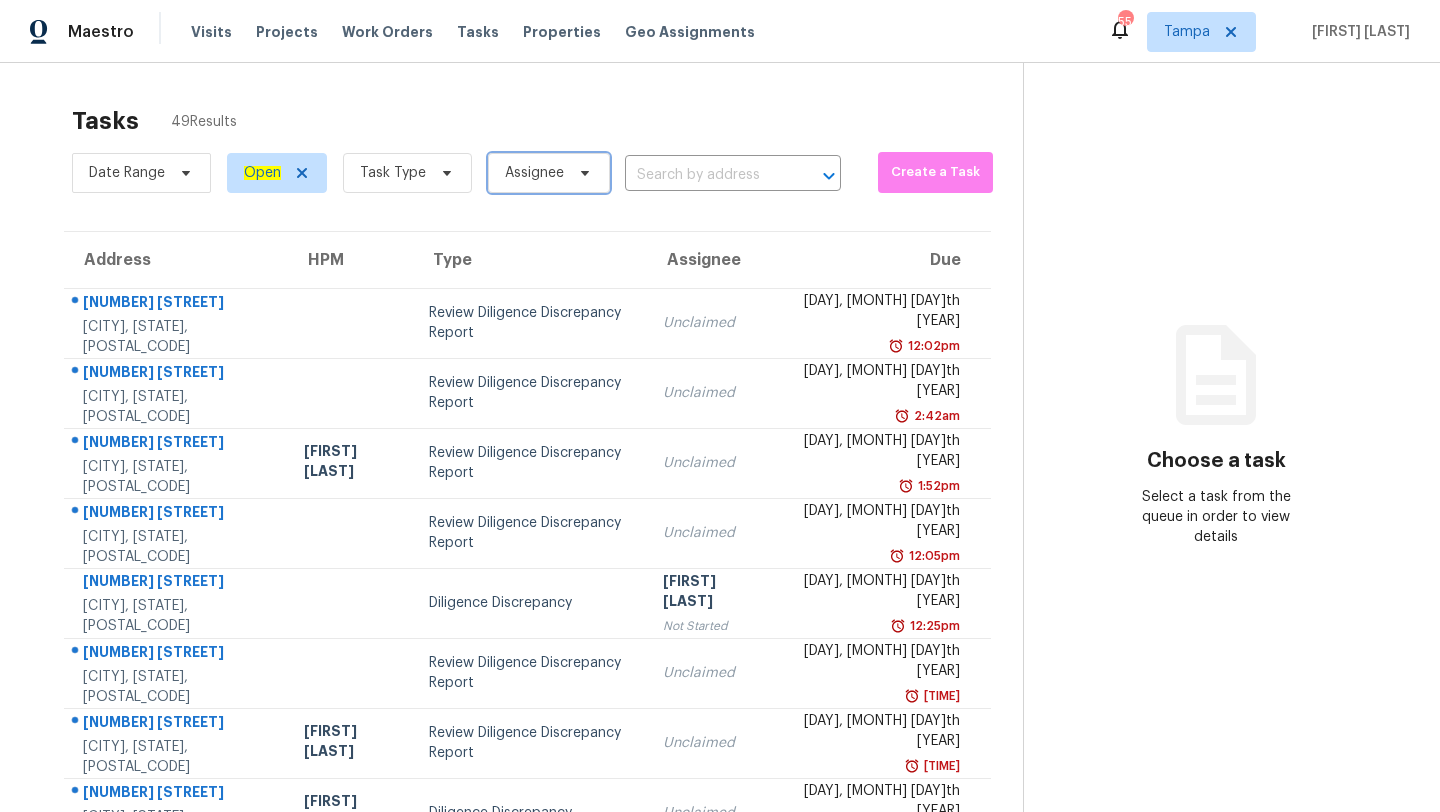 click on "Assignee" at bounding box center [534, 173] 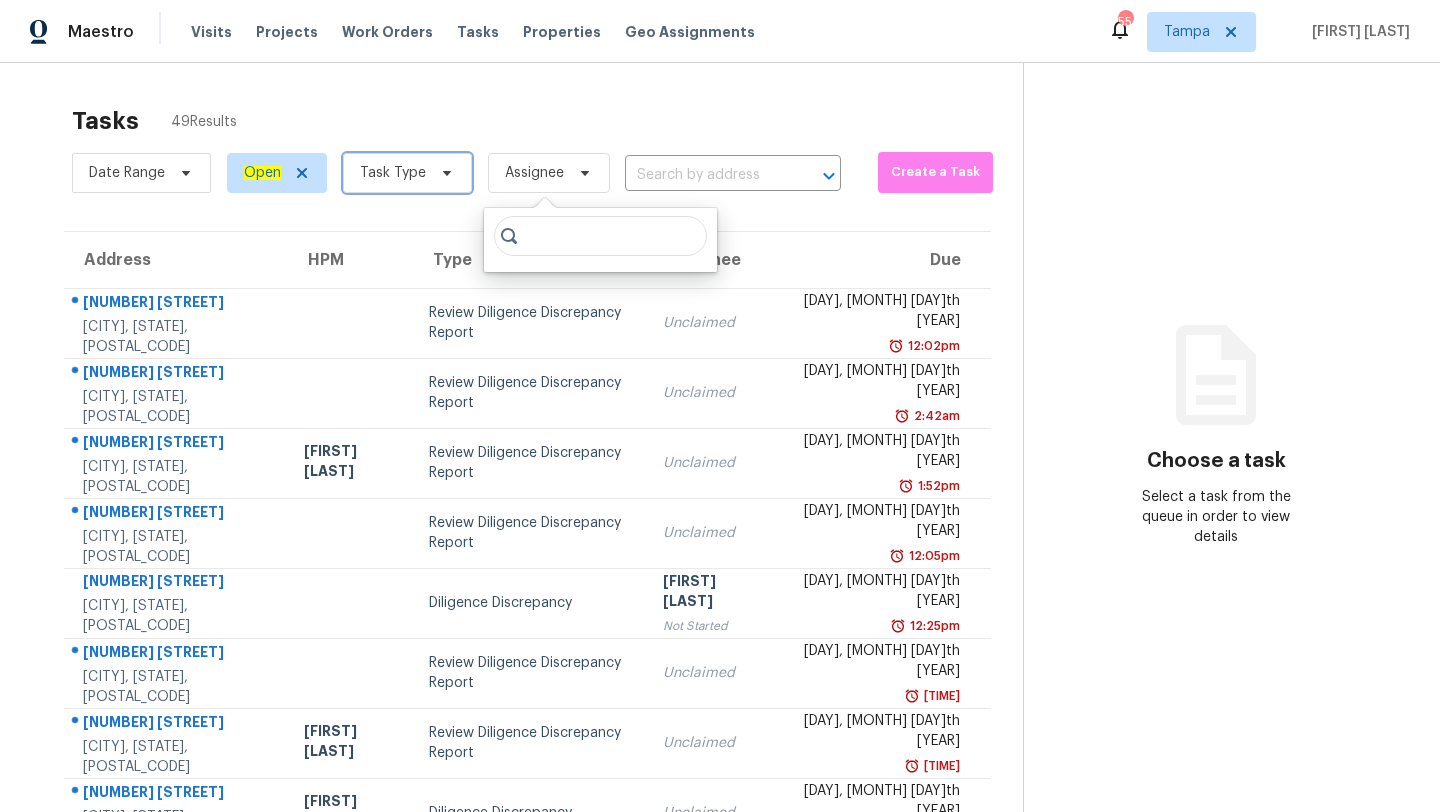 click at bounding box center (444, 173) 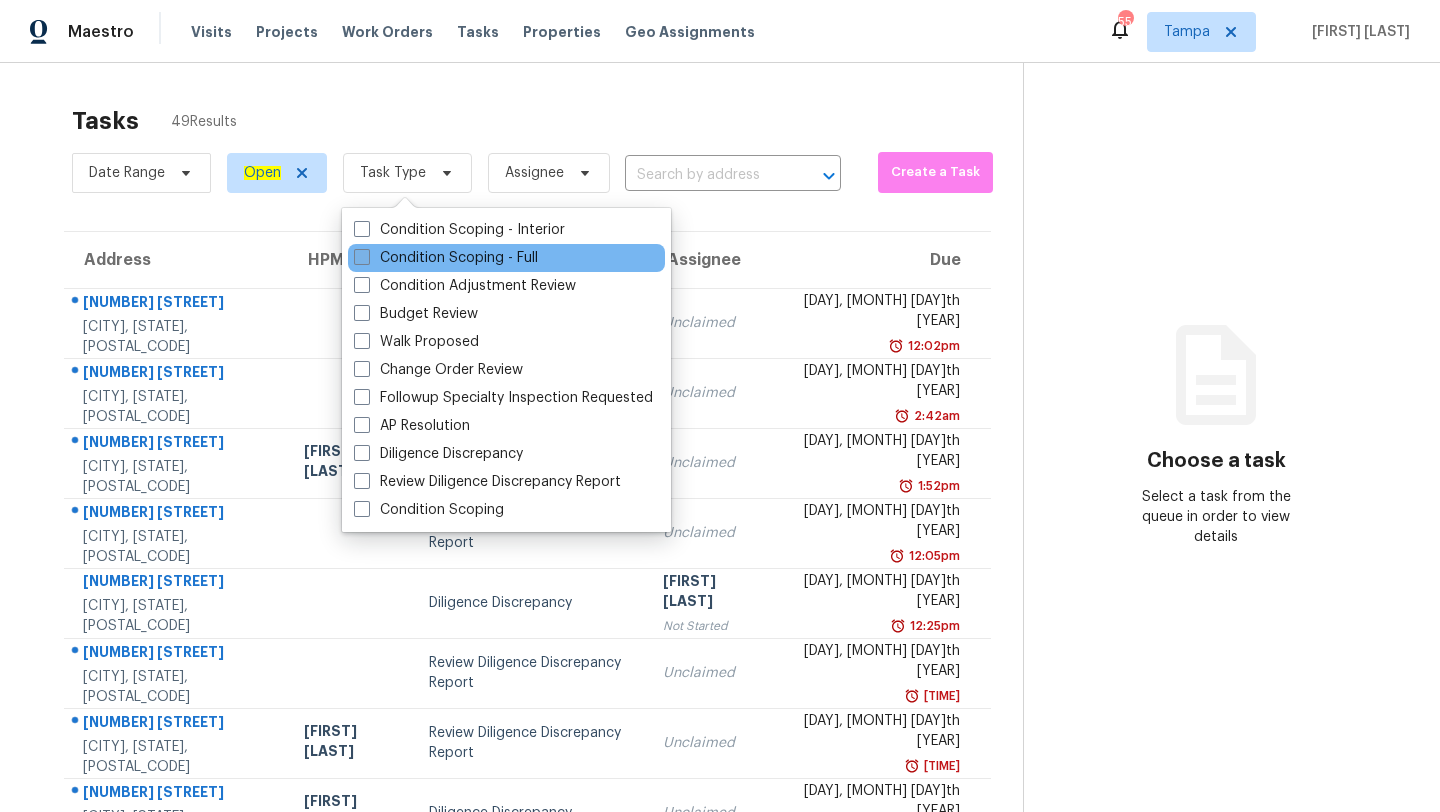 click on "Condition Scoping - Full" at bounding box center [446, 258] 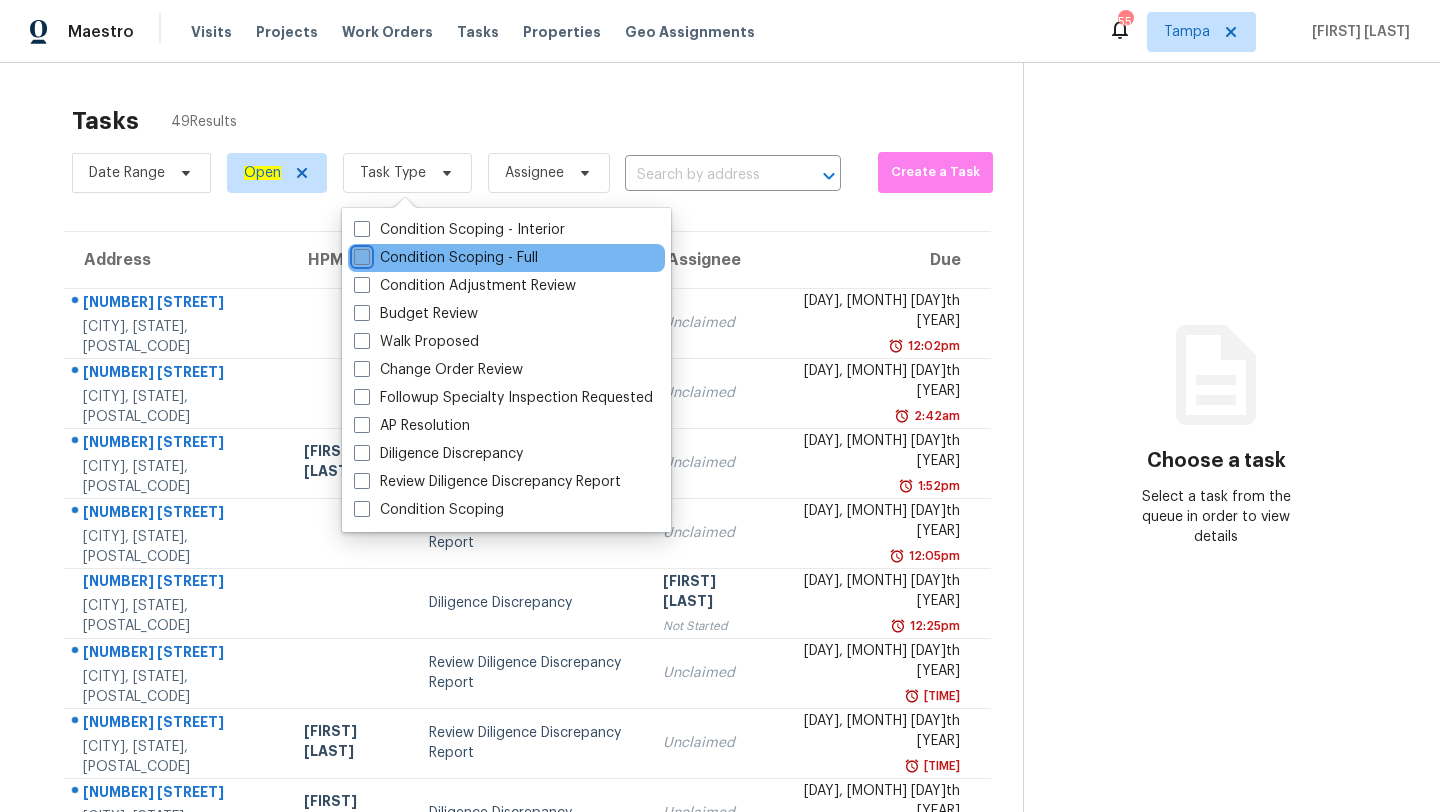 click on "Condition Scoping - Full" at bounding box center [360, 254] 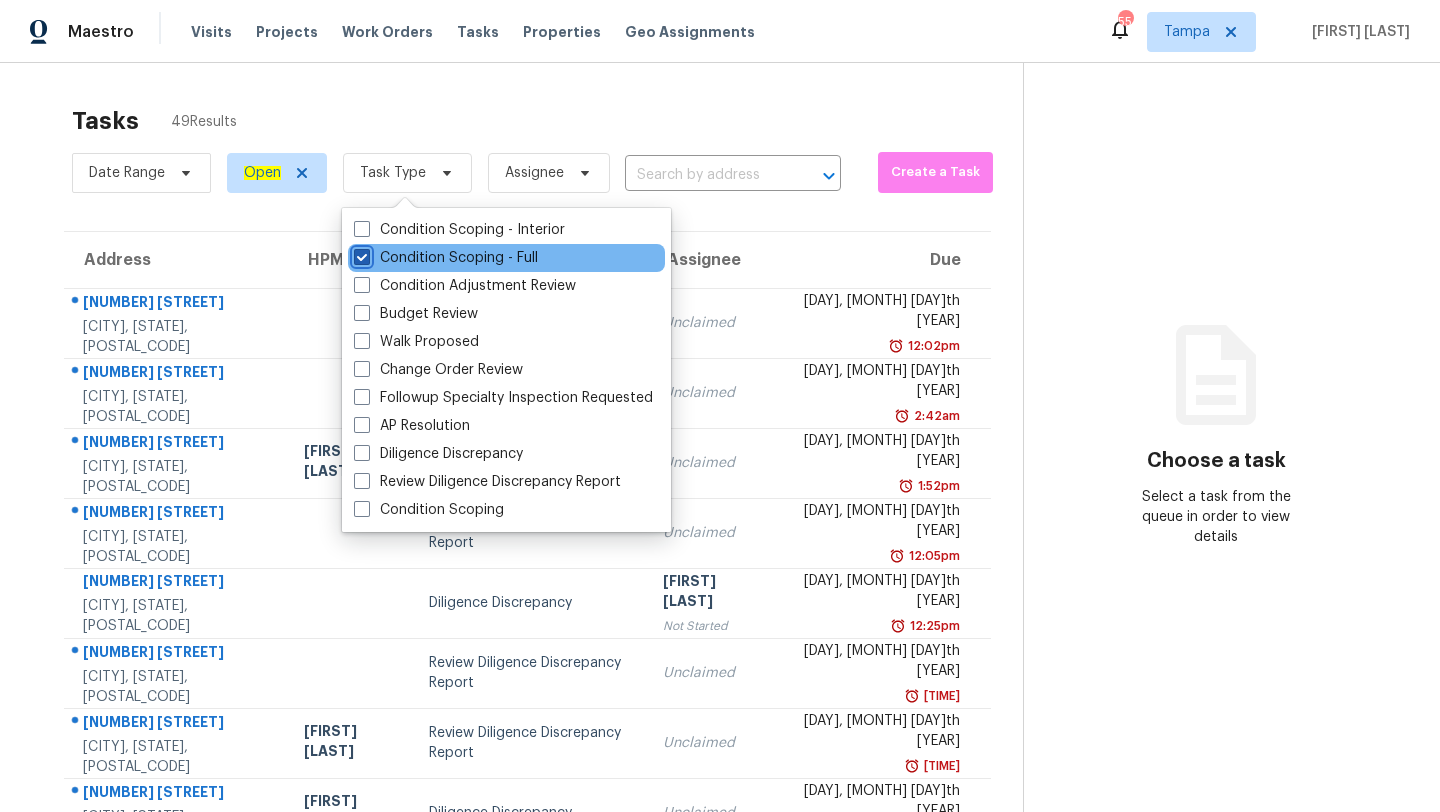 checkbox on "true" 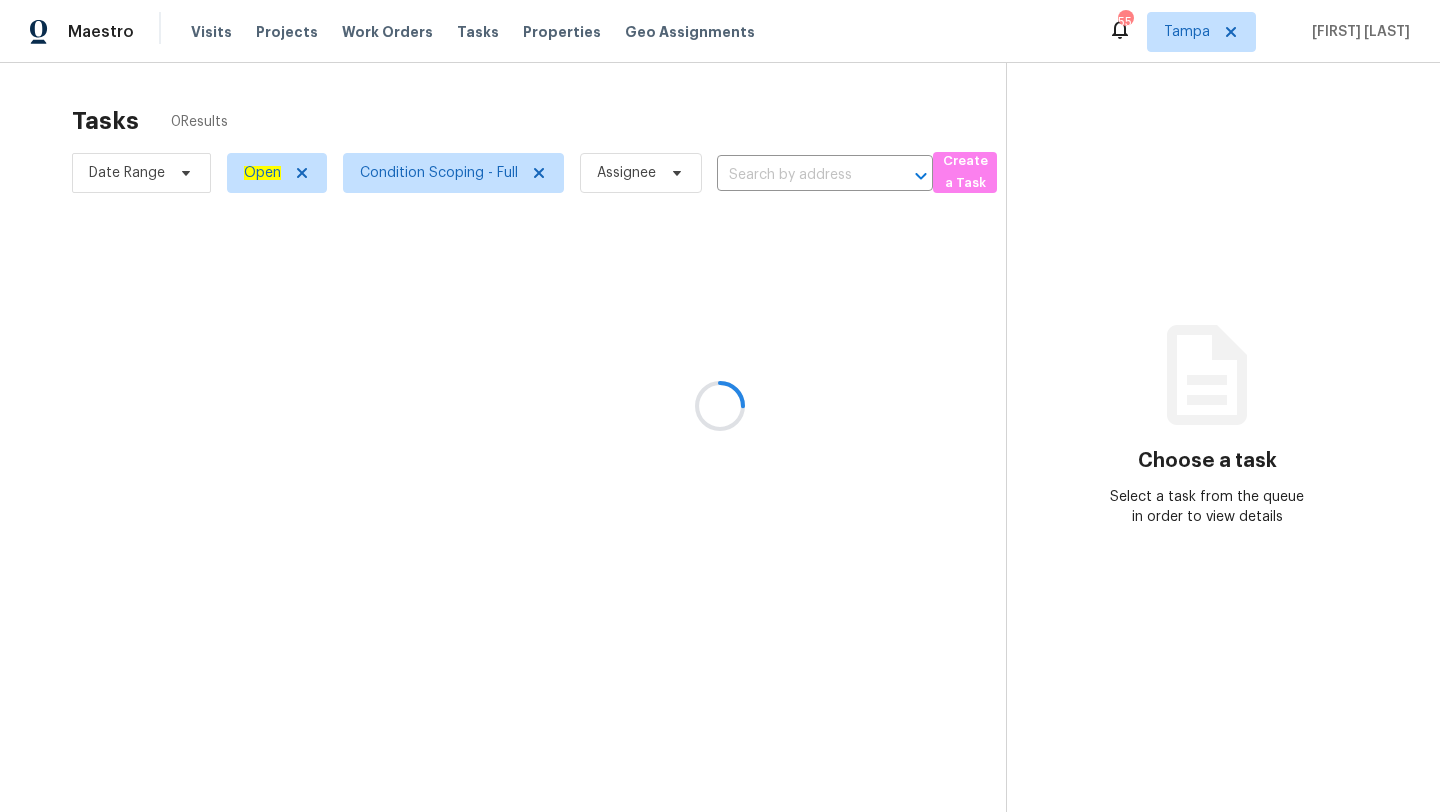 click at bounding box center [720, 406] 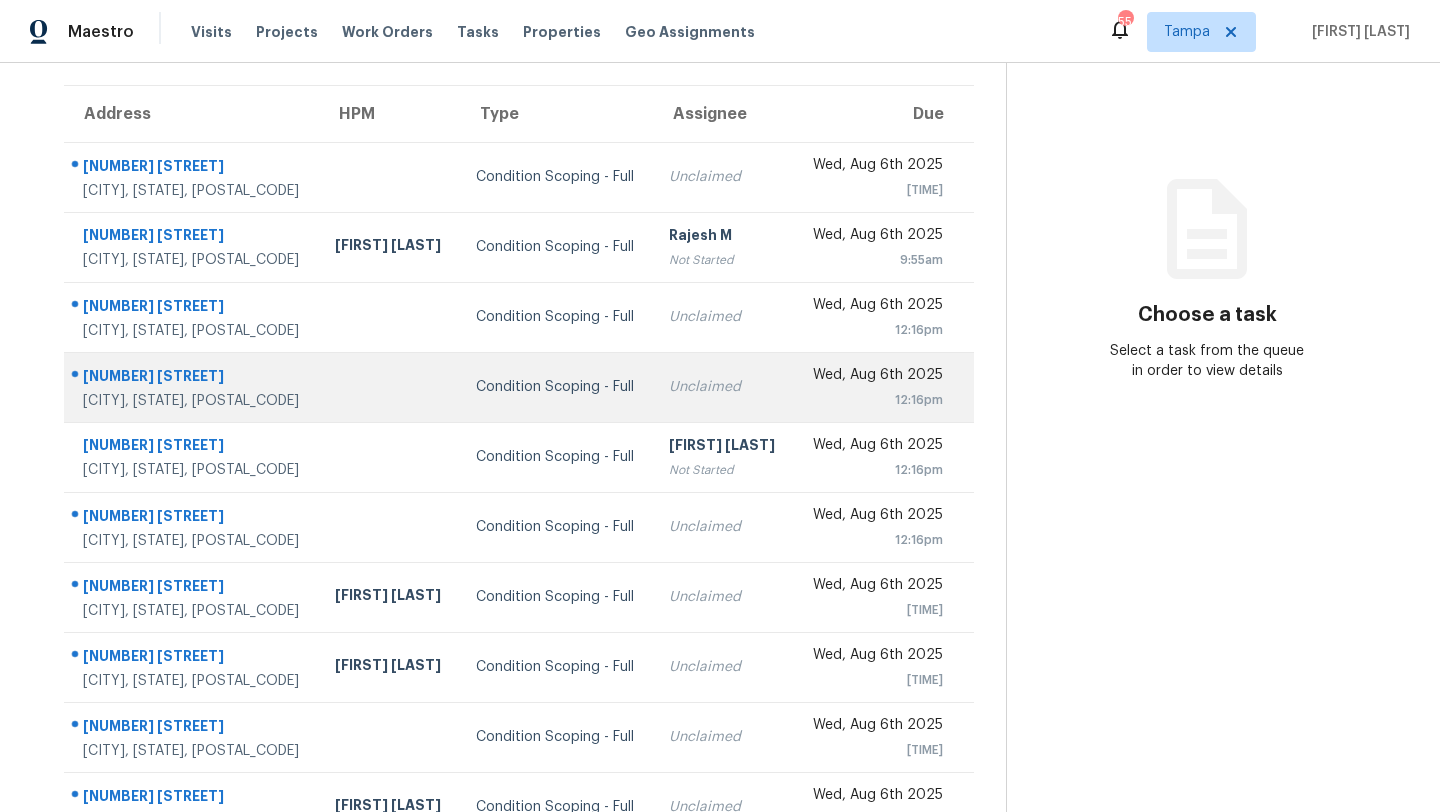 scroll, scrollTop: 0, scrollLeft: 0, axis: both 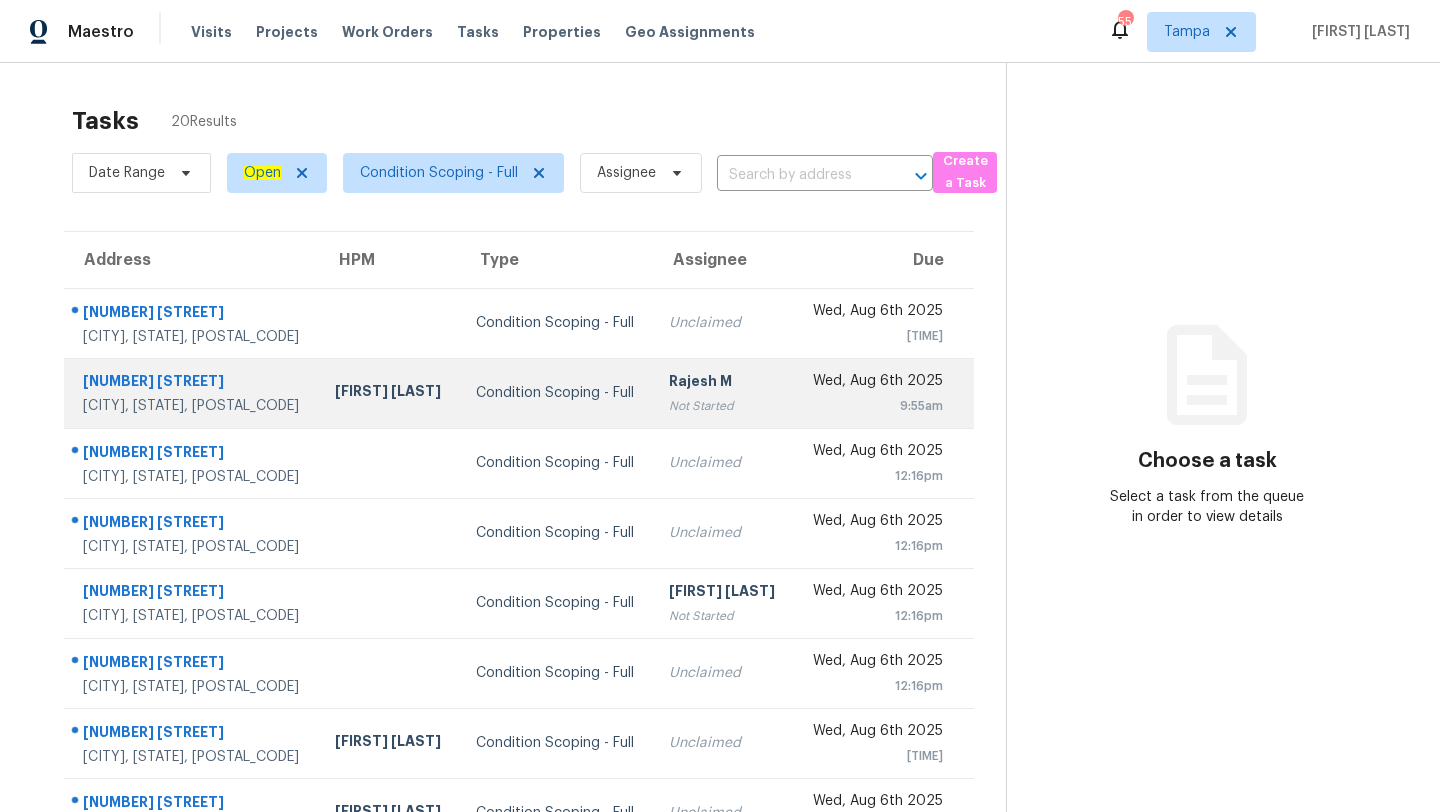 click on "Condition Scoping - Full" at bounding box center [556, 393] 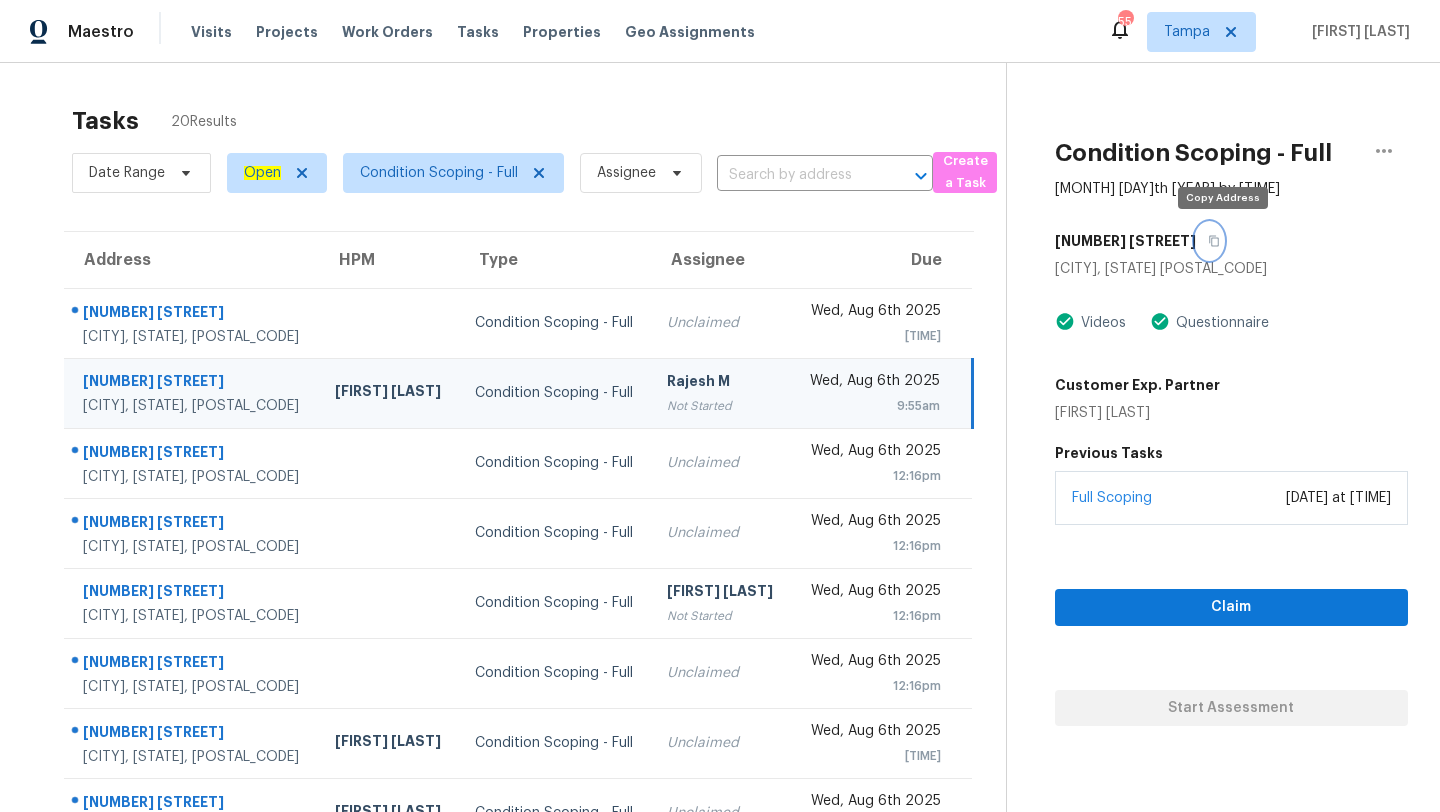 click at bounding box center [1209, 241] 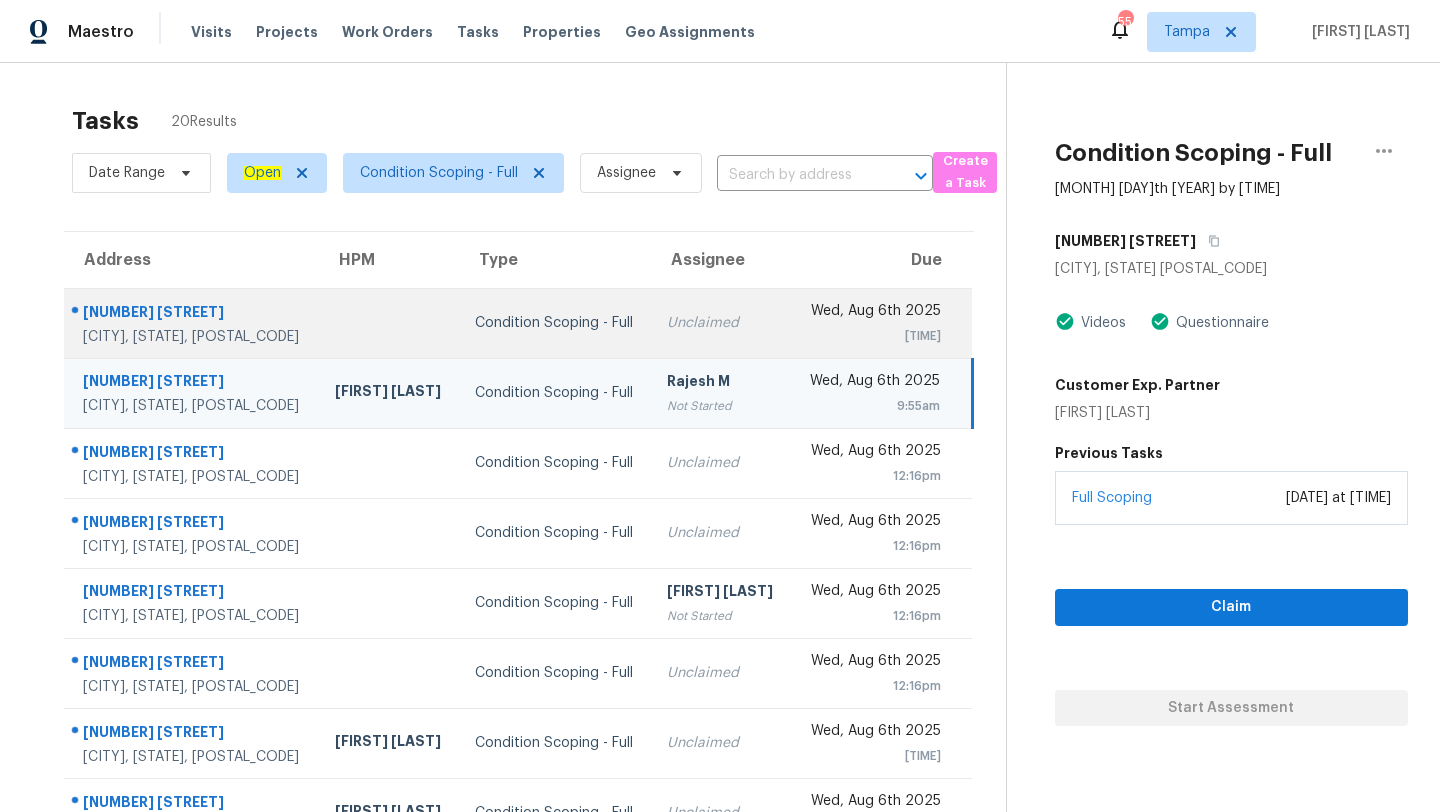 click on "Condition Scoping - Full" at bounding box center (555, 323) 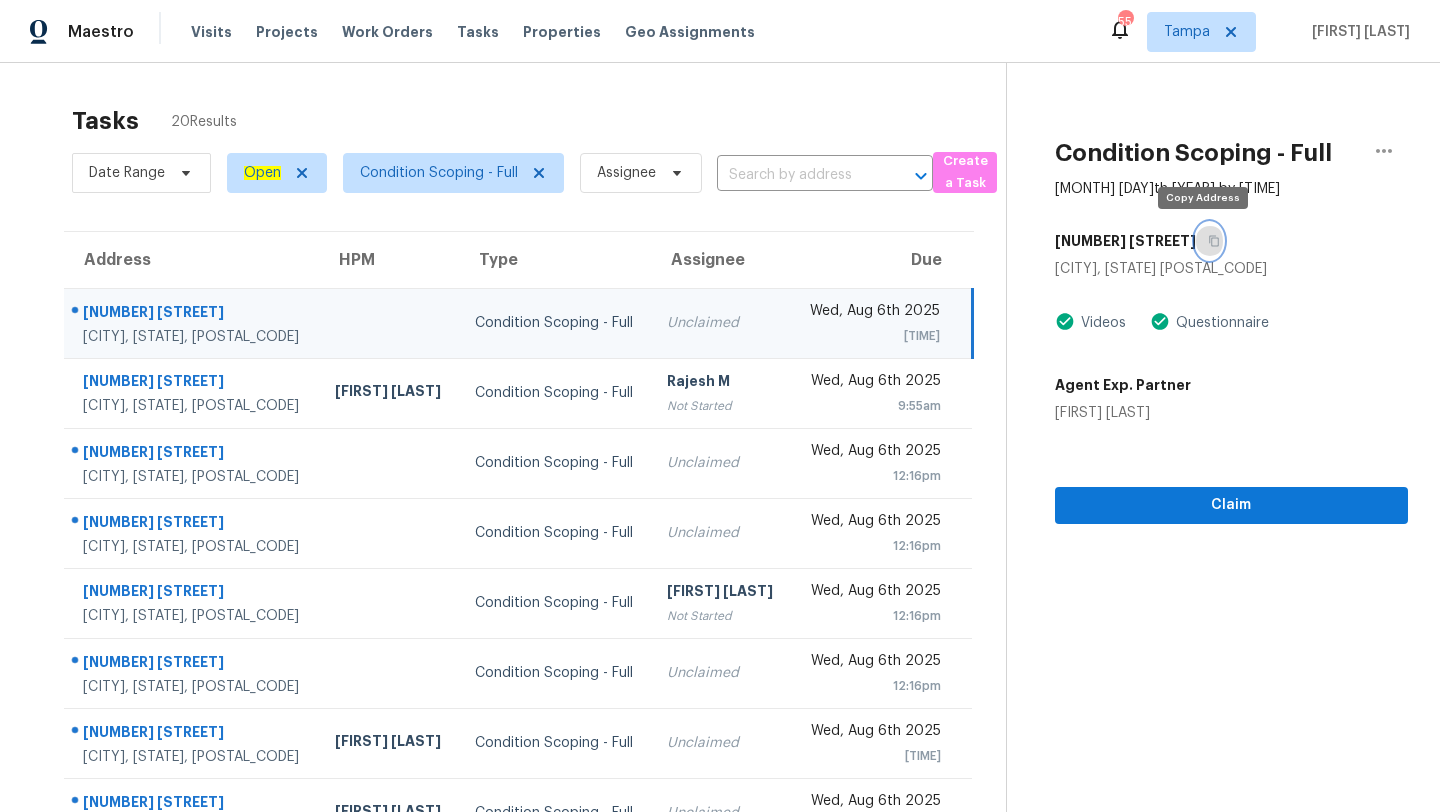 click at bounding box center (1209, 241) 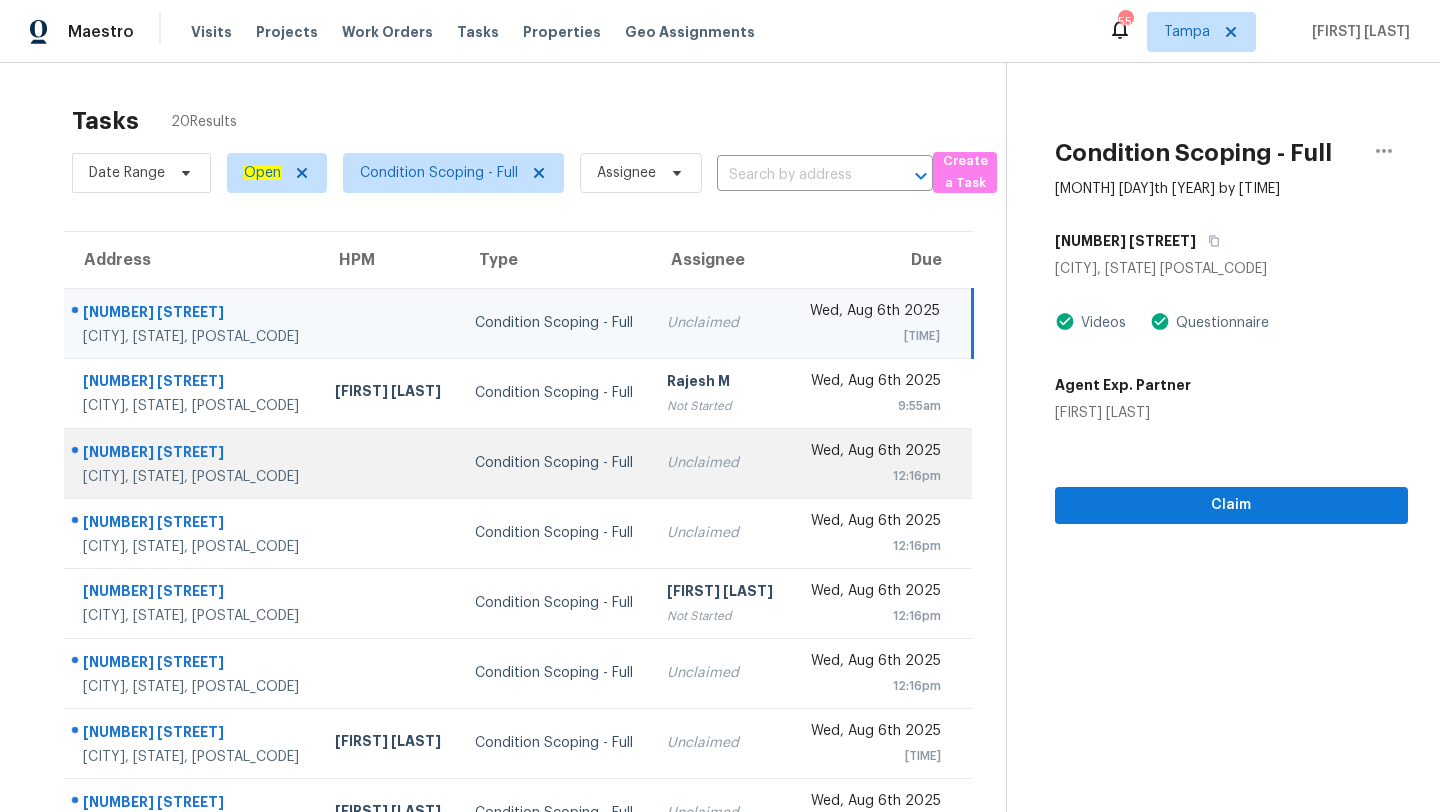click on "Unclaimed" at bounding box center [721, 463] 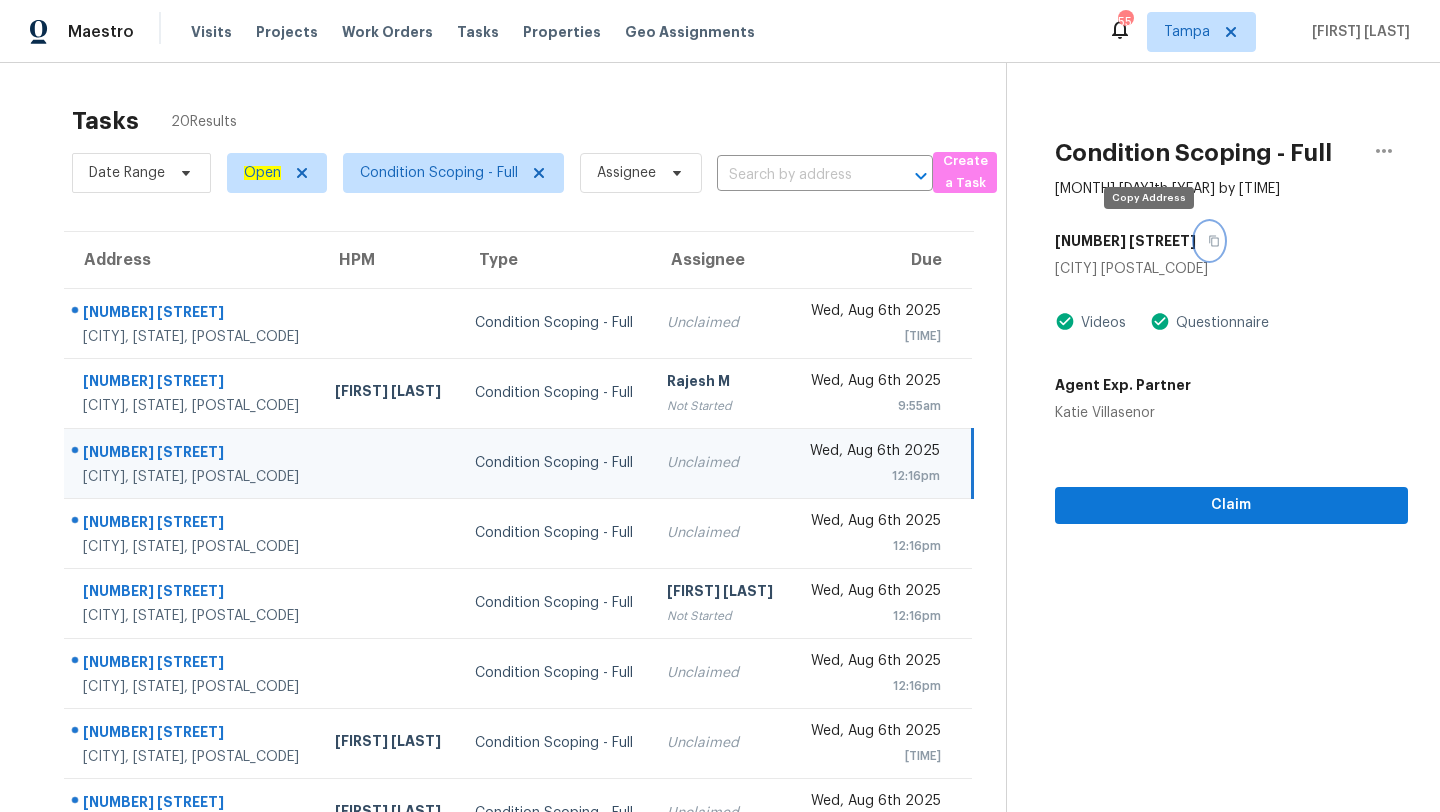 click 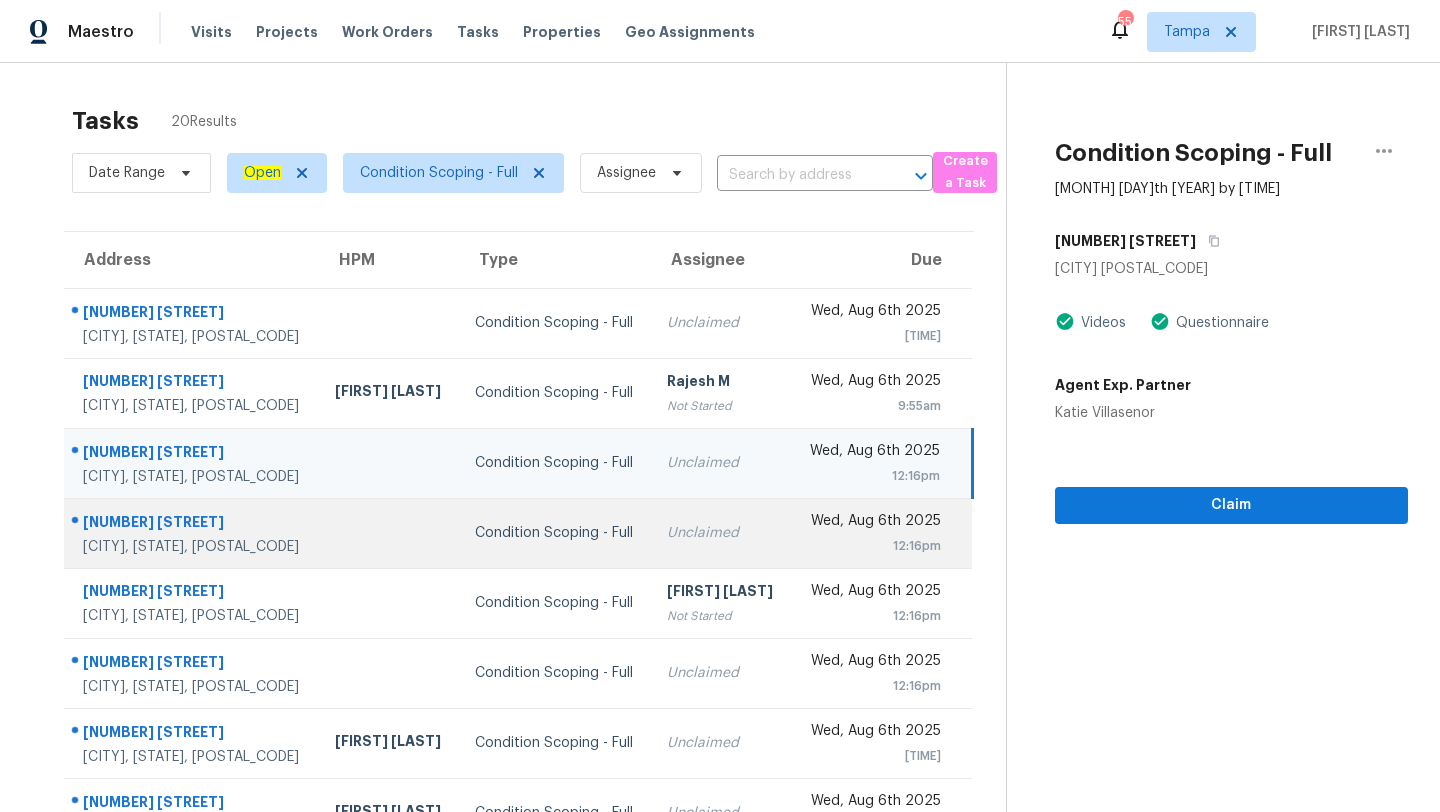 click on "Unclaimed" at bounding box center (721, 533) 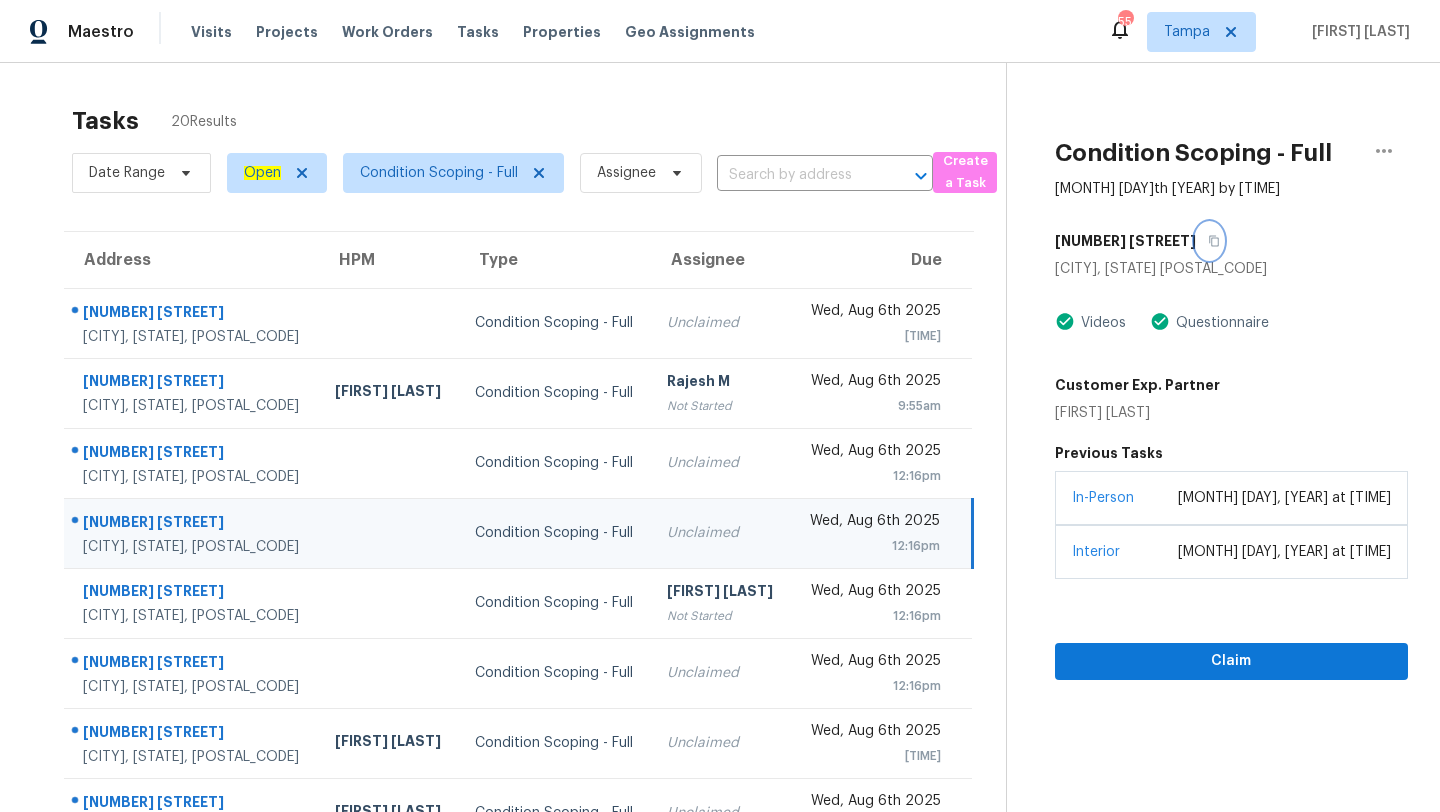 click 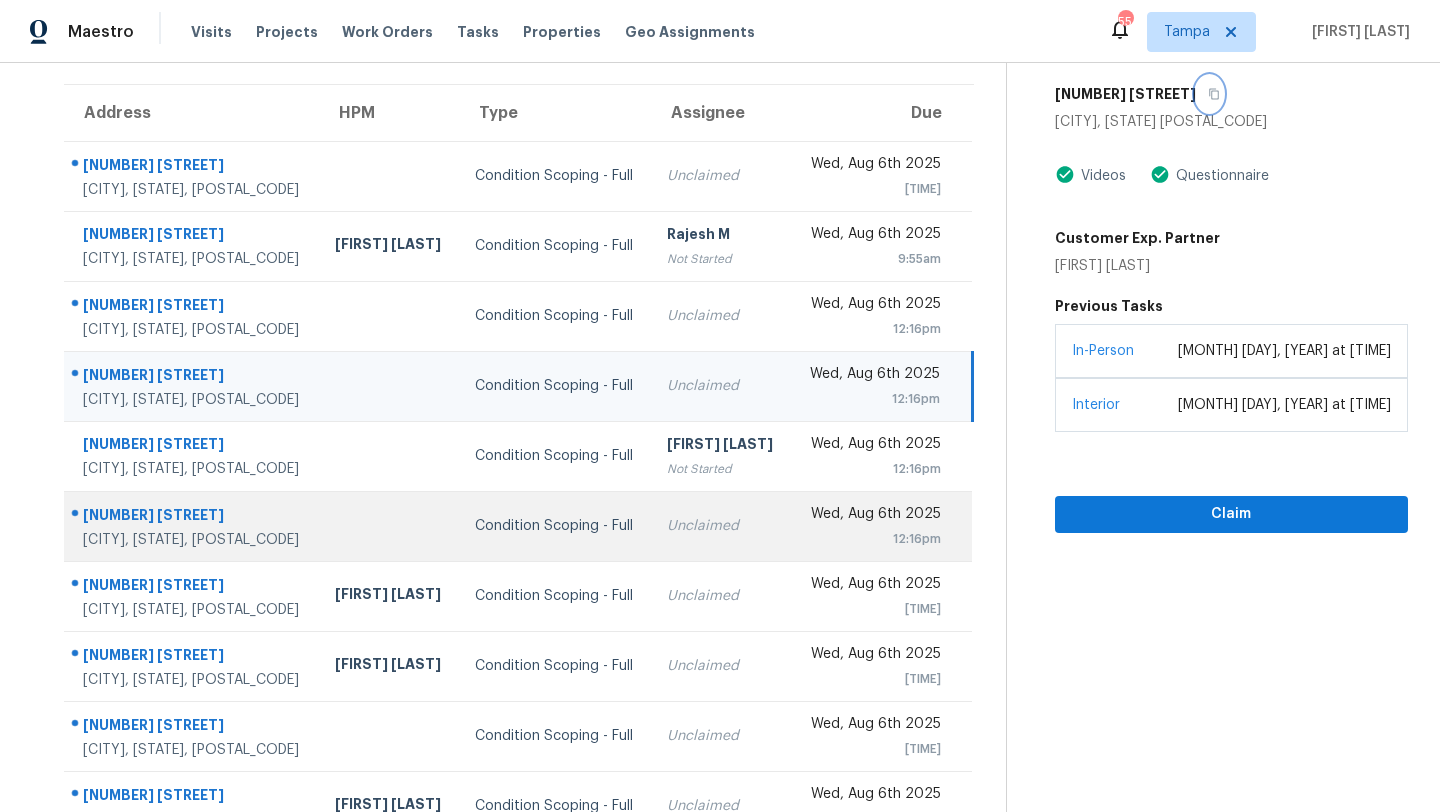 scroll, scrollTop: 229, scrollLeft: 0, axis: vertical 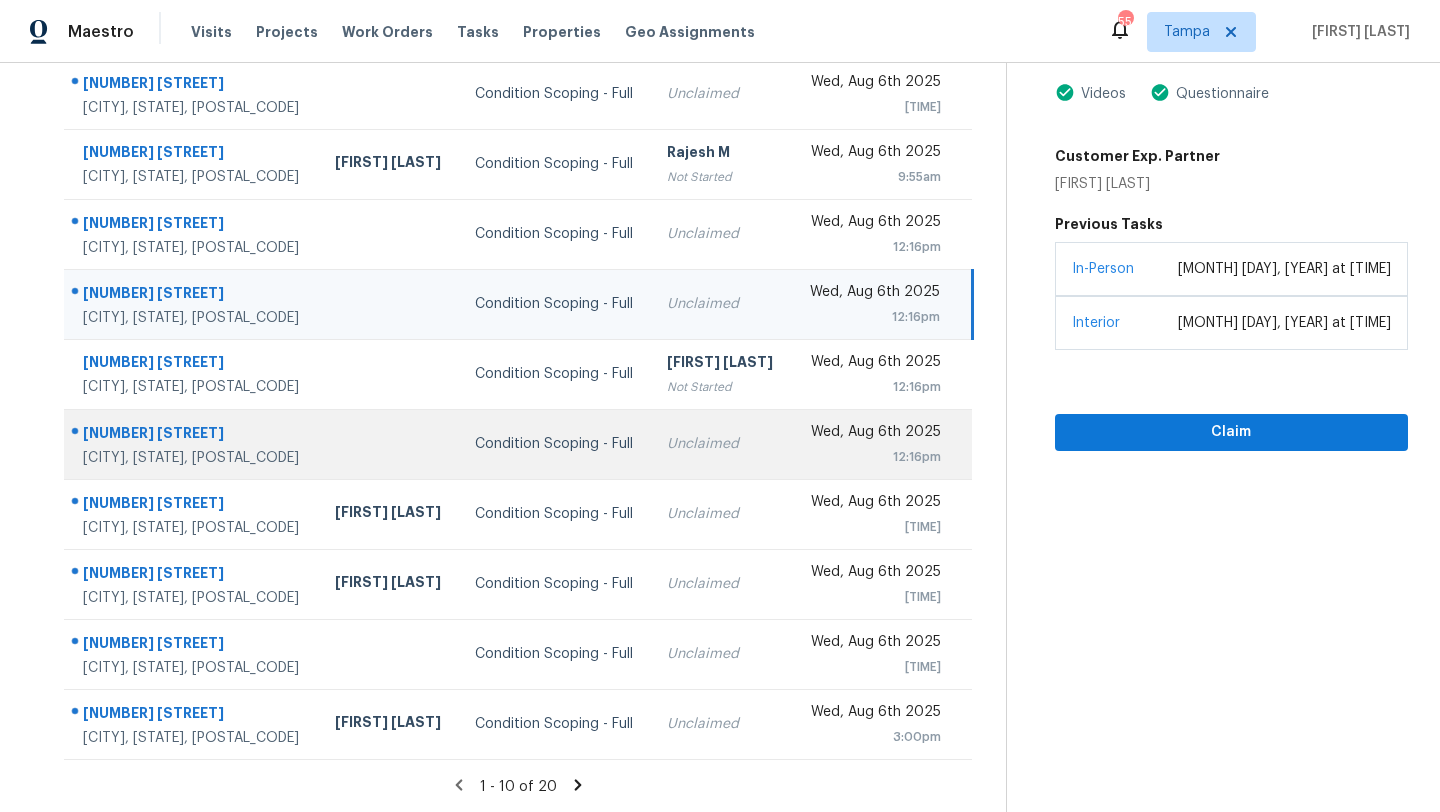 click on "Unclaimed" at bounding box center (721, 444) 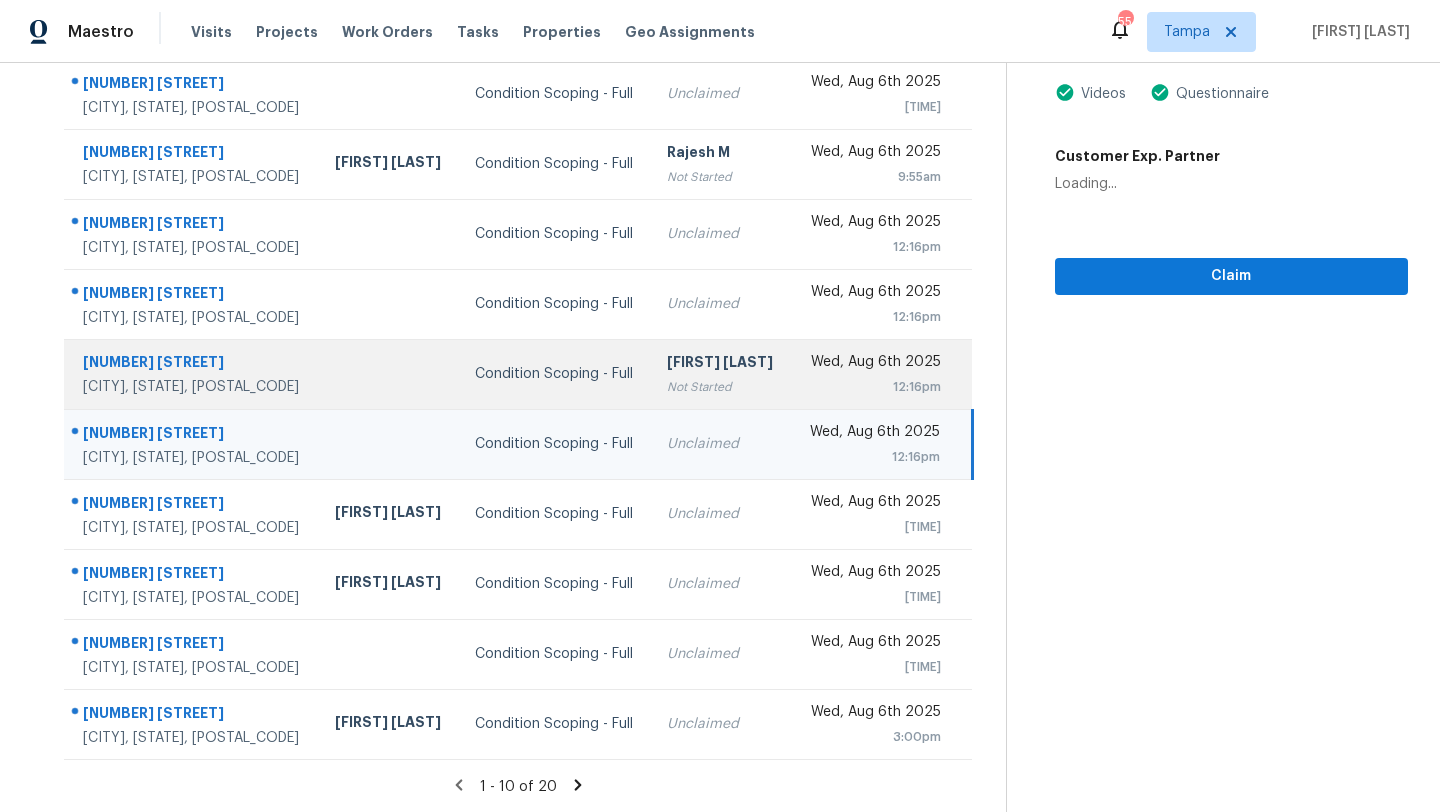 click on "[FIRST] [LAST]" at bounding box center (721, 364) 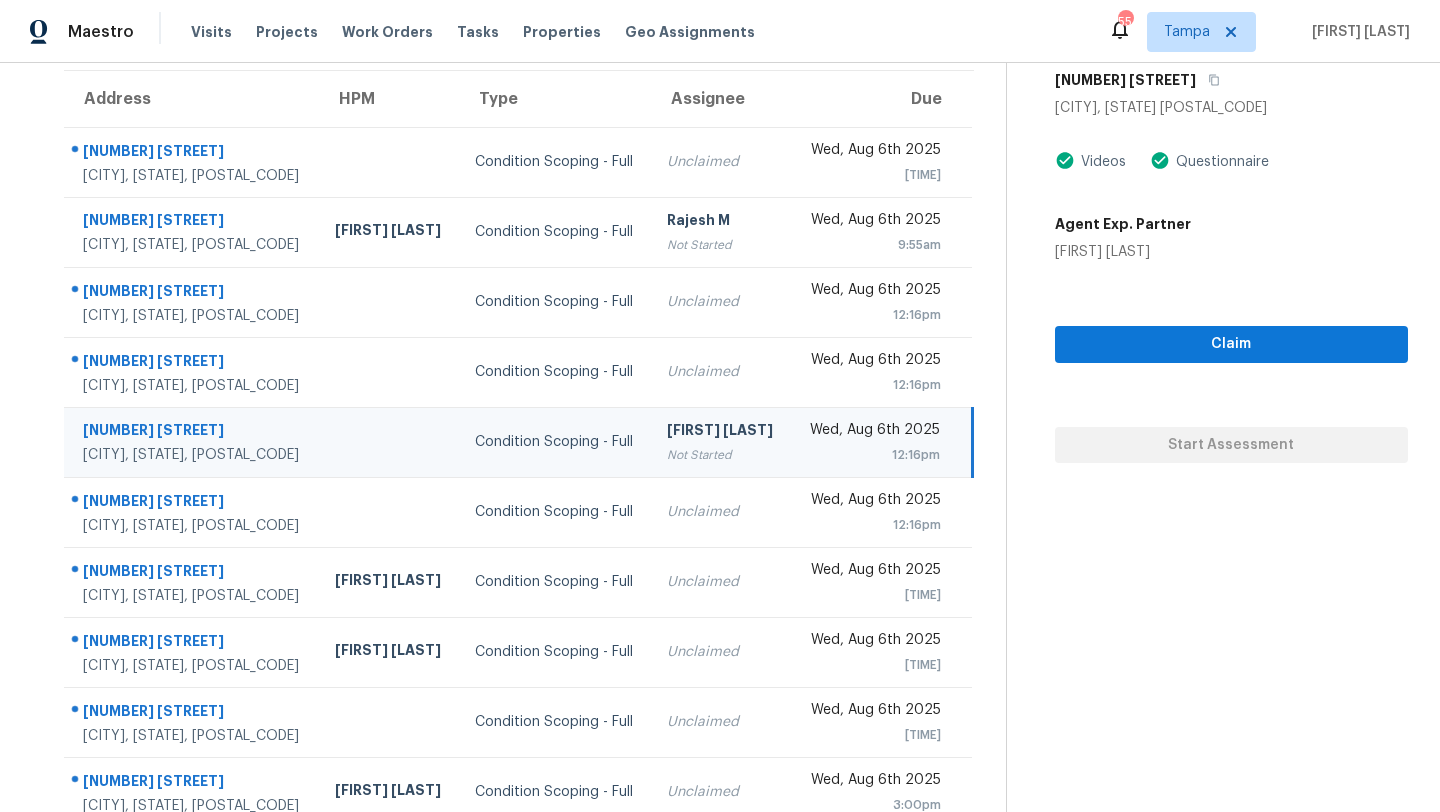 scroll, scrollTop: 126, scrollLeft: 0, axis: vertical 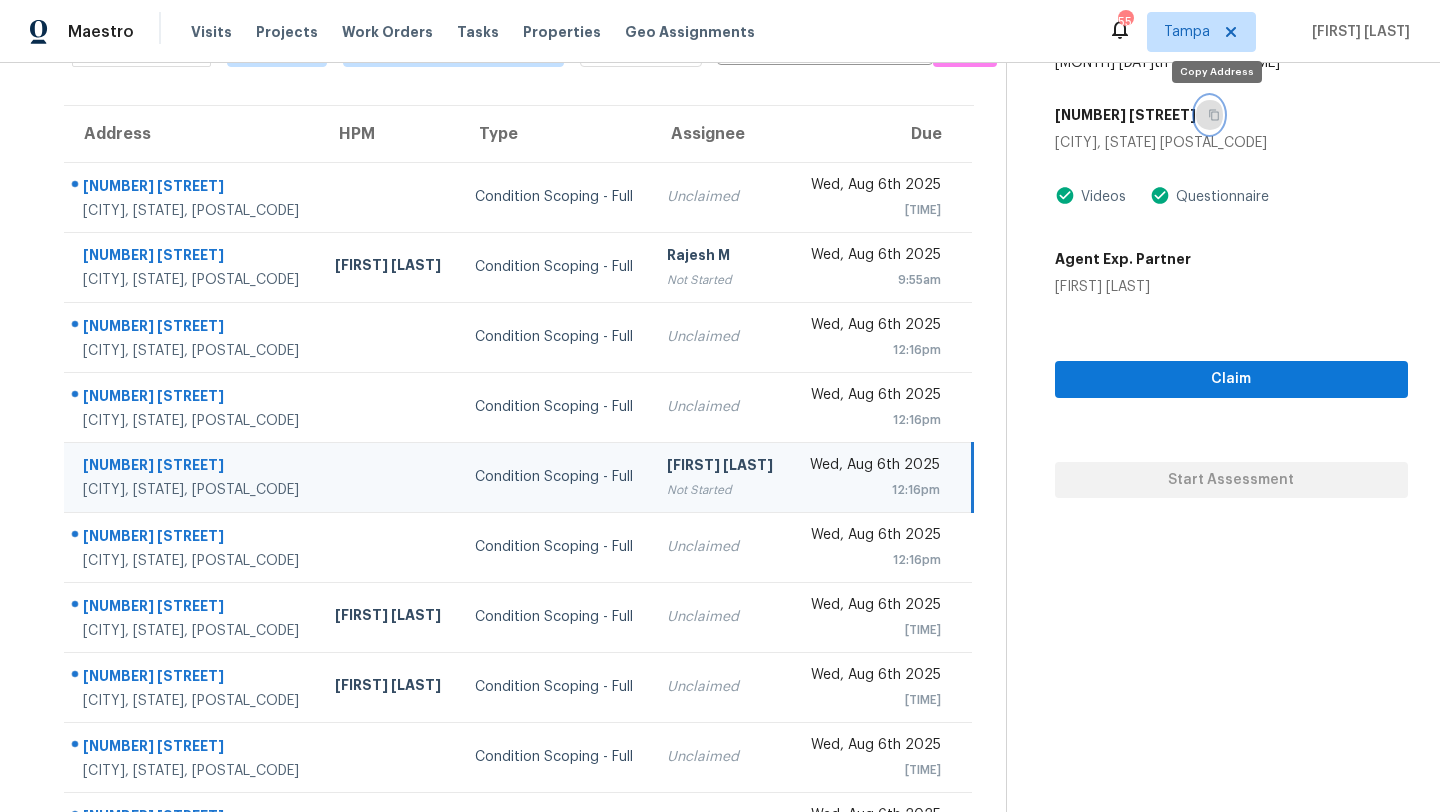 click 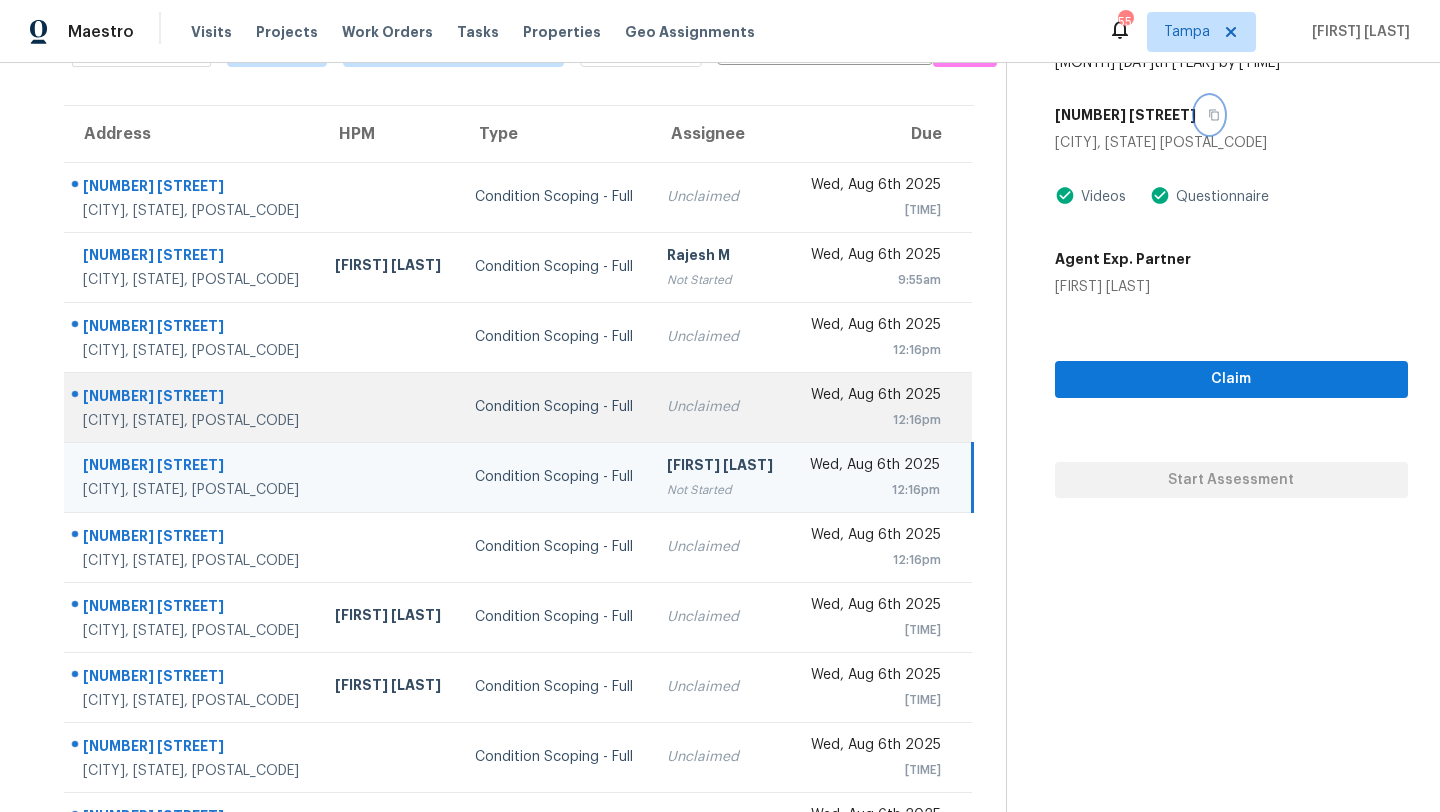 scroll, scrollTop: 229, scrollLeft: 0, axis: vertical 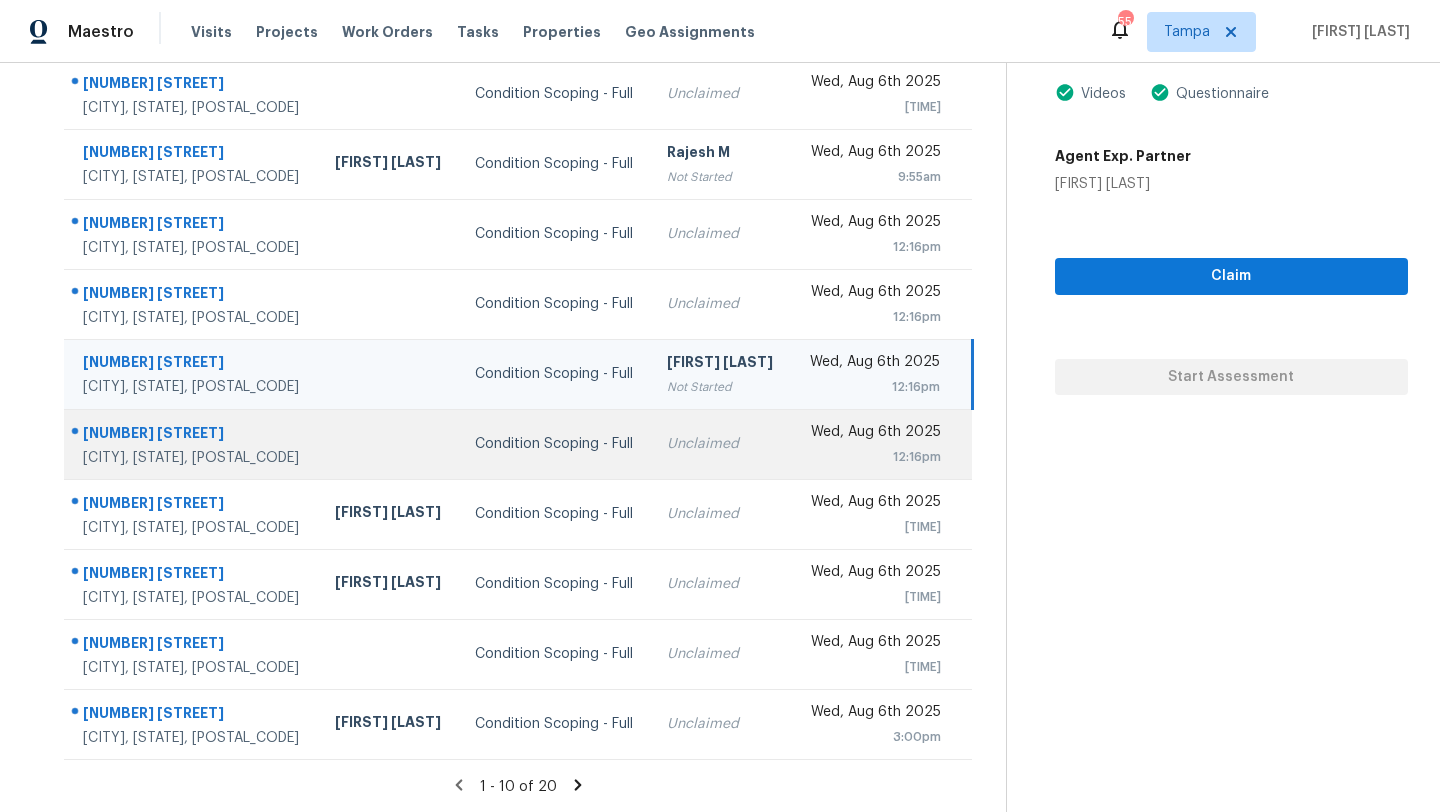 click on "Unclaimed" at bounding box center [721, 444] 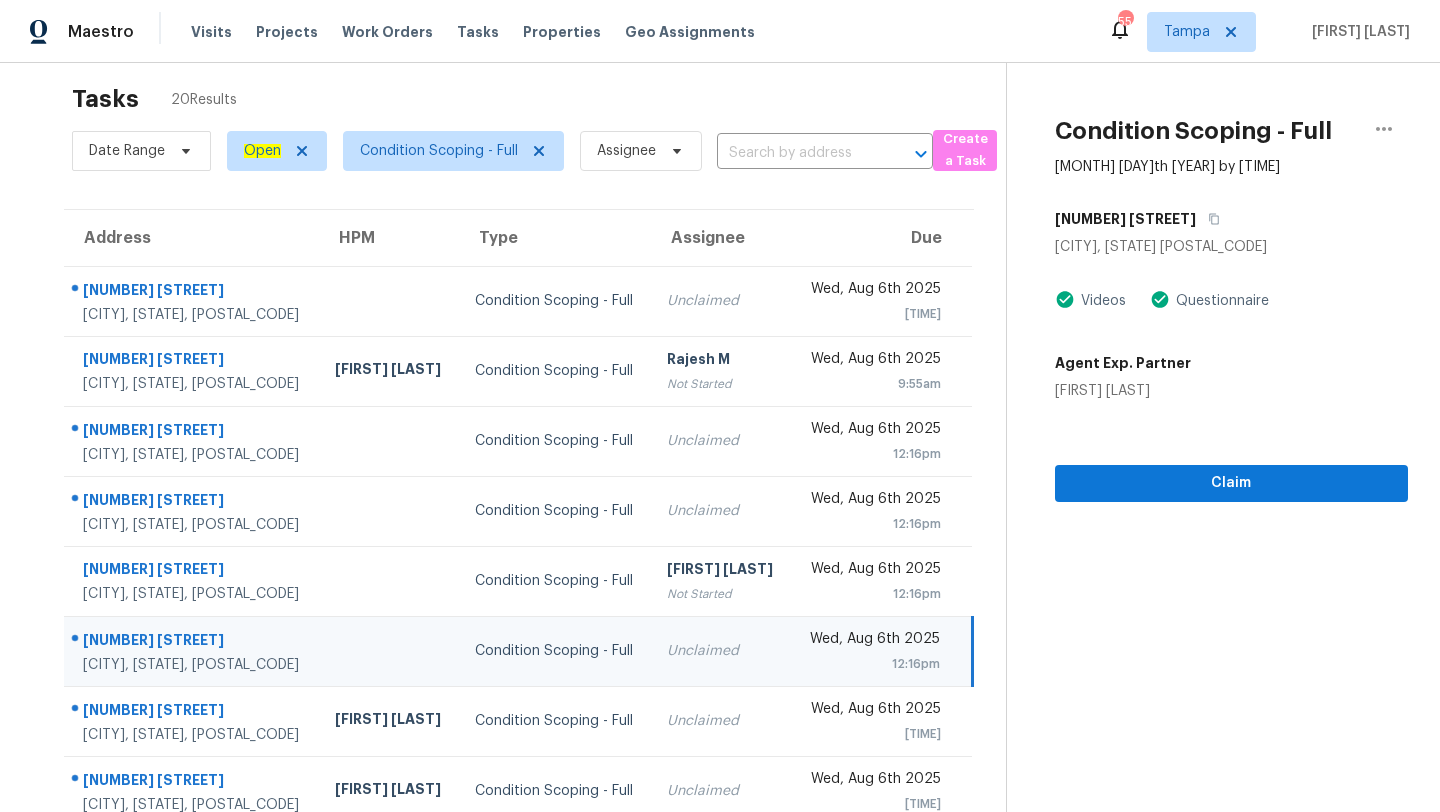 scroll, scrollTop: 6, scrollLeft: 0, axis: vertical 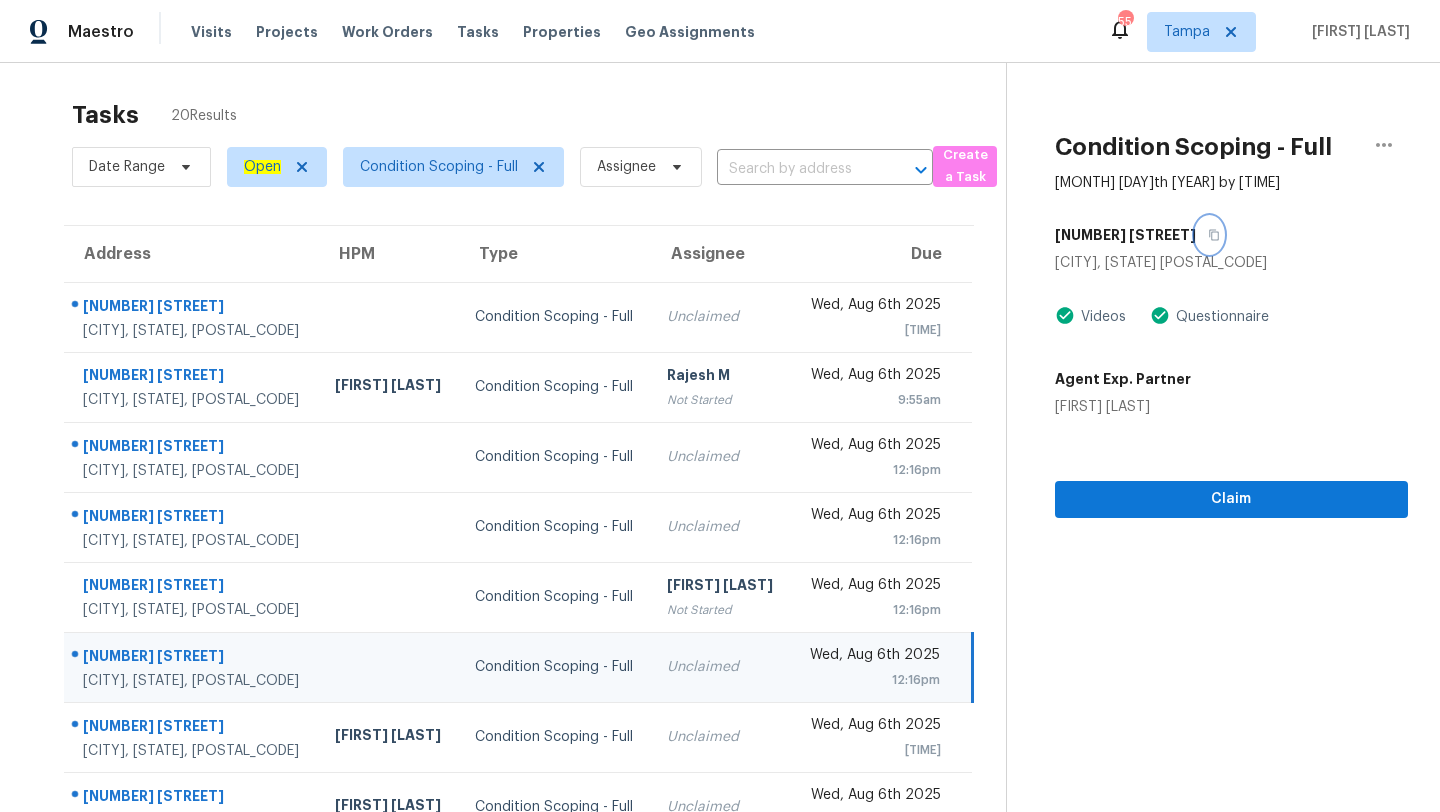 click 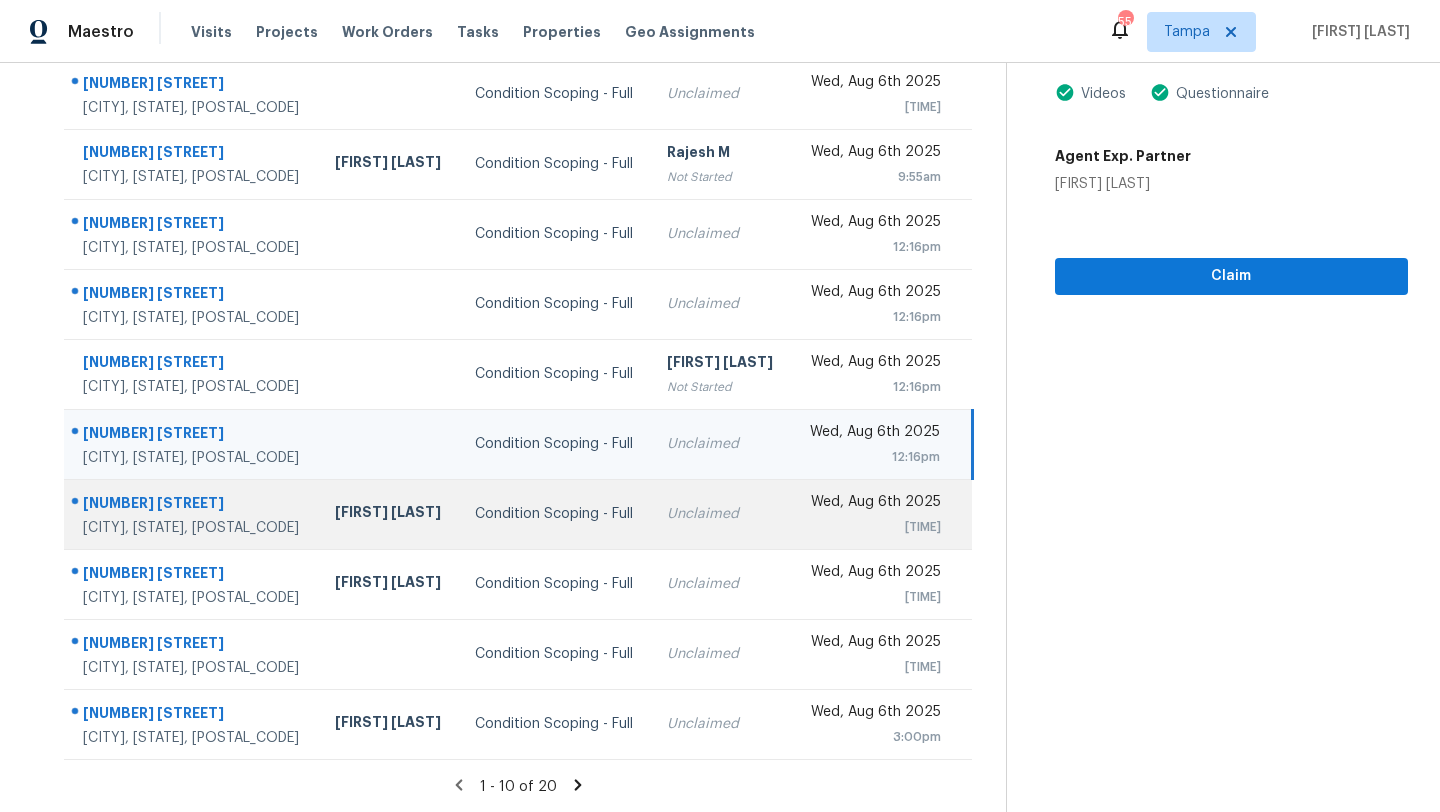 click on "Unclaimed" at bounding box center (721, 514) 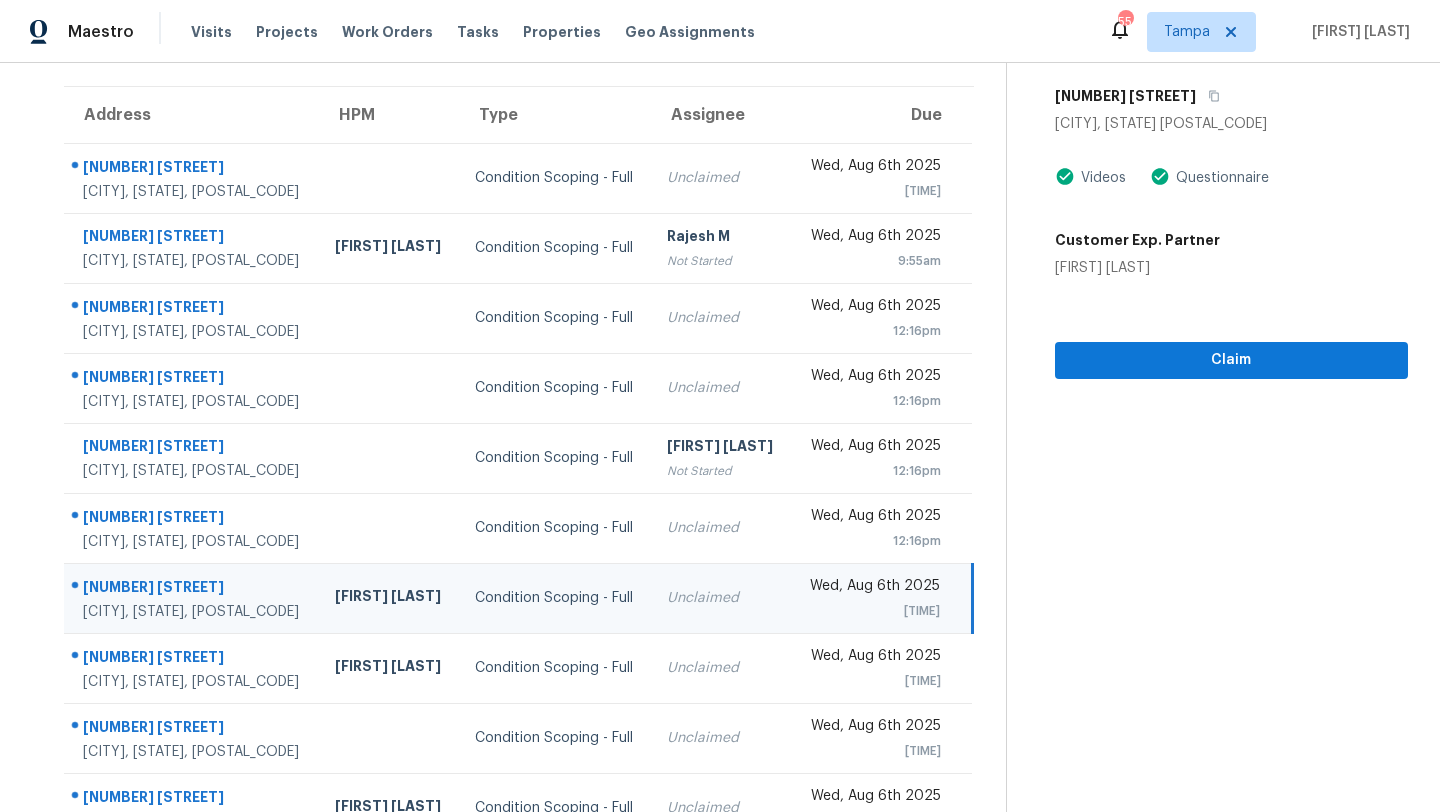 scroll, scrollTop: 126, scrollLeft: 0, axis: vertical 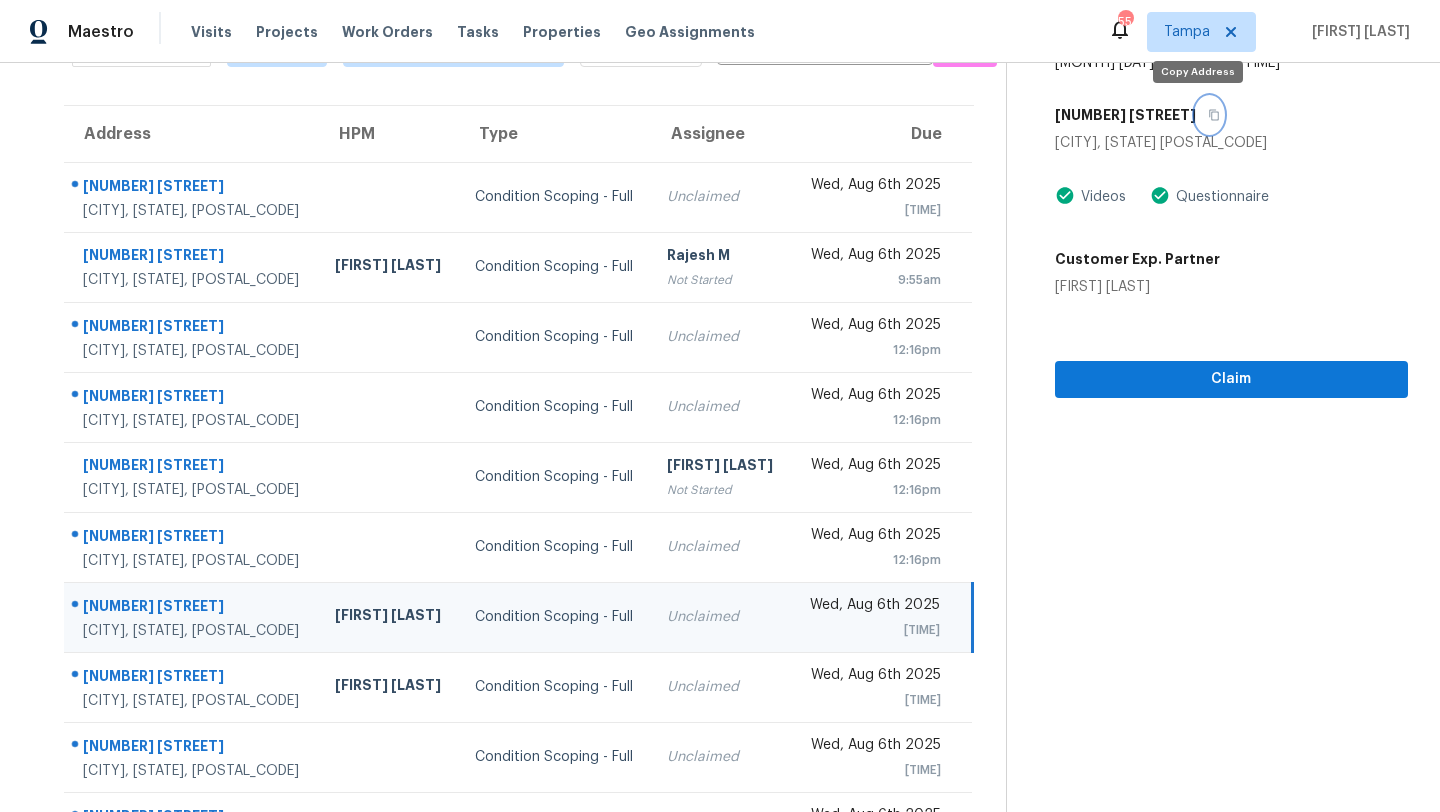 click at bounding box center (1209, 115) 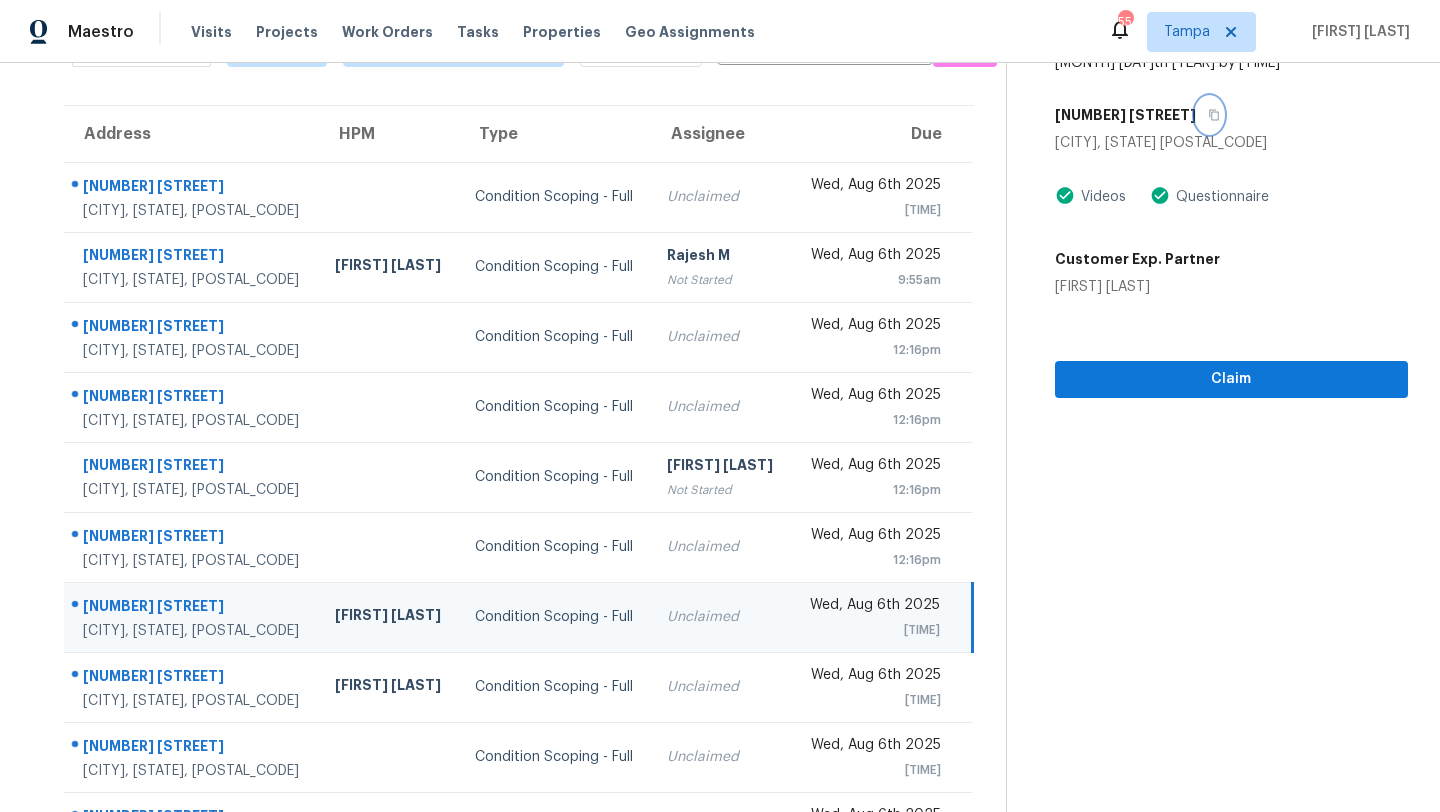 scroll, scrollTop: 229, scrollLeft: 0, axis: vertical 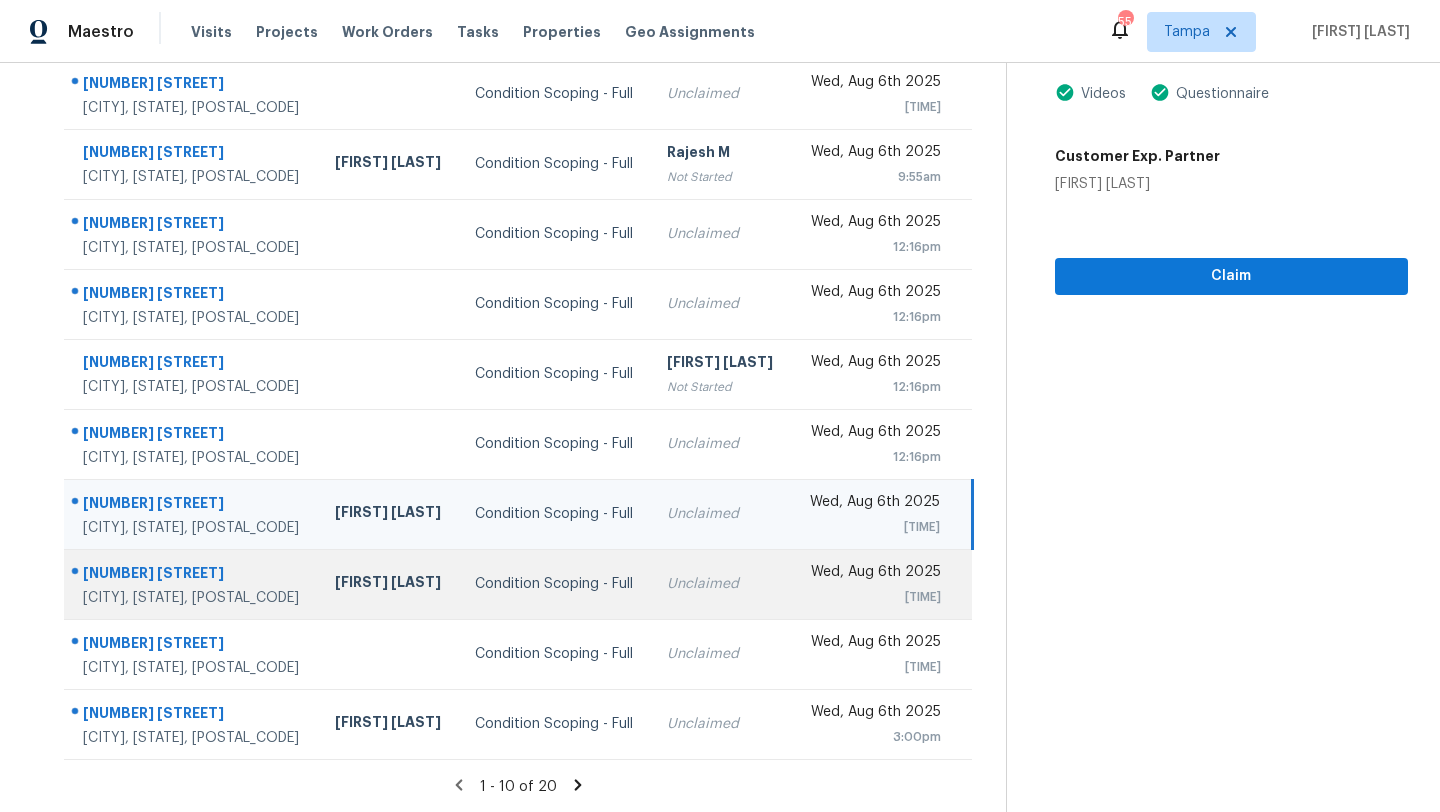 click on "Unclaimed" at bounding box center (721, 584) 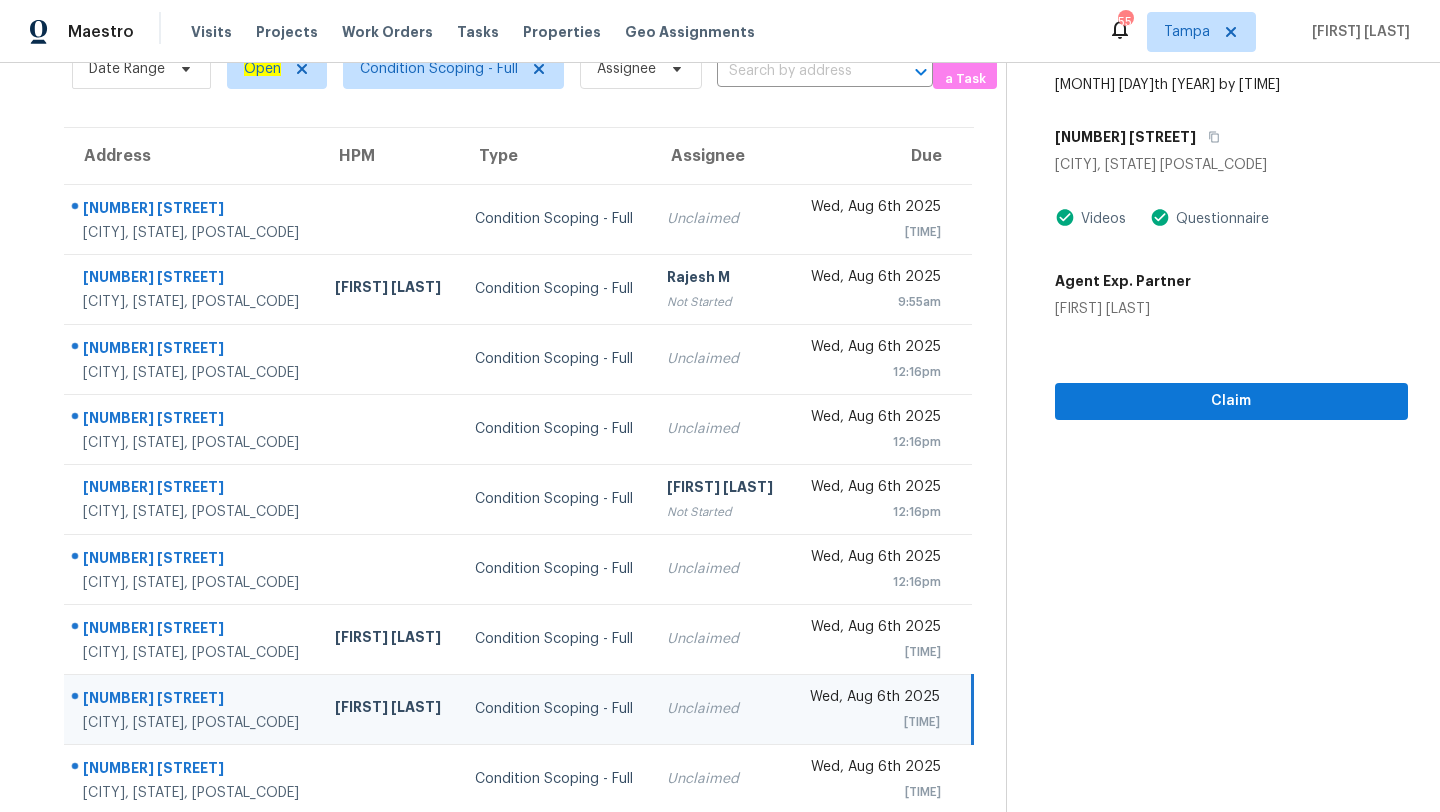 scroll, scrollTop: 88, scrollLeft: 0, axis: vertical 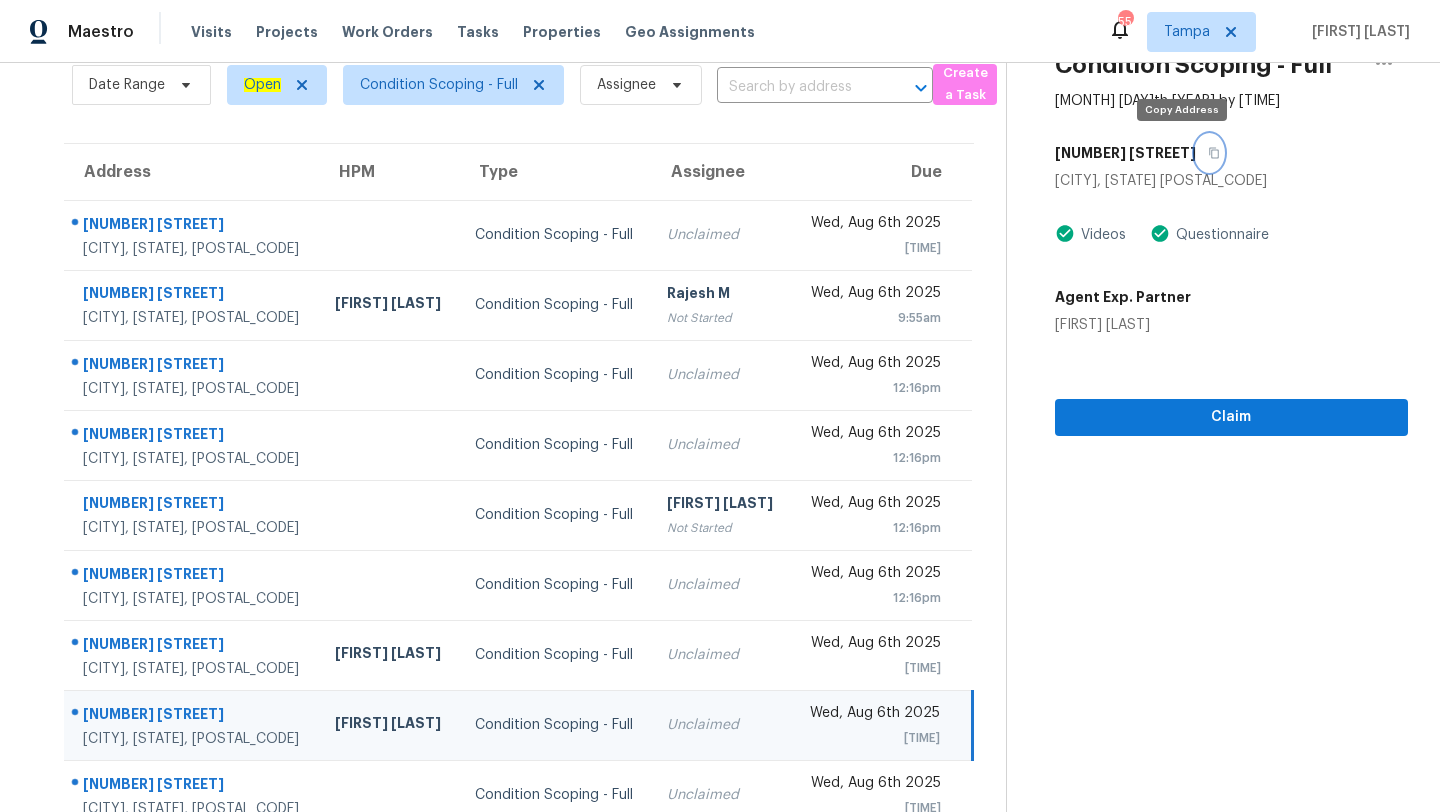 click at bounding box center [1209, 153] 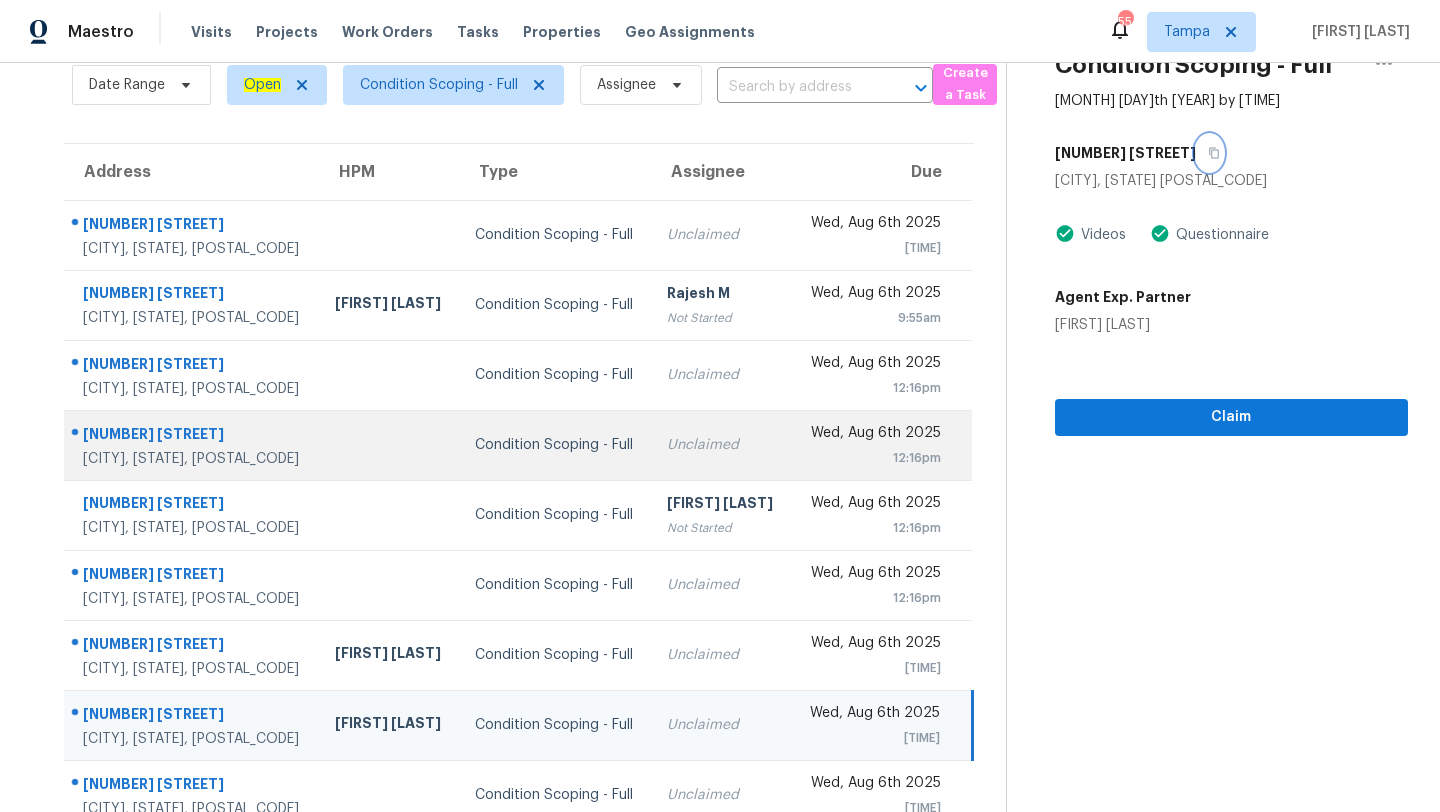 scroll, scrollTop: 229, scrollLeft: 0, axis: vertical 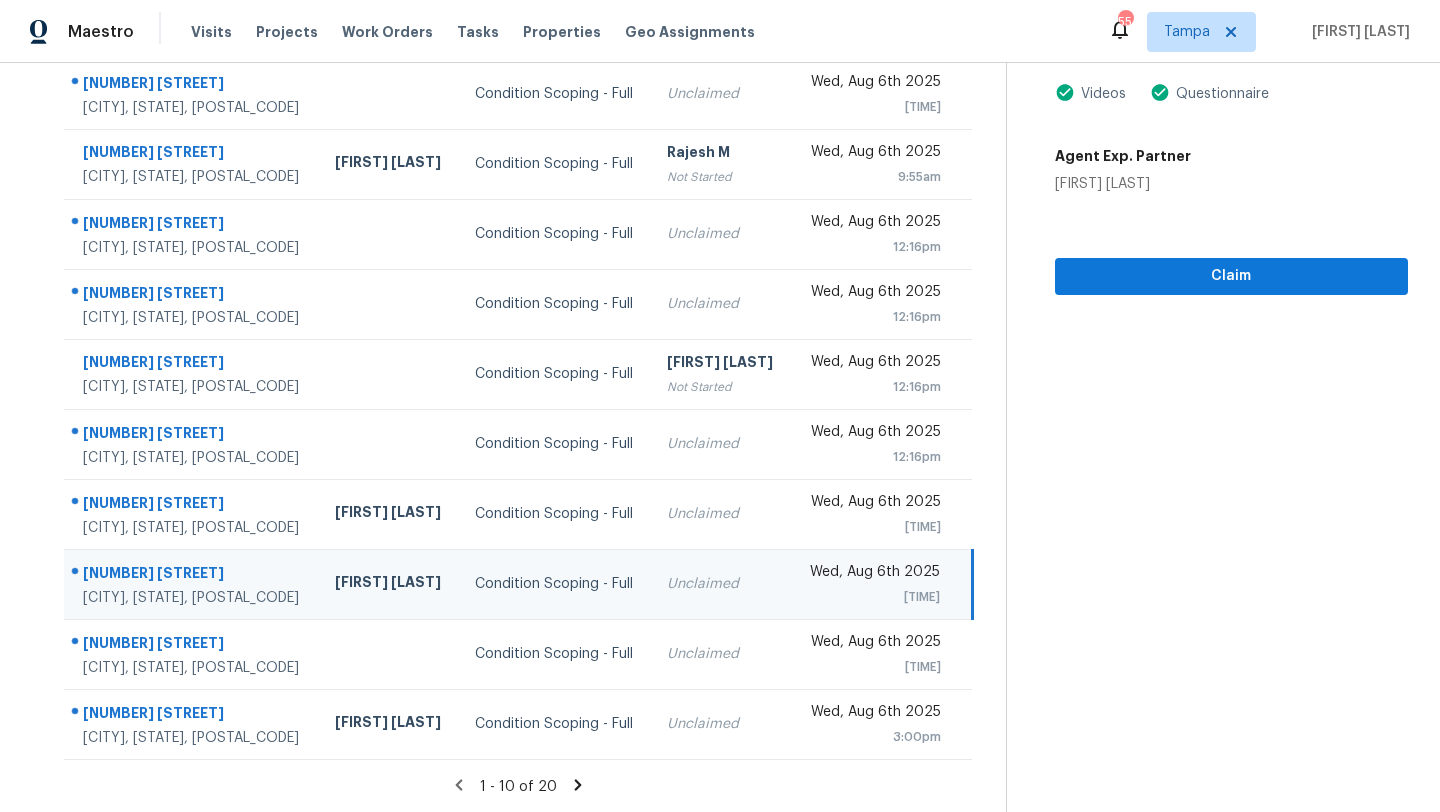 click 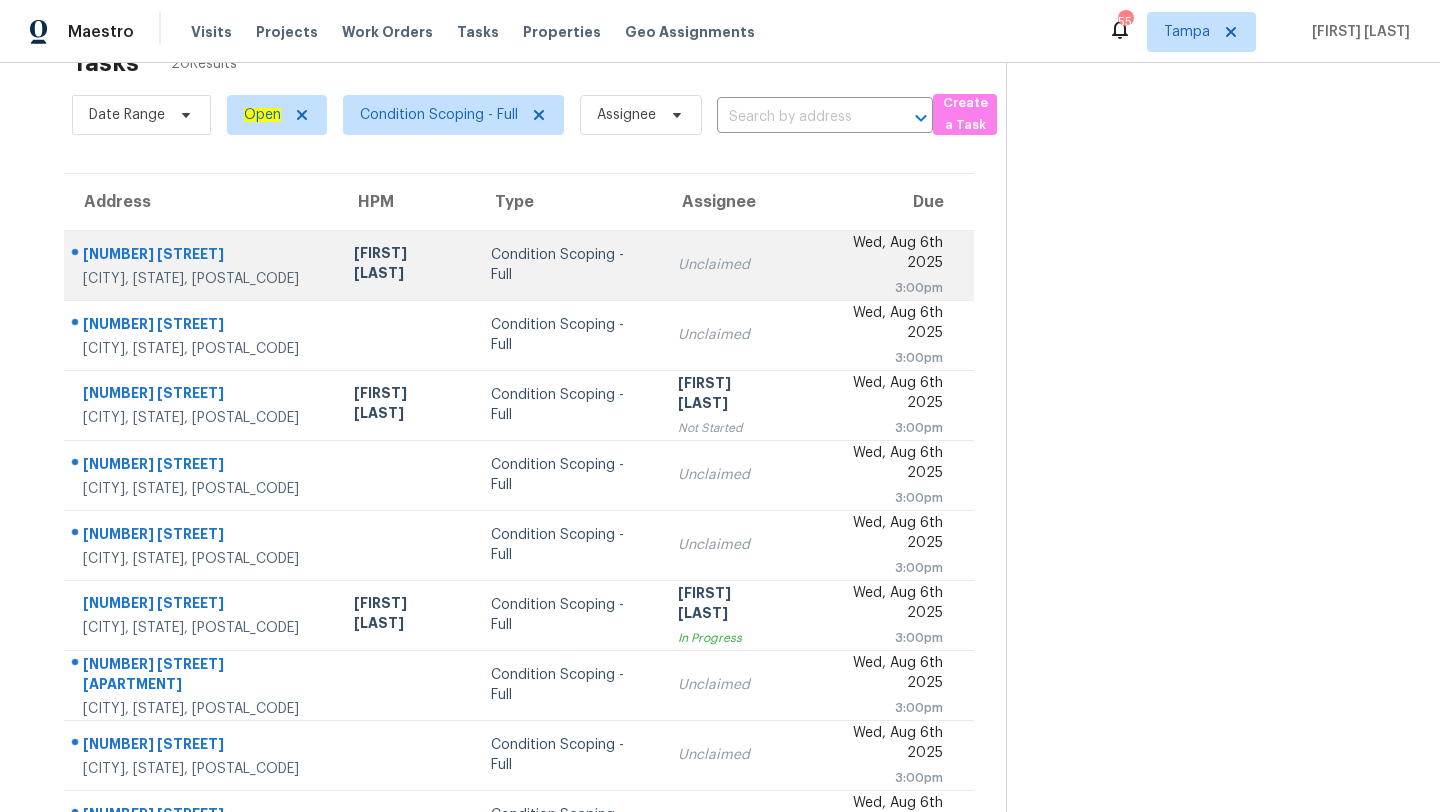 scroll, scrollTop: 35, scrollLeft: 0, axis: vertical 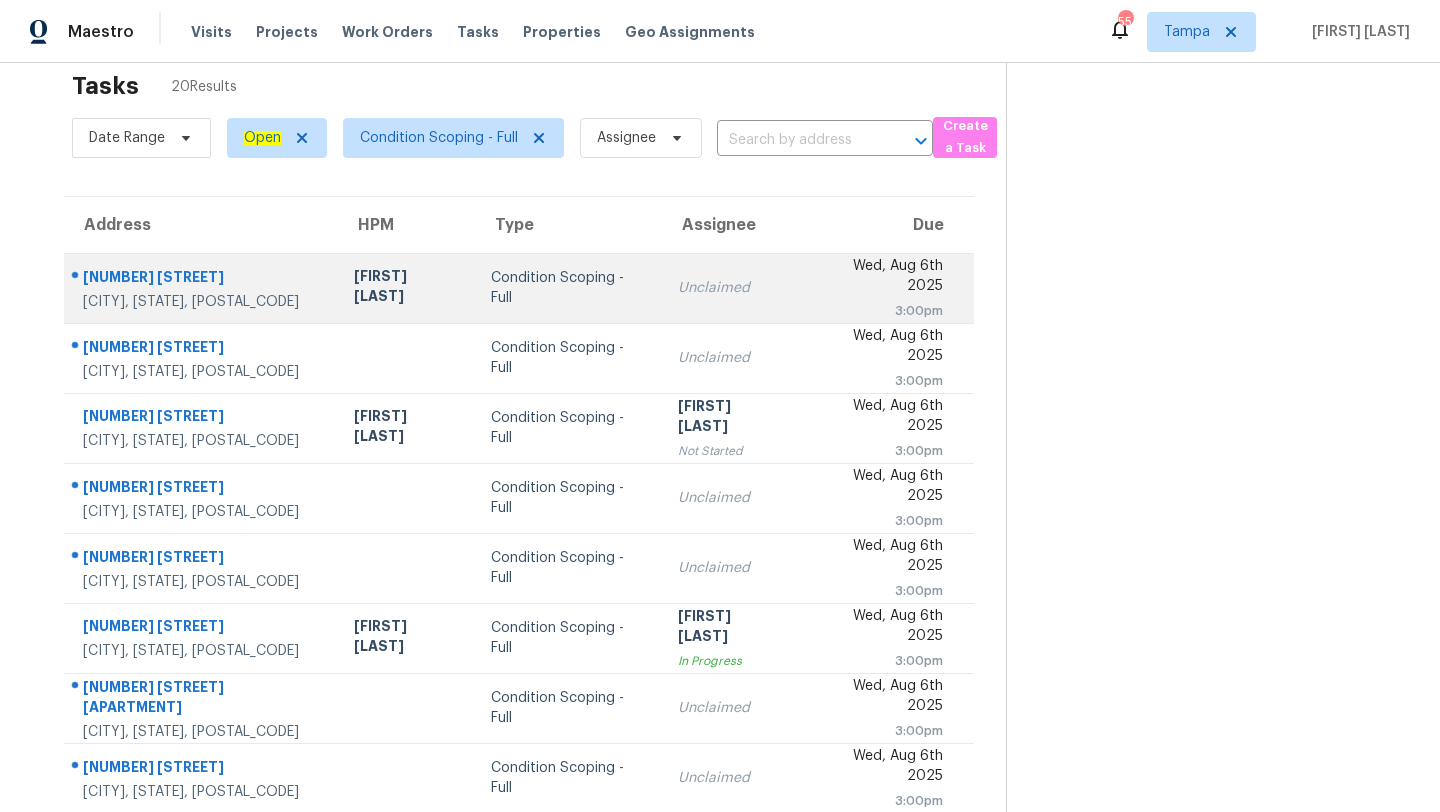 click on "Unclaimed" at bounding box center (730, 288) 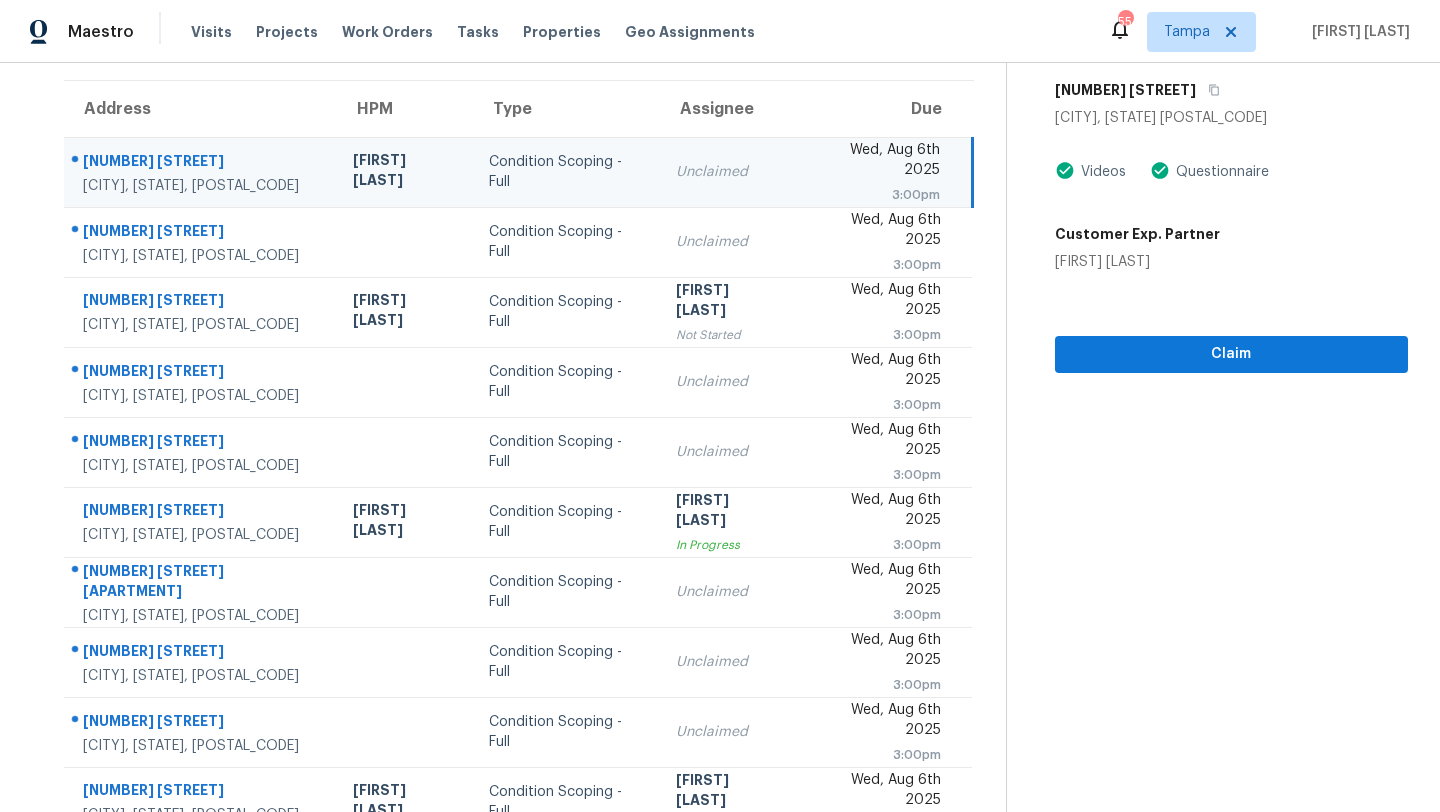 scroll, scrollTop: 90, scrollLeft: 0, axis: vertical 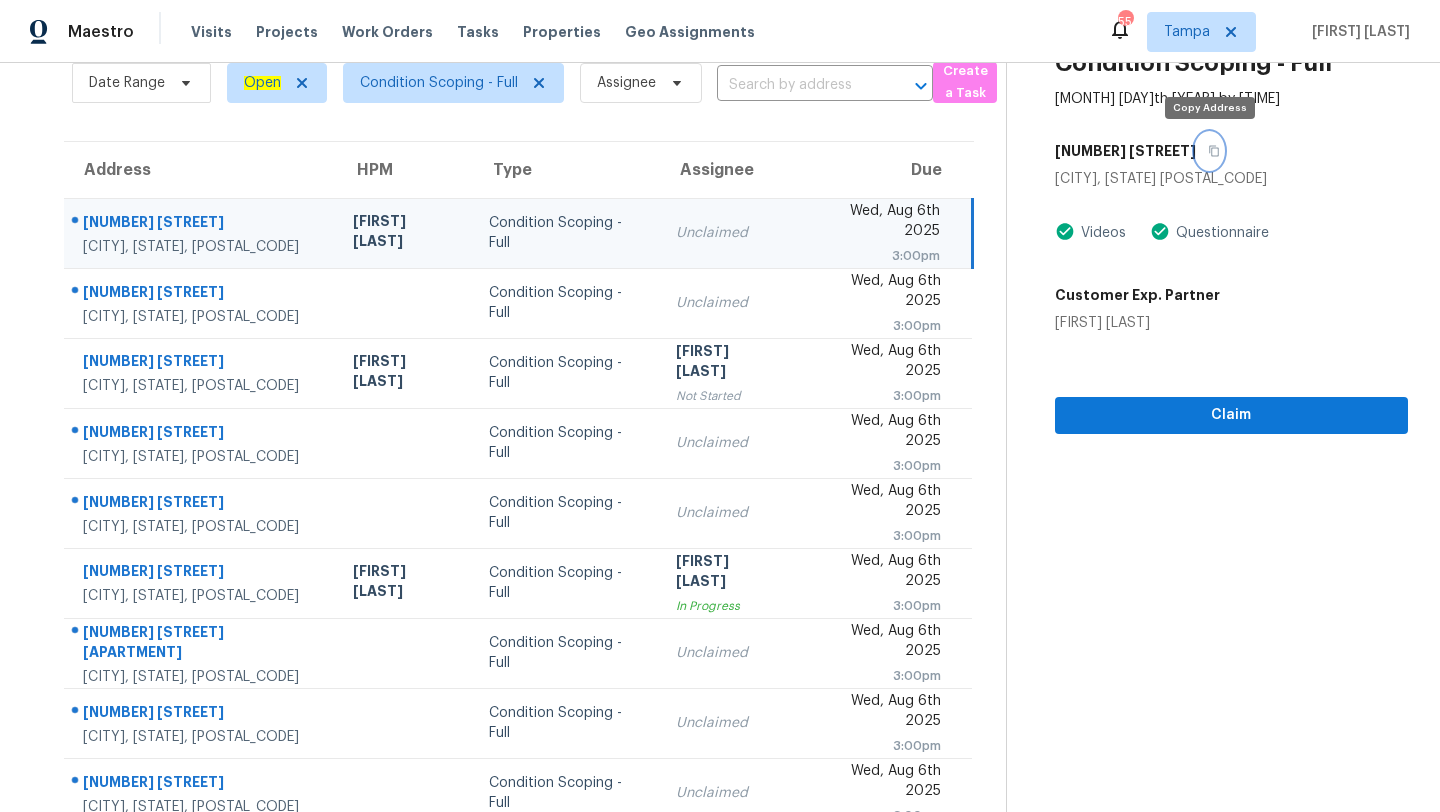 click 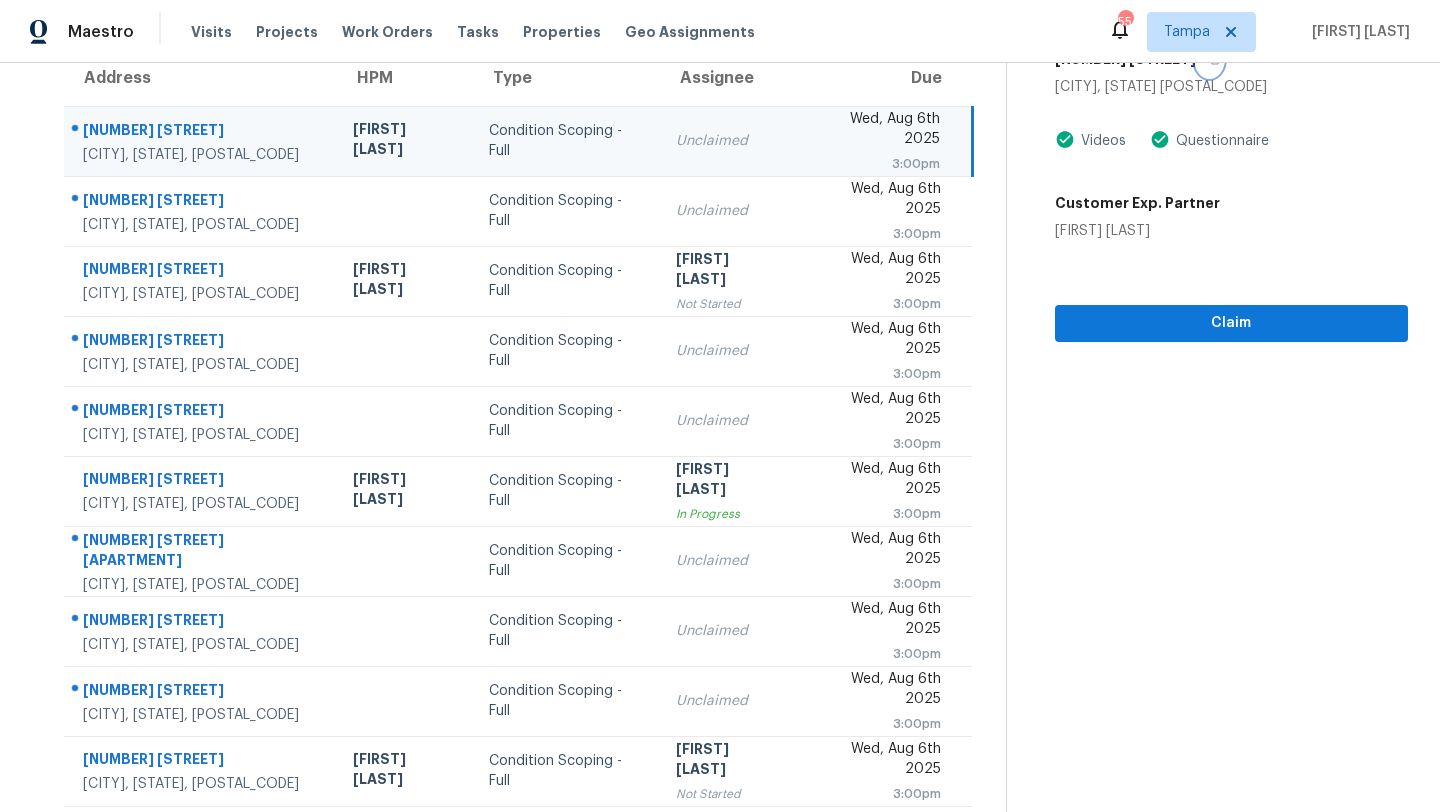 scroll, scrollTop: 229, scrollLeft: 0, axis: vertical 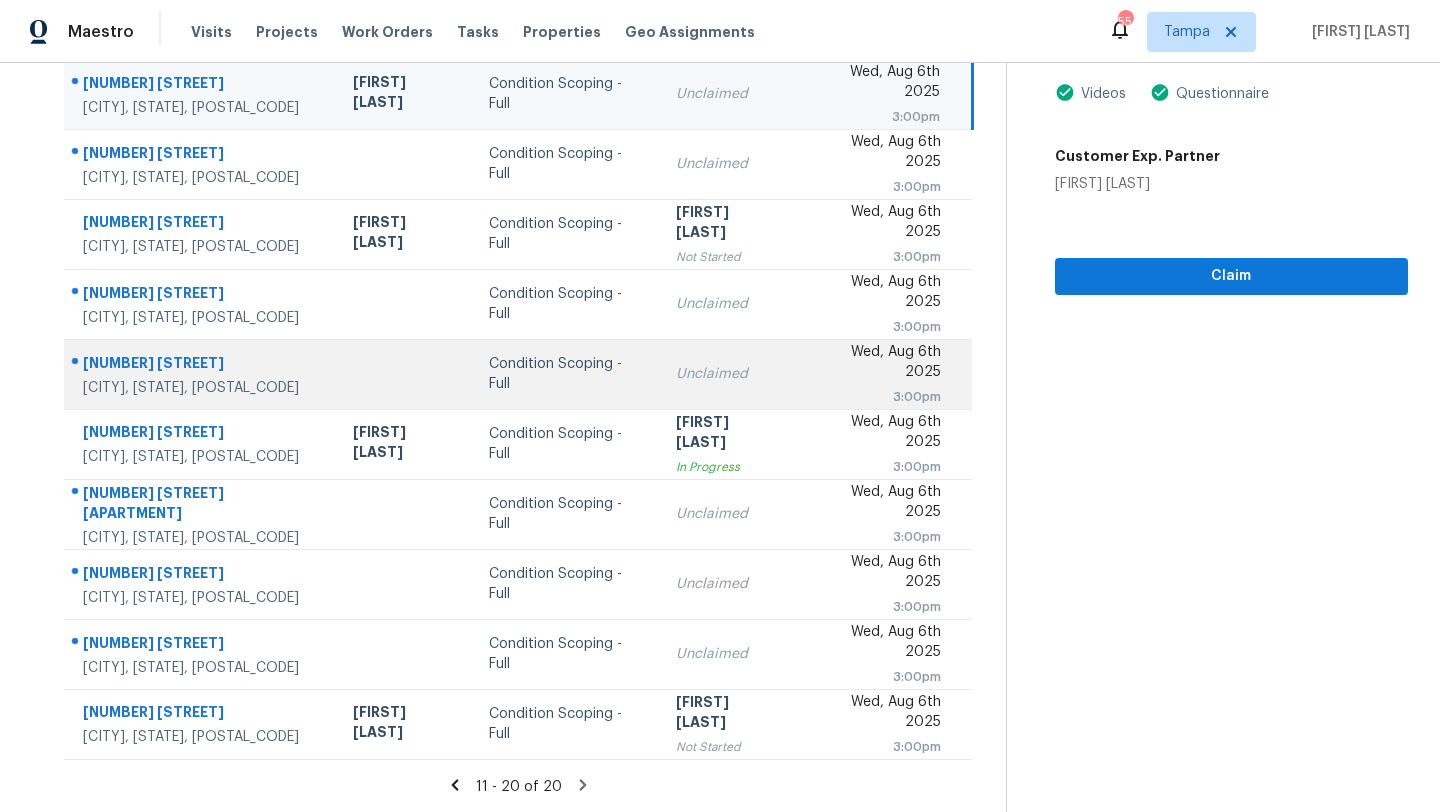 click on "Condition Scoping - Full" at bounding box center [566, 374] 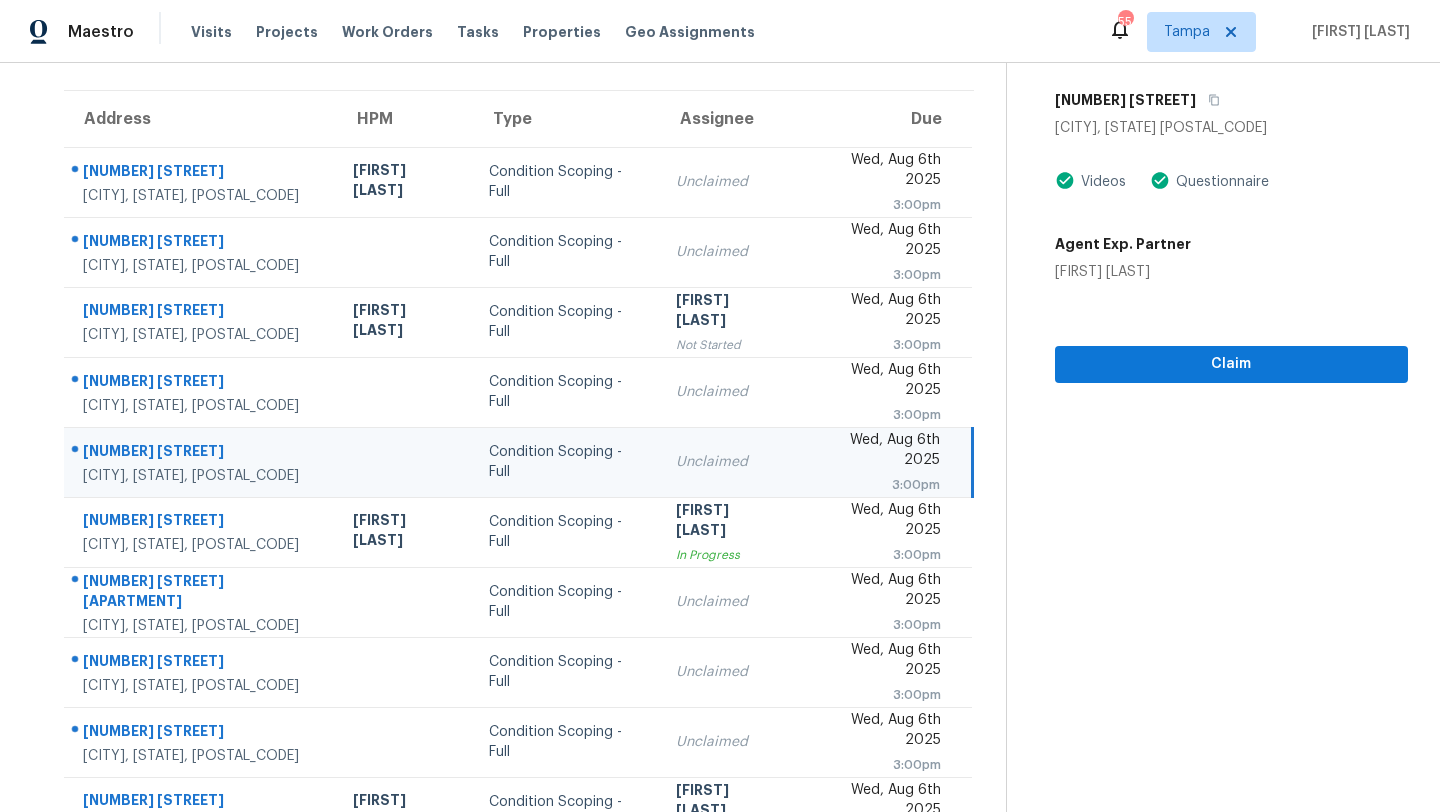 scroll, scrollTop: 111, scrollLeft: 0, axis: vertical 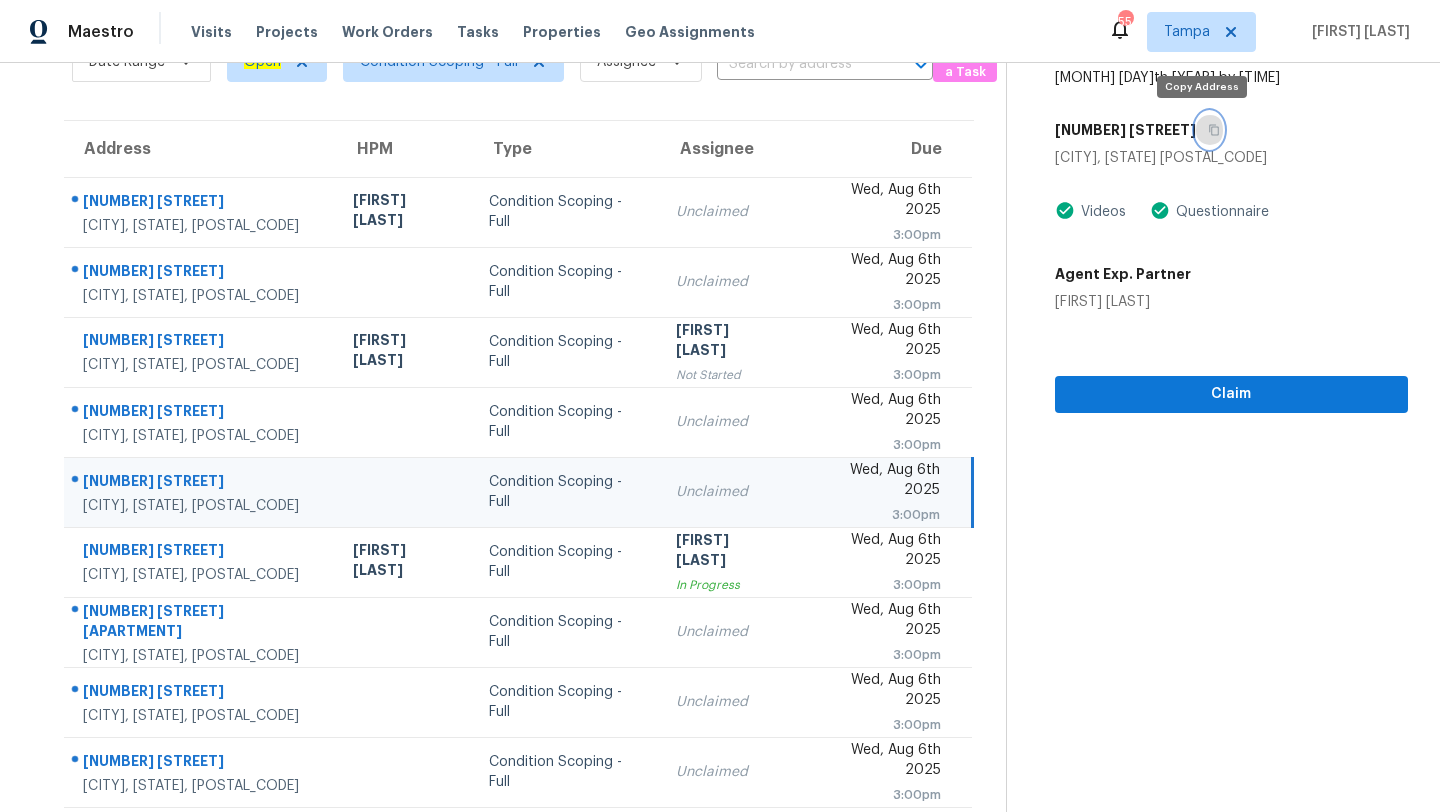 click 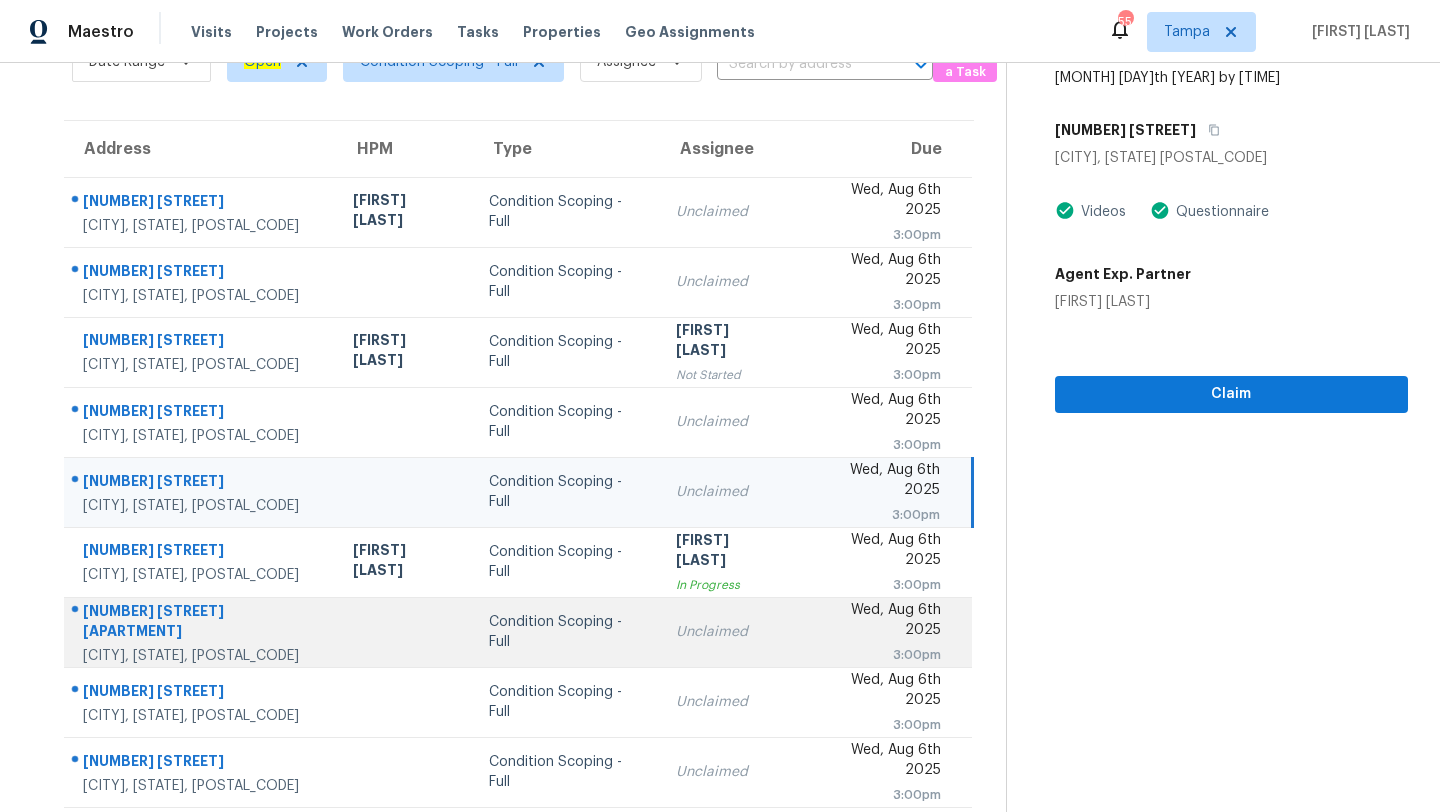 click on "Unclaimed" at bounding box center [728, 632] 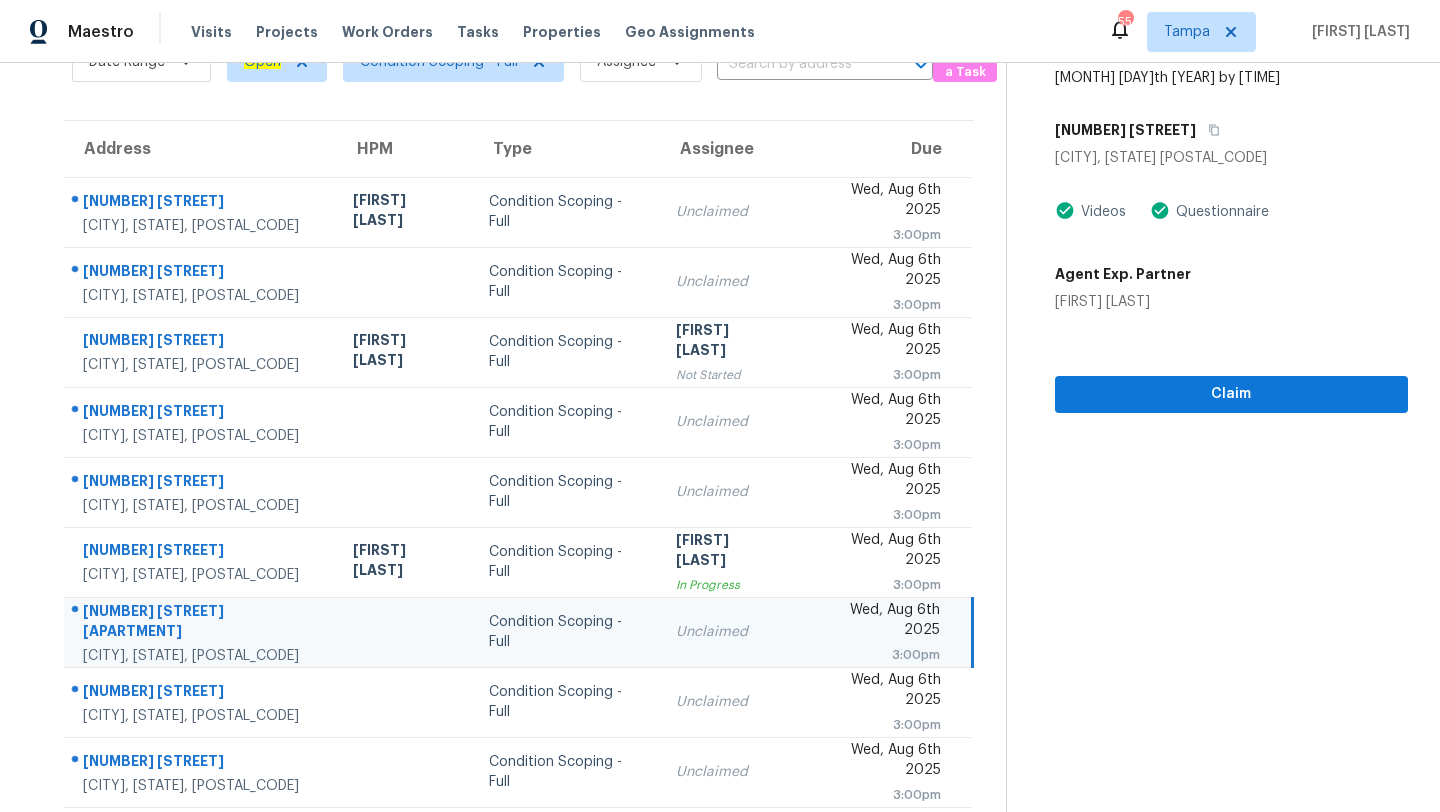 scroll, scrollTop: 101, scrollLeft: 0, axis: vertical 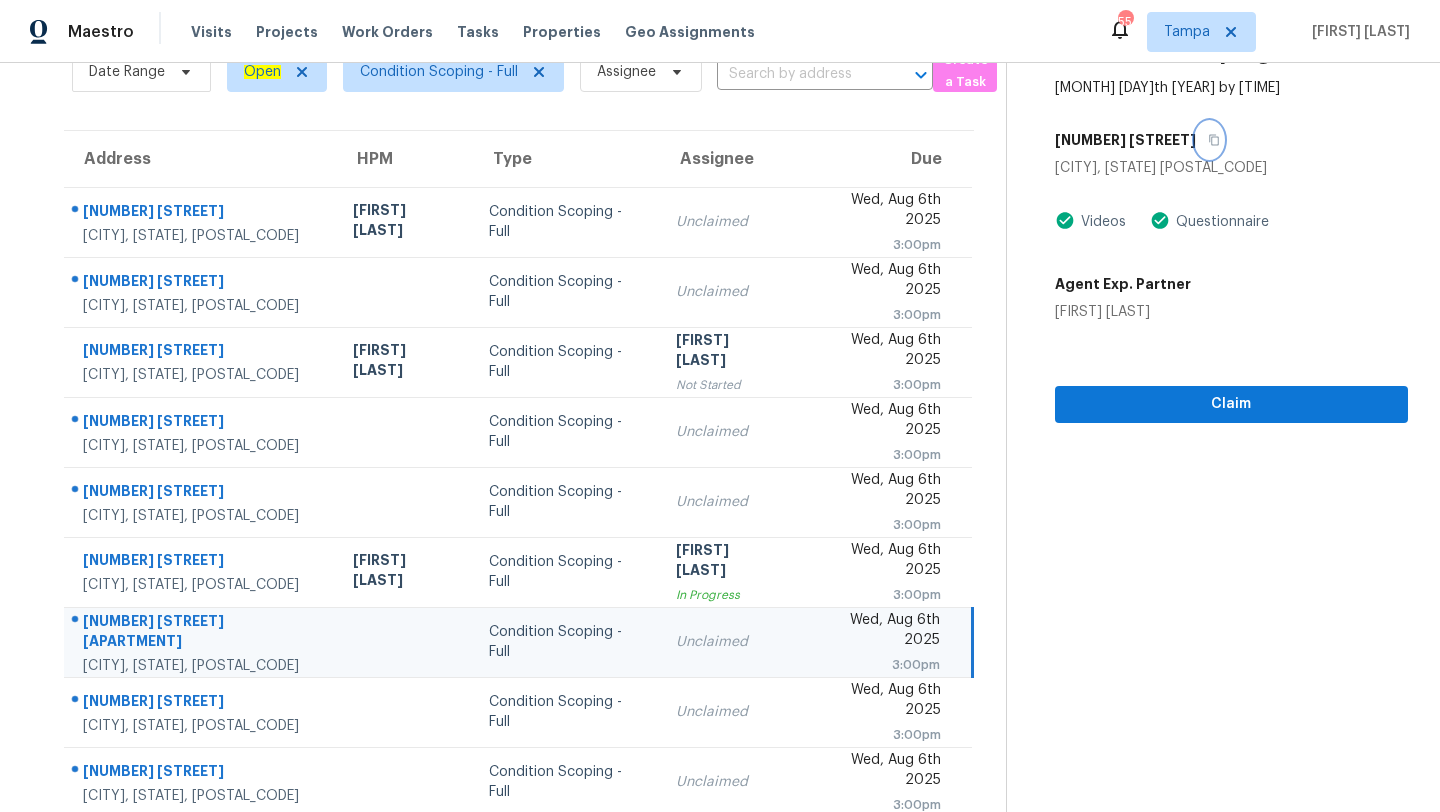 click 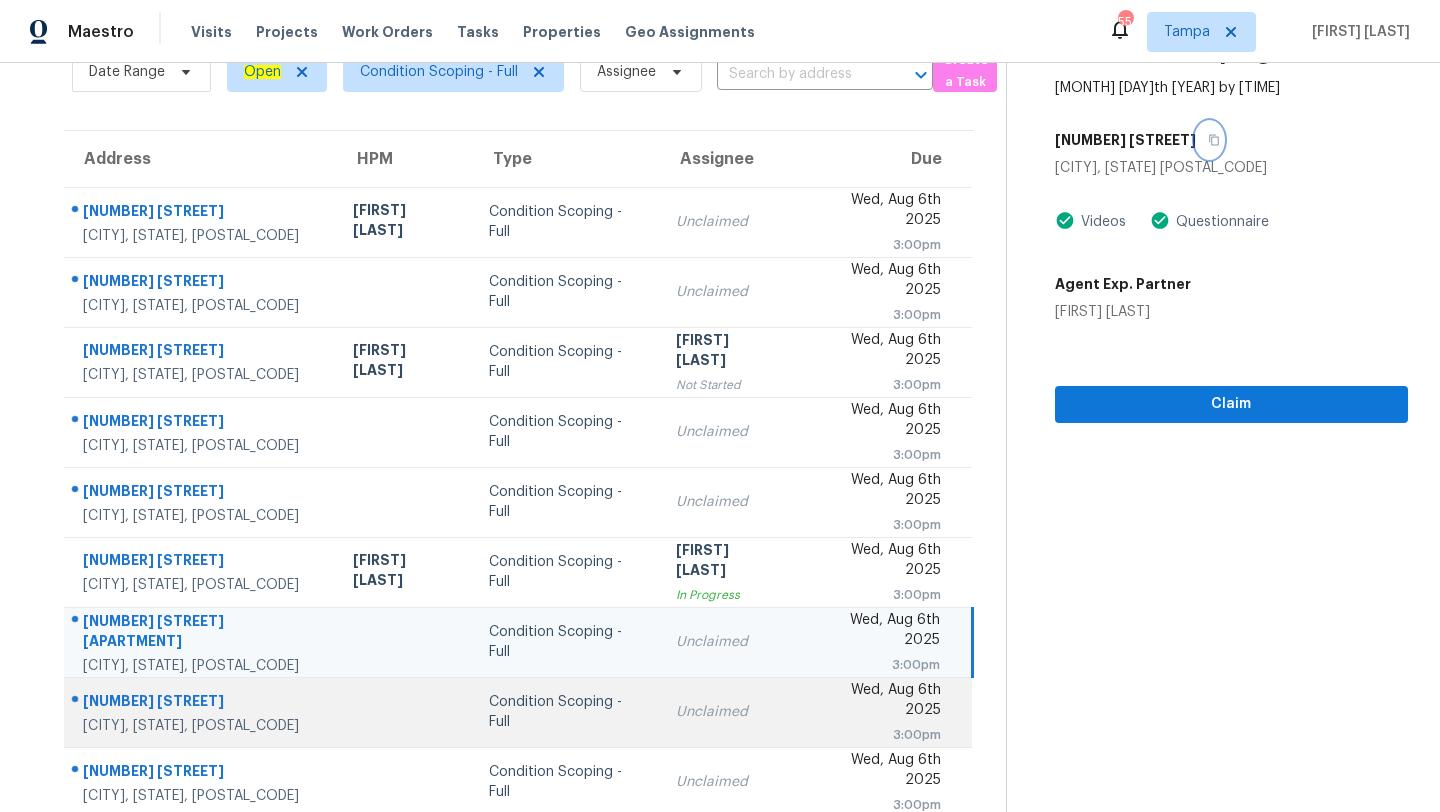 scroll, scrollTop: 229, scrollLeft: 0, axis: vertical 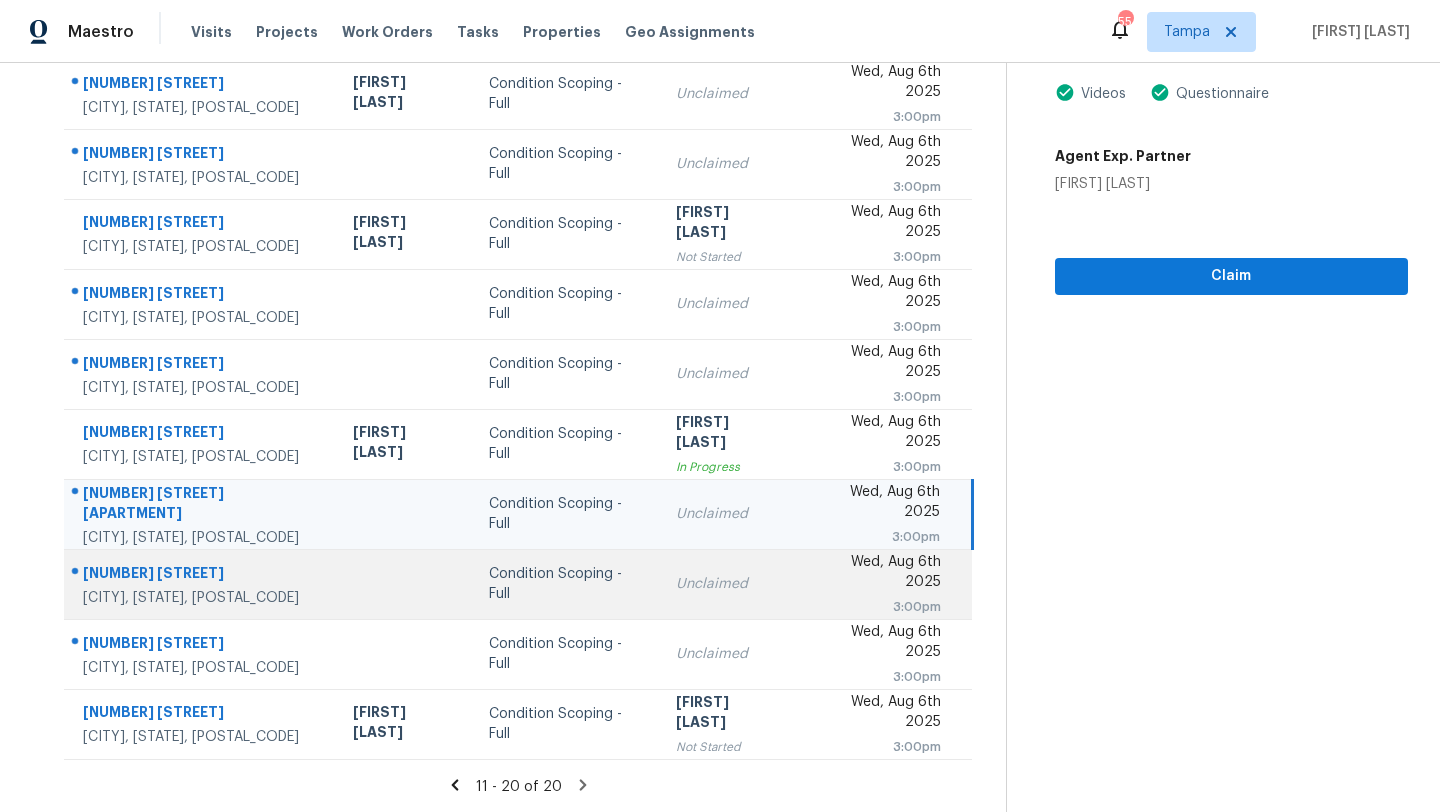 click on "Unclaimed" at bounding box center (728, 584) 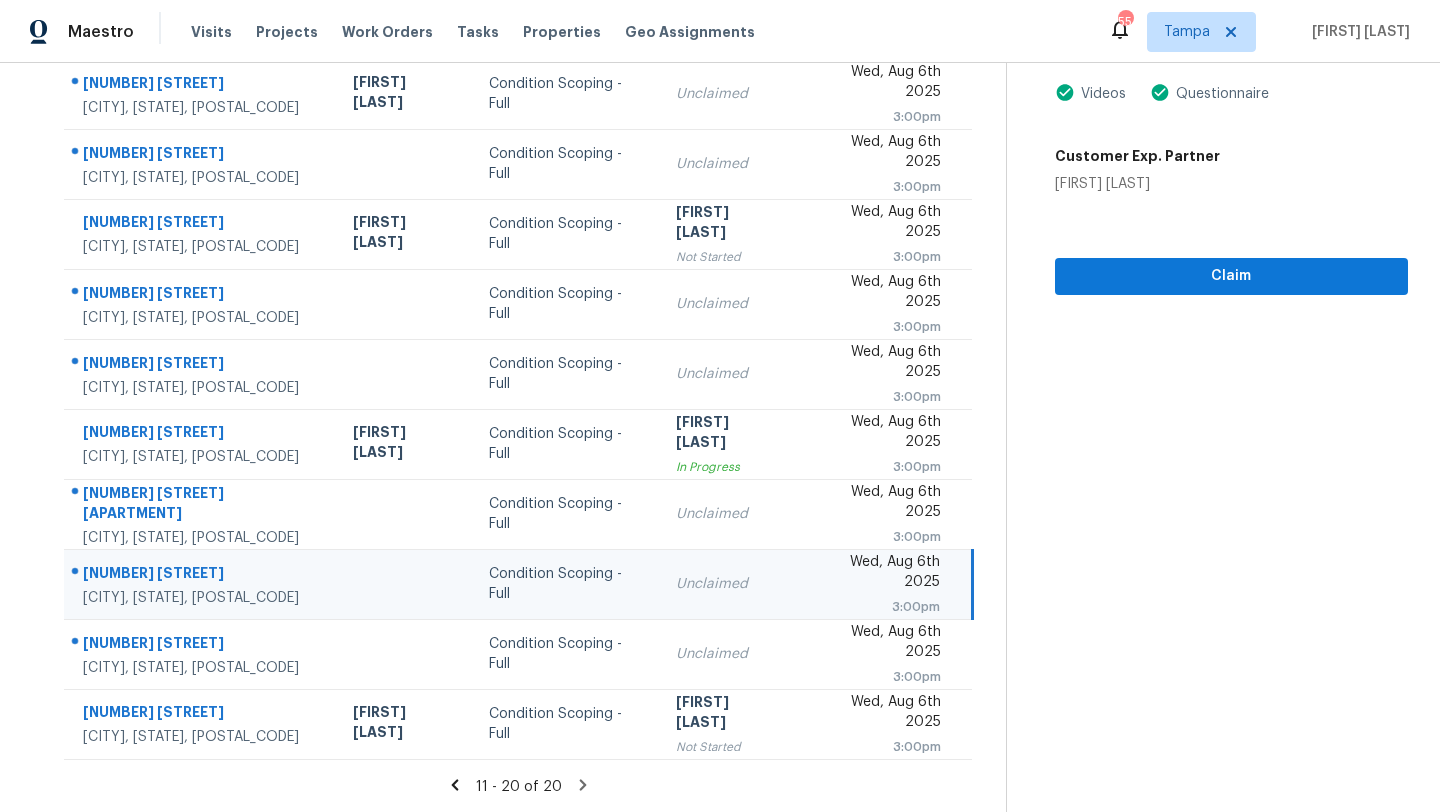 click on "Claim" at bounding box center (1231, 244) 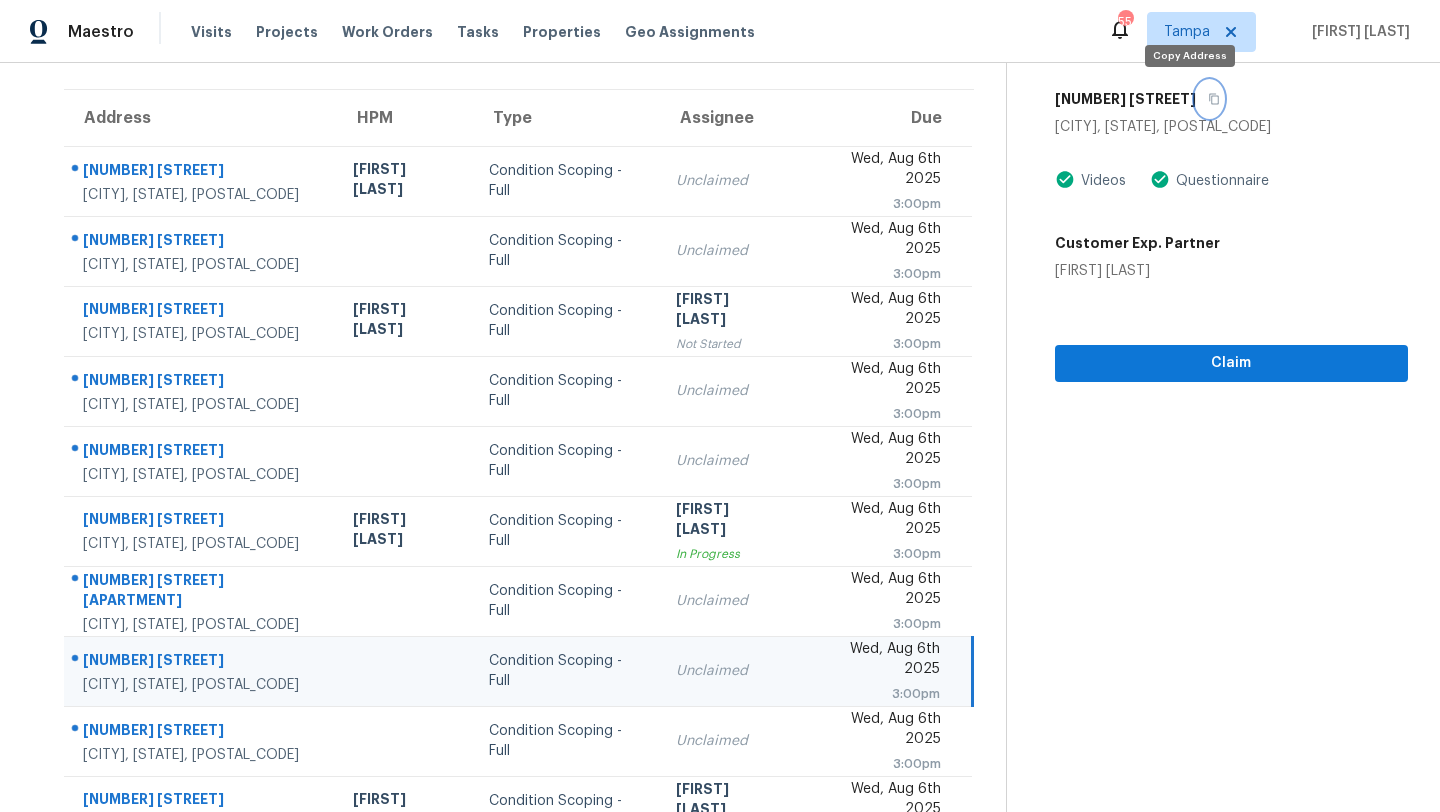 click at bounding box center (1209, 99) 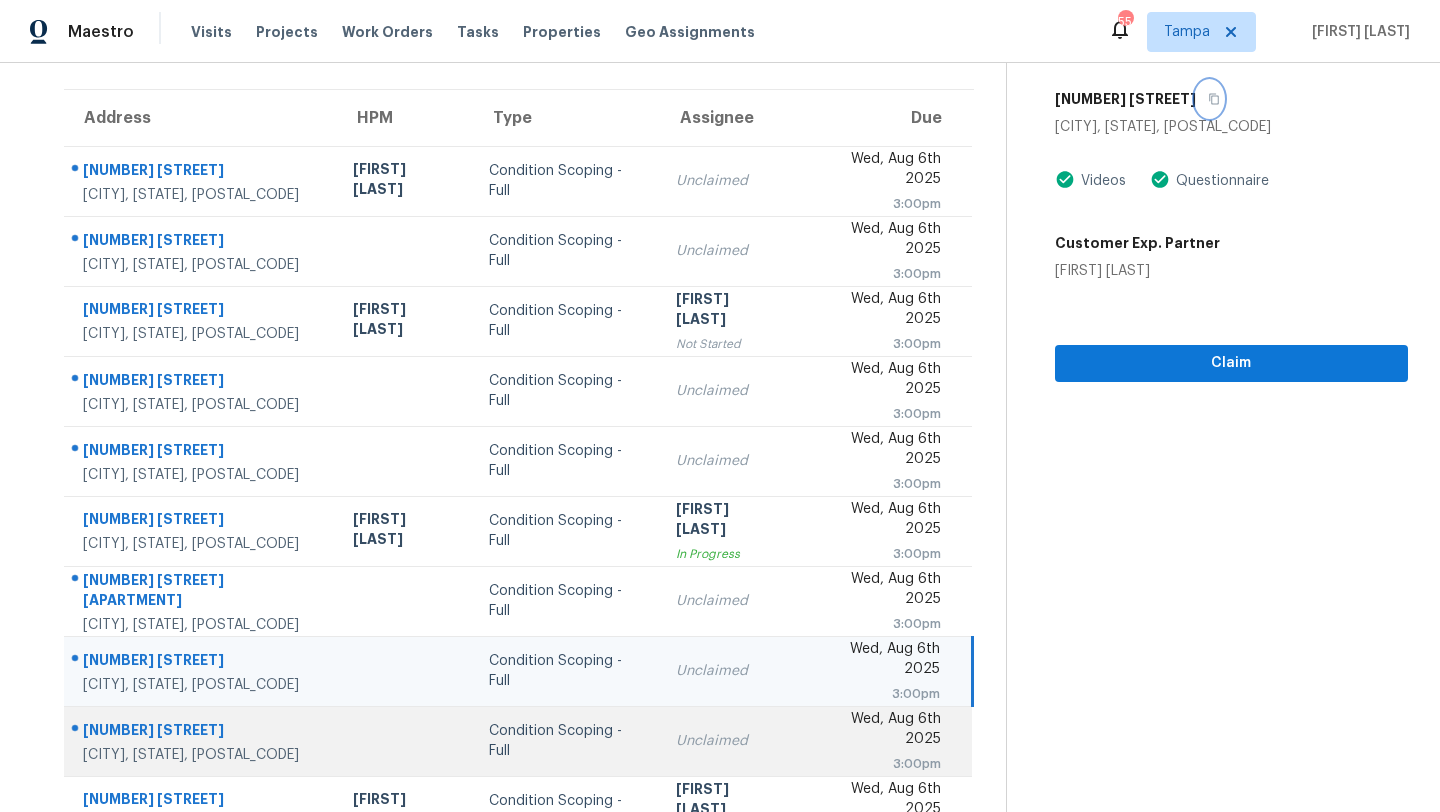 scroll, scrollTop: 229, scrollLeft: 0, axis: vertical 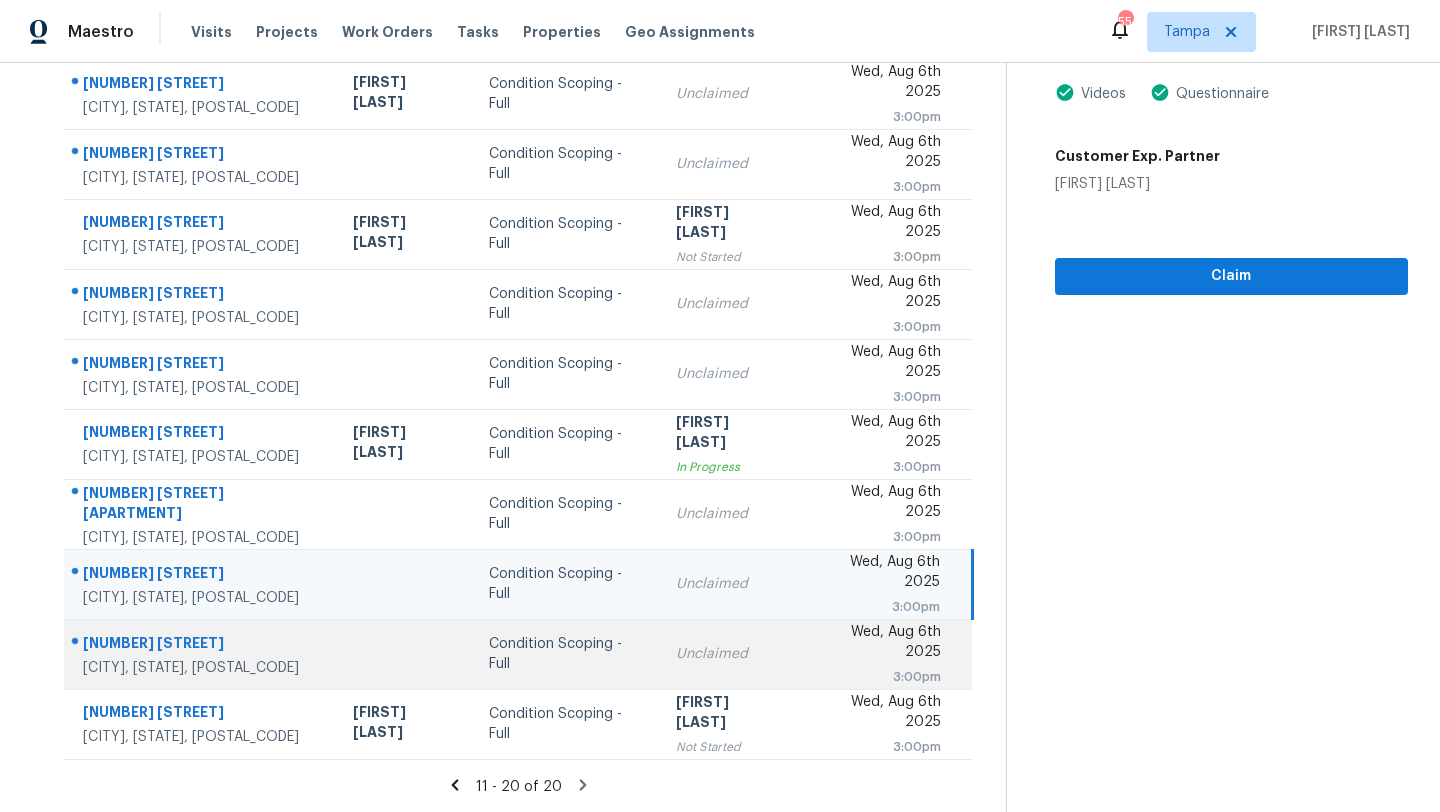 click on "Unclaimed" at bounding box center [728, 654] 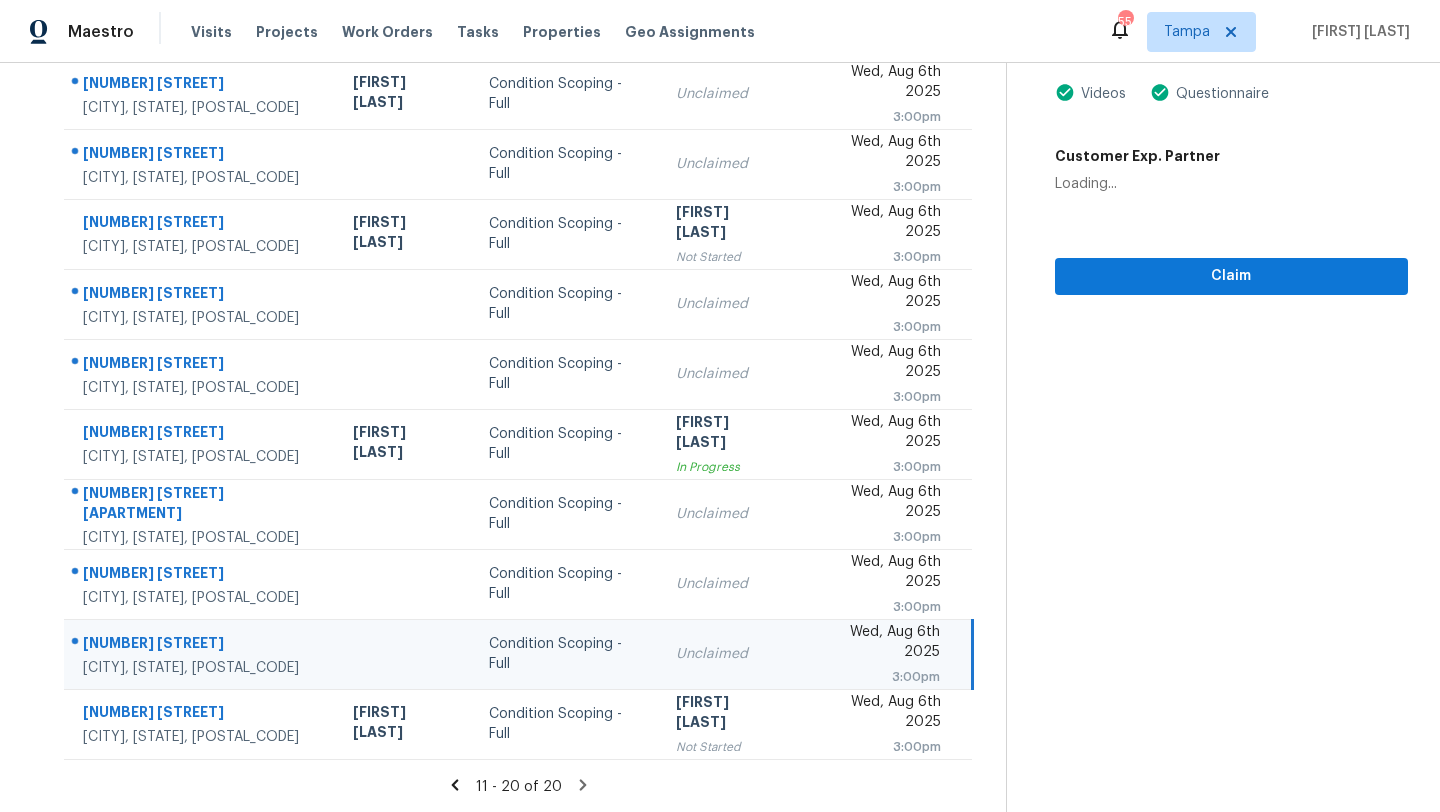 scroll, scrollTop: 0, scrollLeft: 0, axis: both 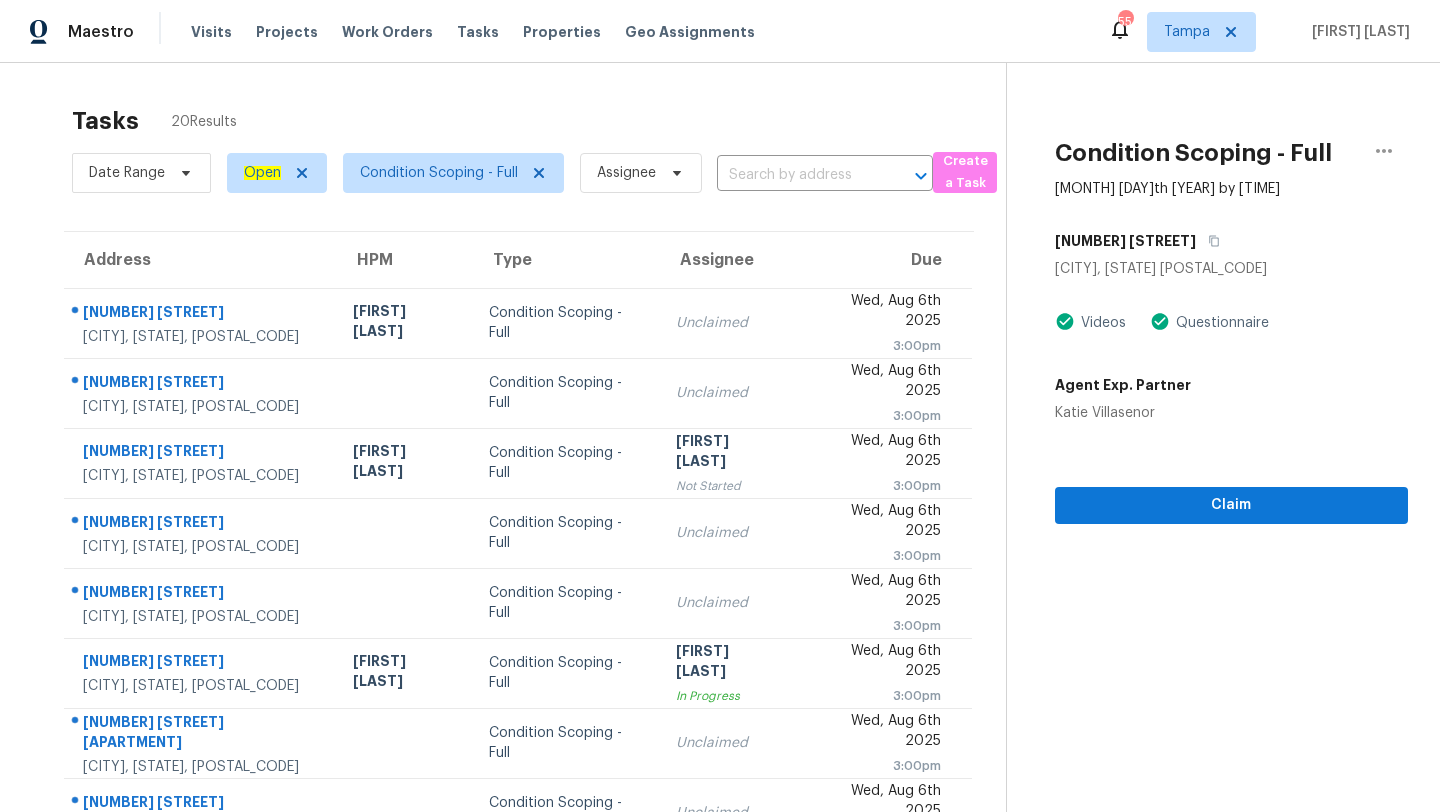 click on "[GENERAL_TERM] - [GENERAL_TERM] [MONTH] [DAY]th [YEAR] by [TIME] [NUMBER] [STREET] [CITY], [STATE] [POSTAL_CODE] [GENERAL_TERM] [GENERAL_TERM] [GENERAL_TERM] [GENERAL_TERM] [FIRST] [LAST] [GENERAL_TERM]" at bounding box center [1207, 293] 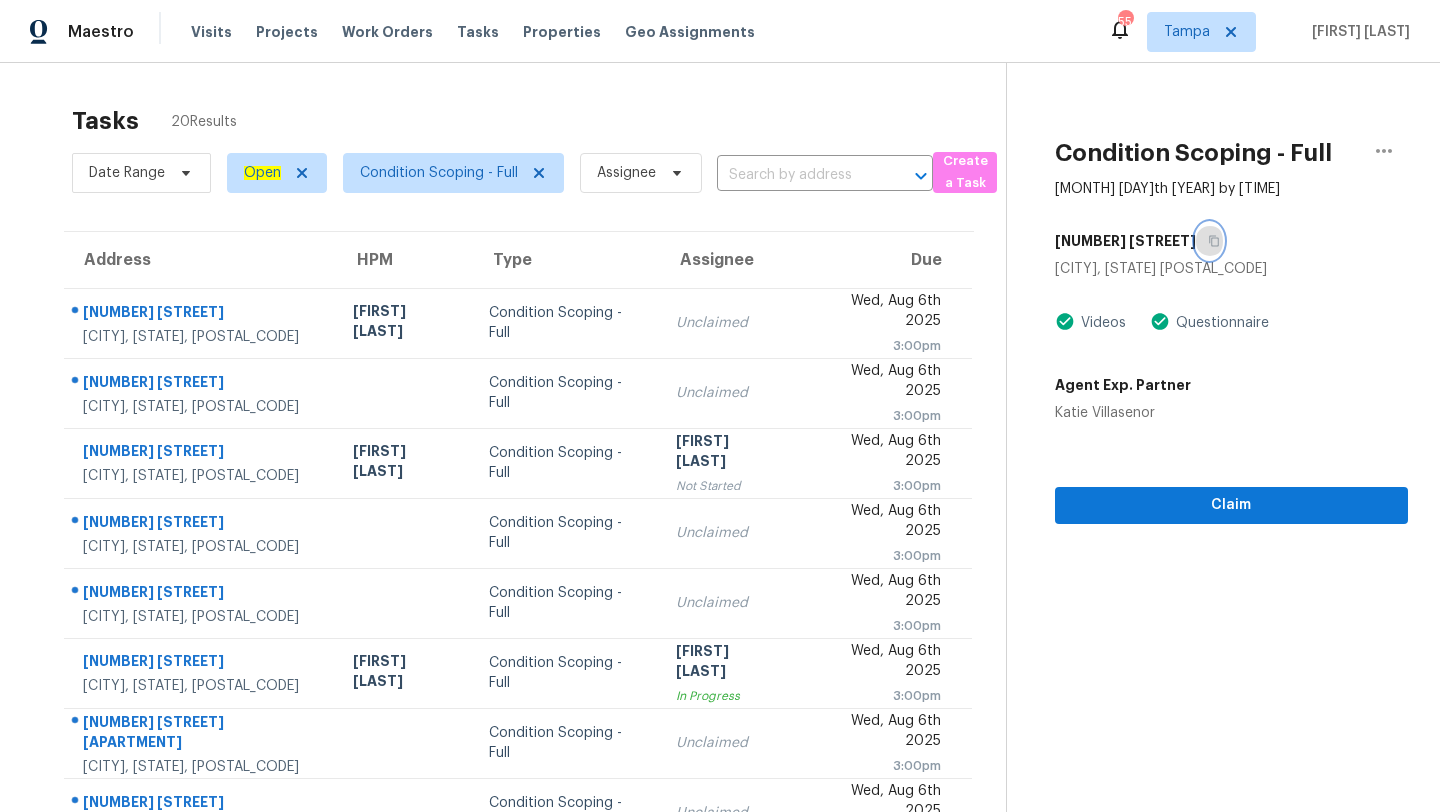 click 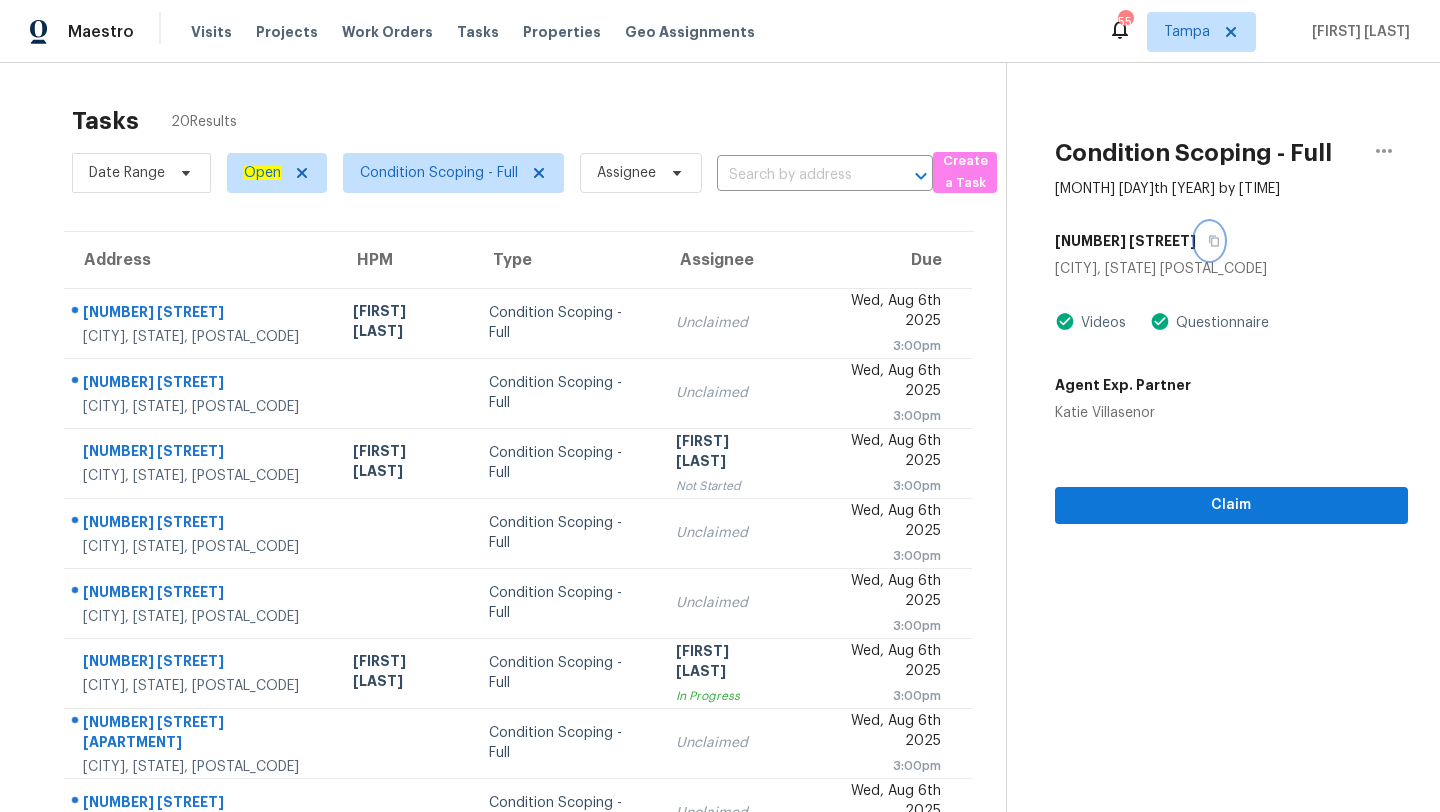 scroll, scrollTop: 0, scrollLeft: 0, axis: both 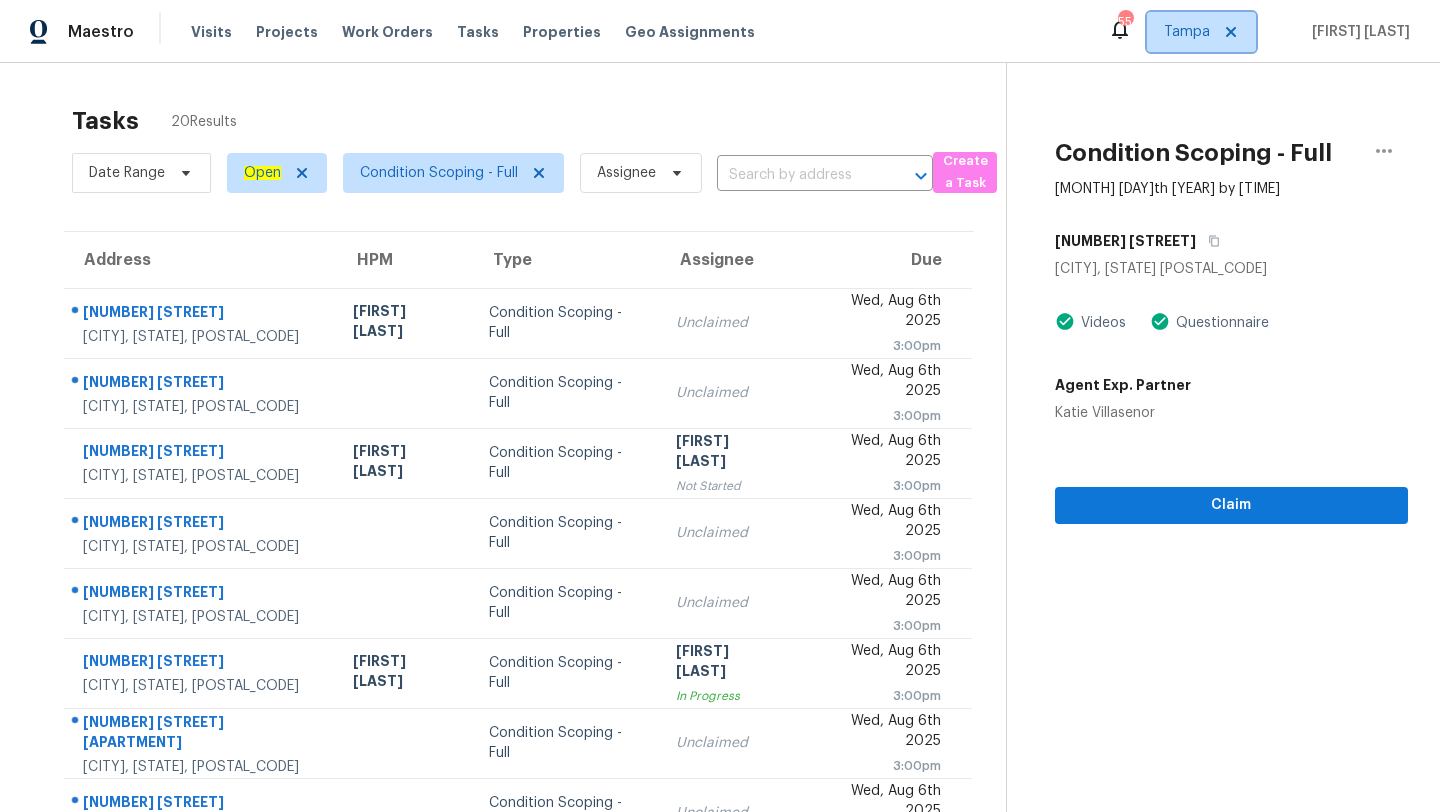 click on "Tampa" at bounding box center (1187, 32) 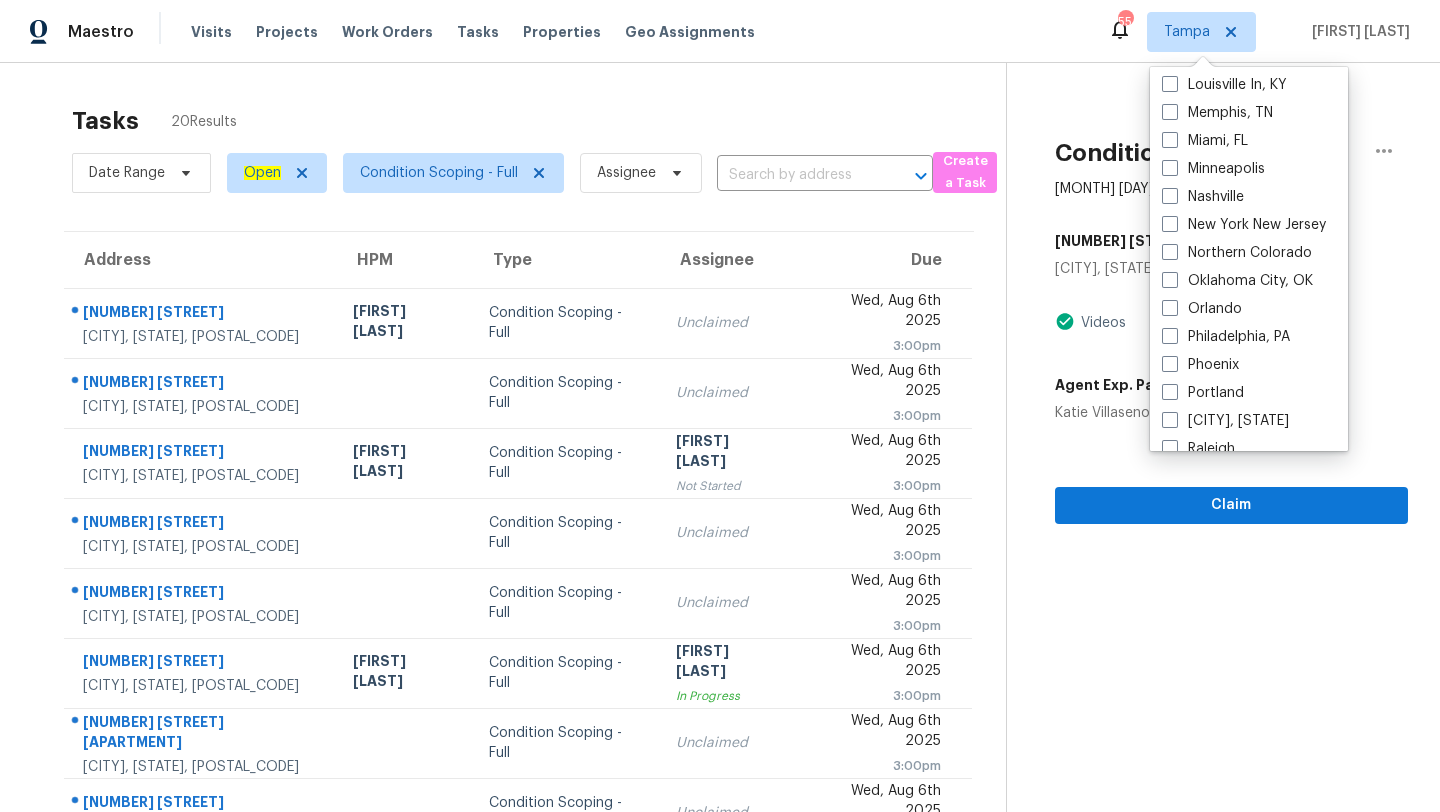 scroll, scrollTop: 852, scrollLeft: 0, axis: vertical 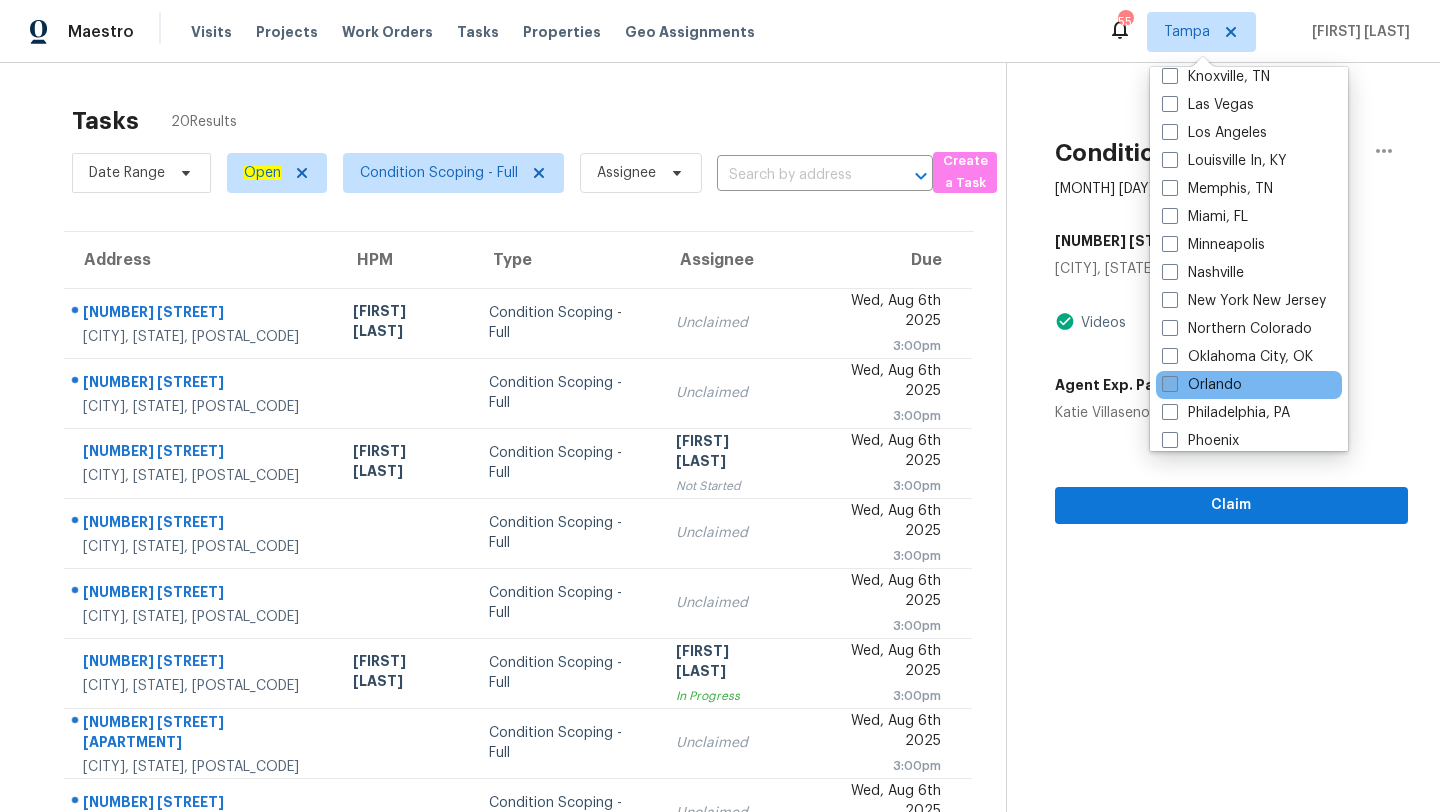 click at bounding box center [1170, 384] 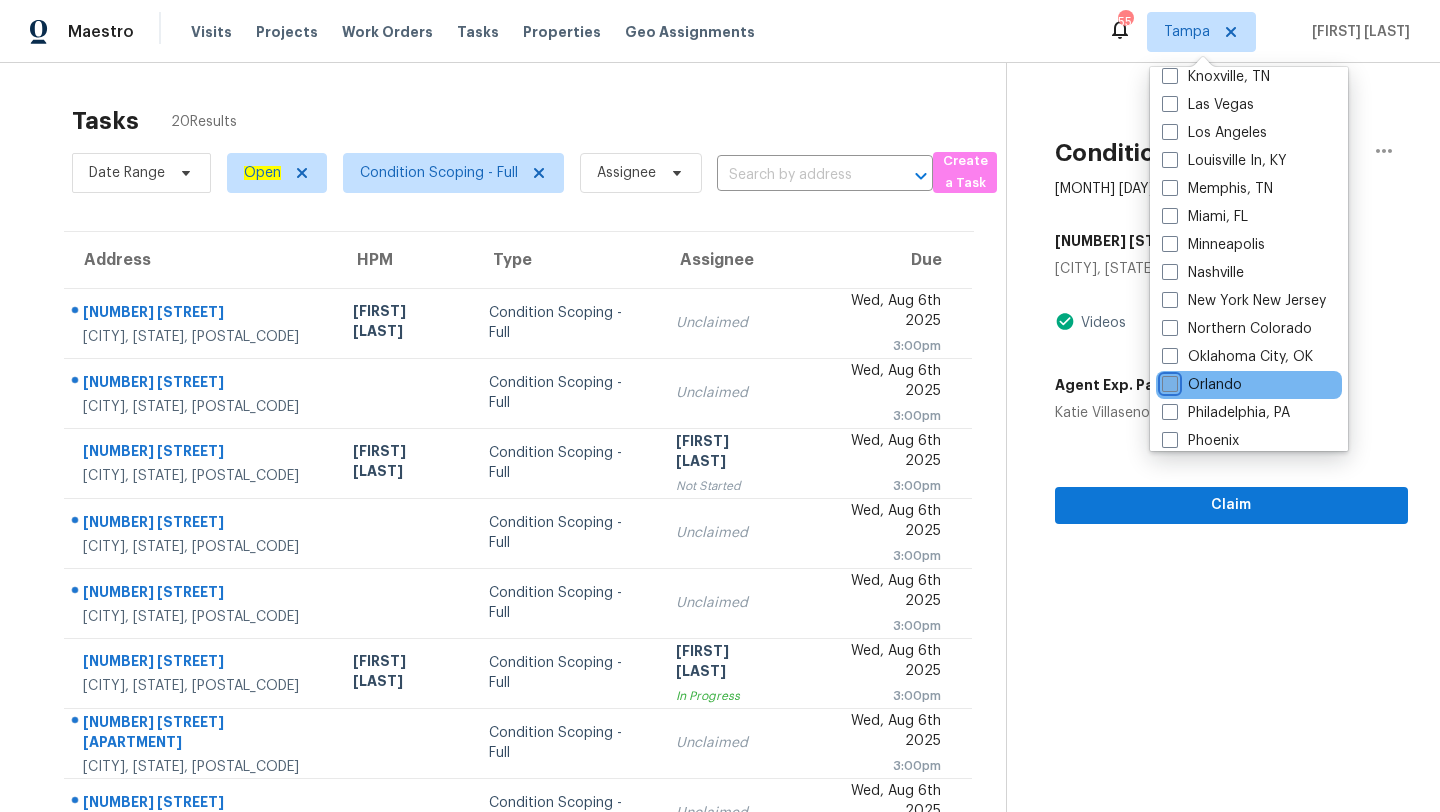 click on "Orlando" at bounding box center [1168, 381] 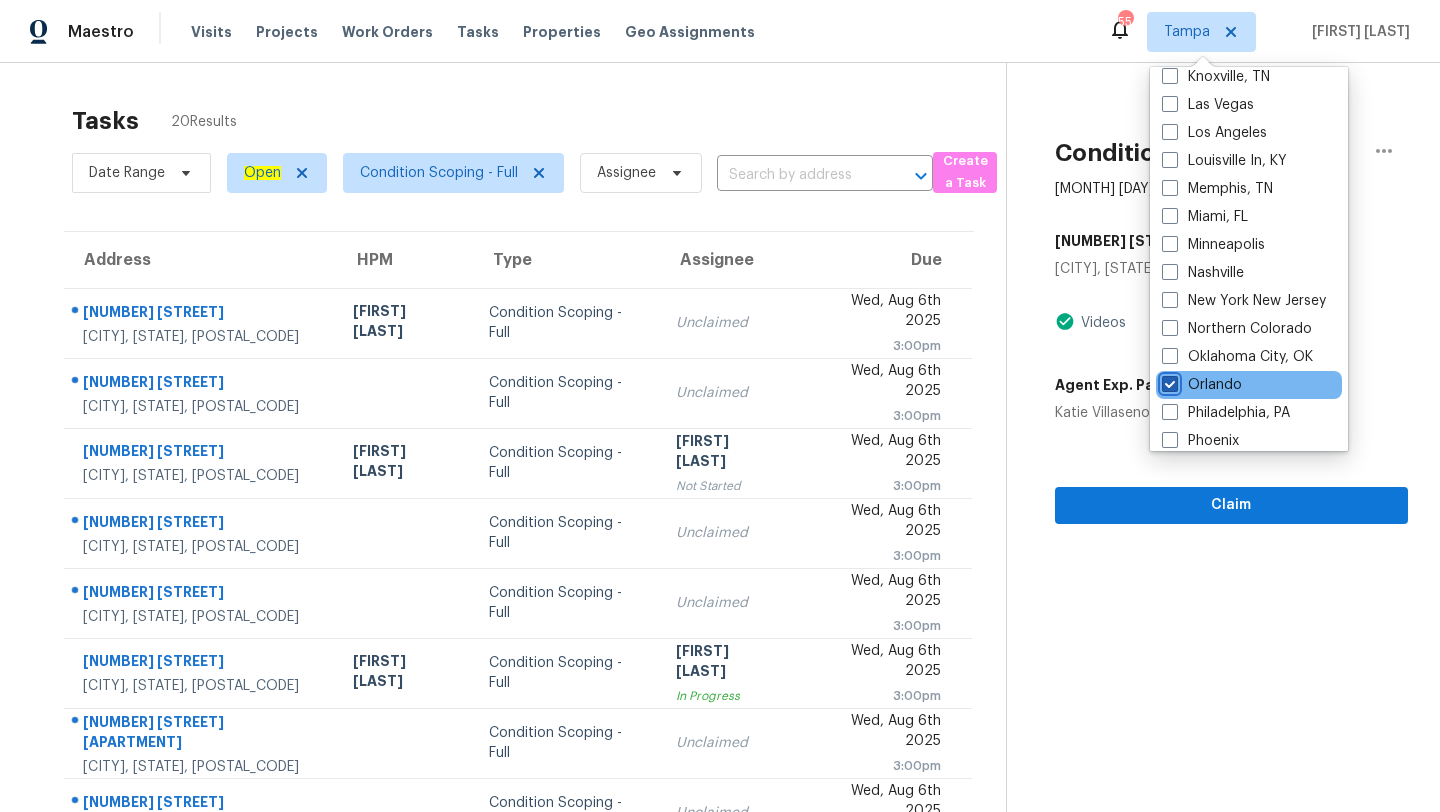 checkbox on "true" 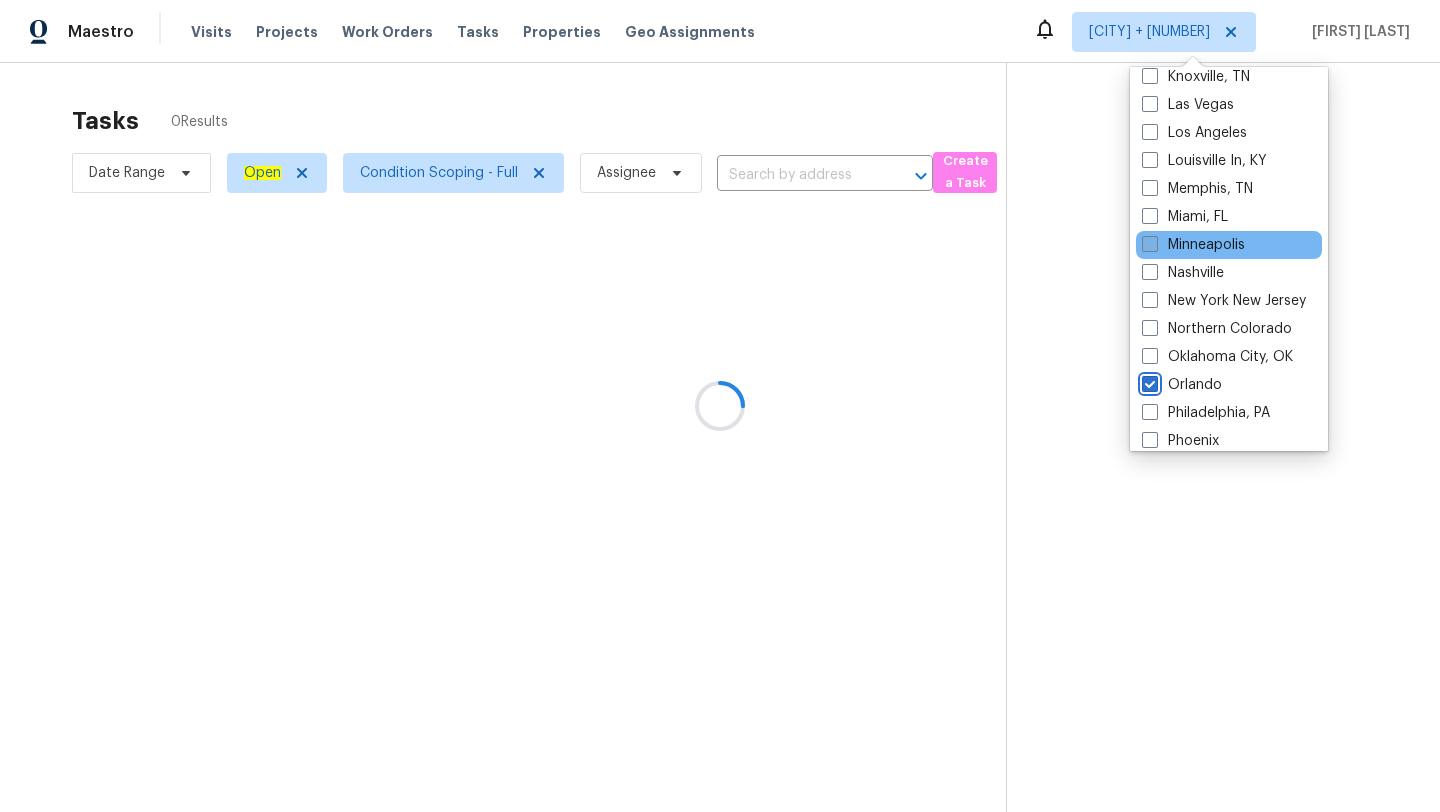 scroll, scrollTop: 0, scrollLeft: 0, axis: both 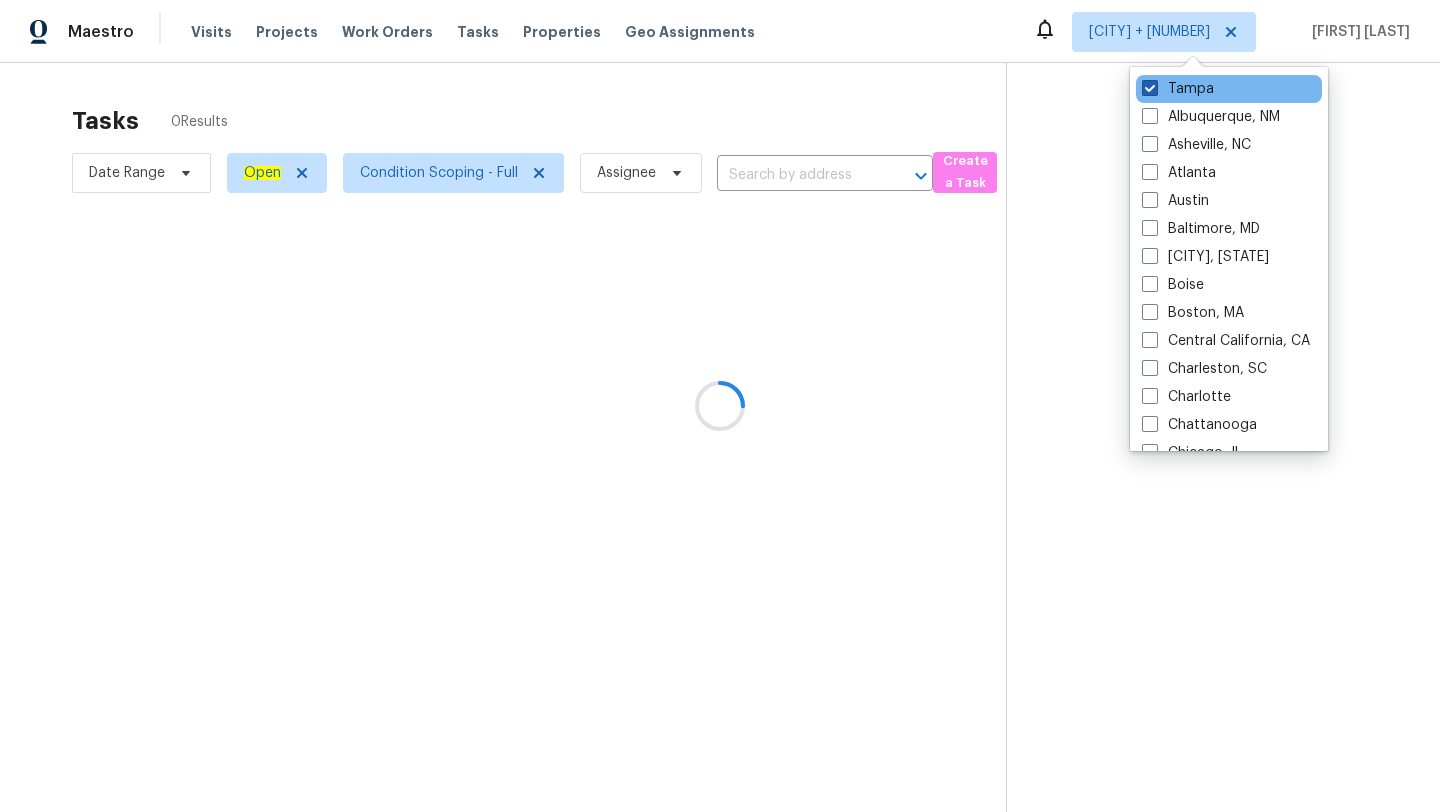 click at bounding box center [1150, 88] 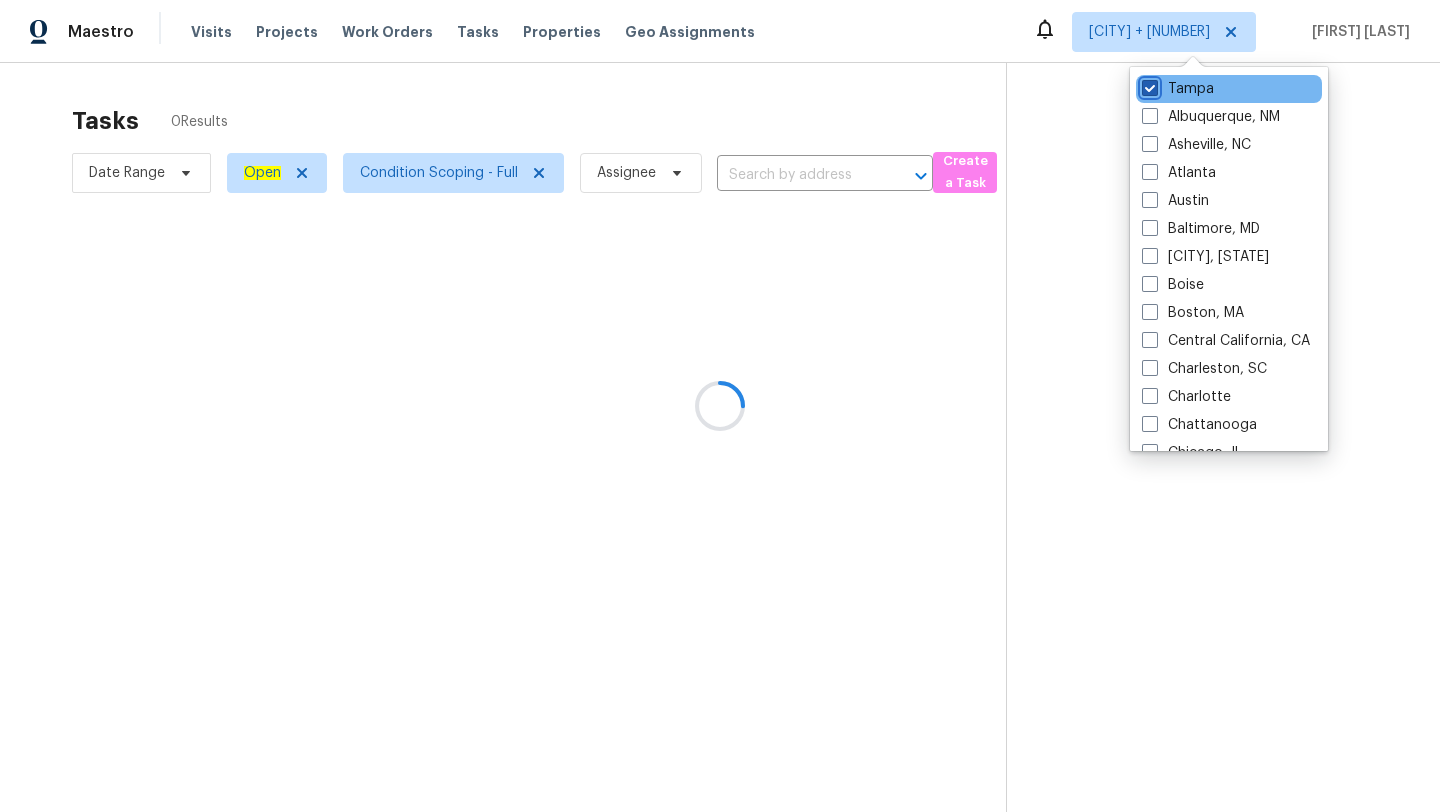 click on "Tampa" at bounding box center (1148, 85) 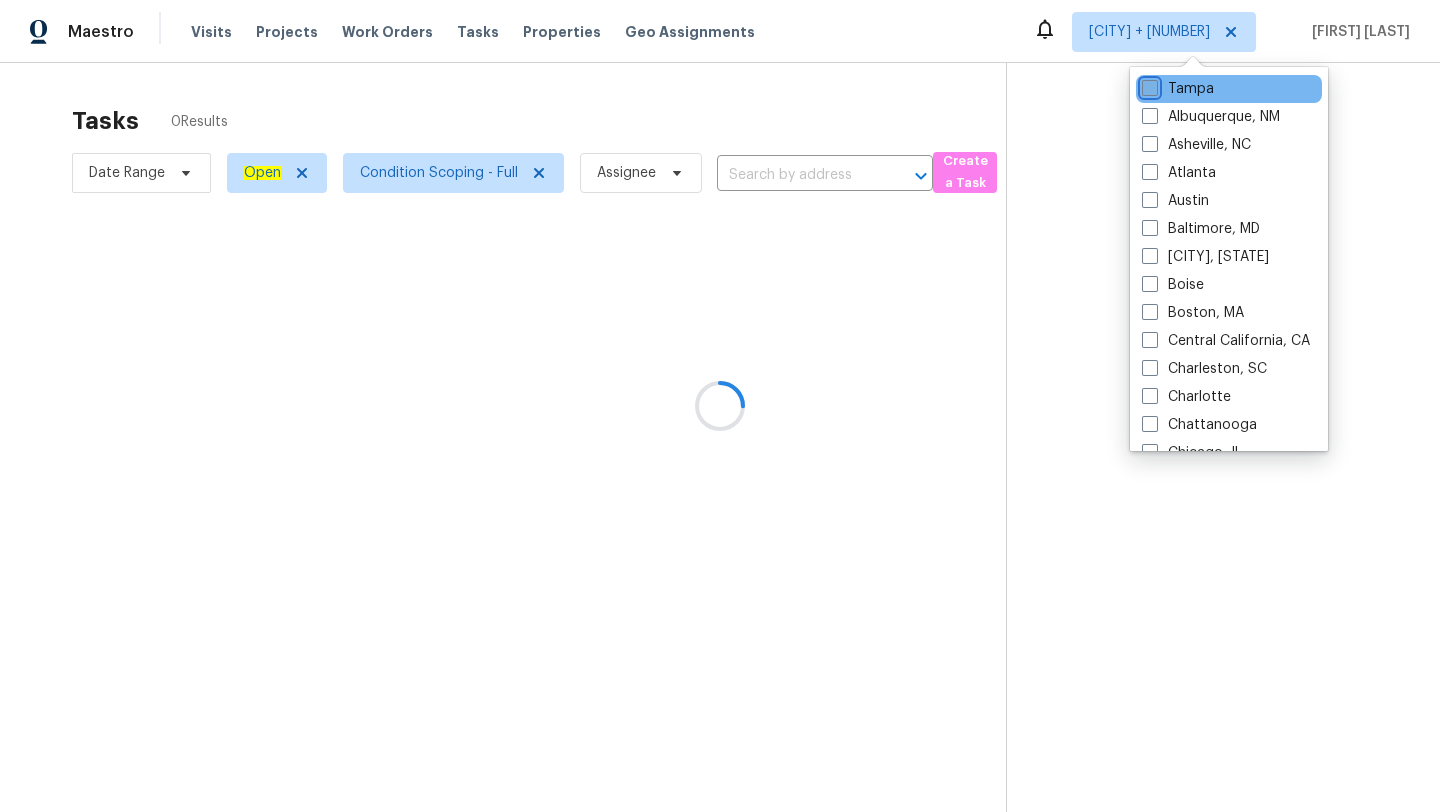 checkbox on "false" 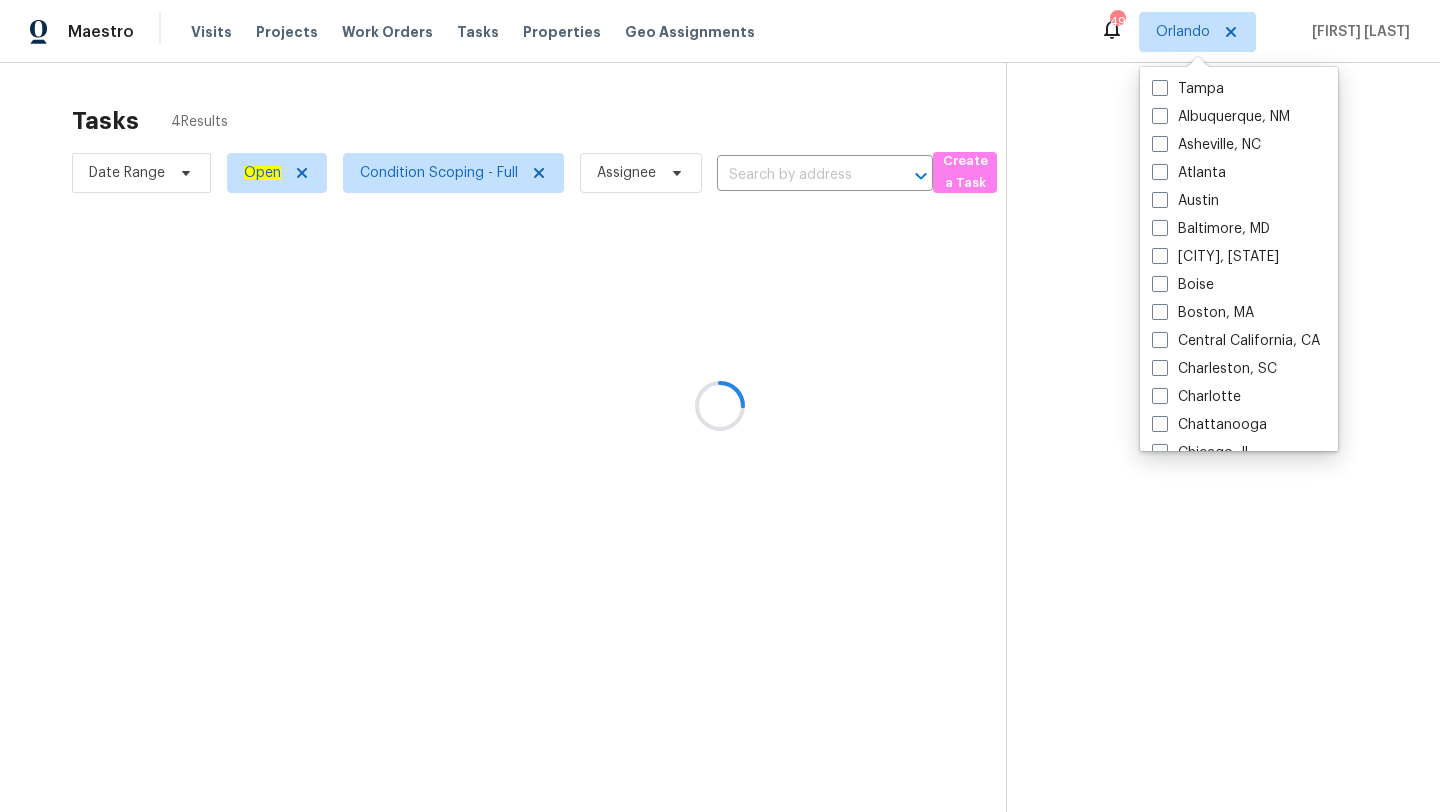 click at bounding box center (720, 406) 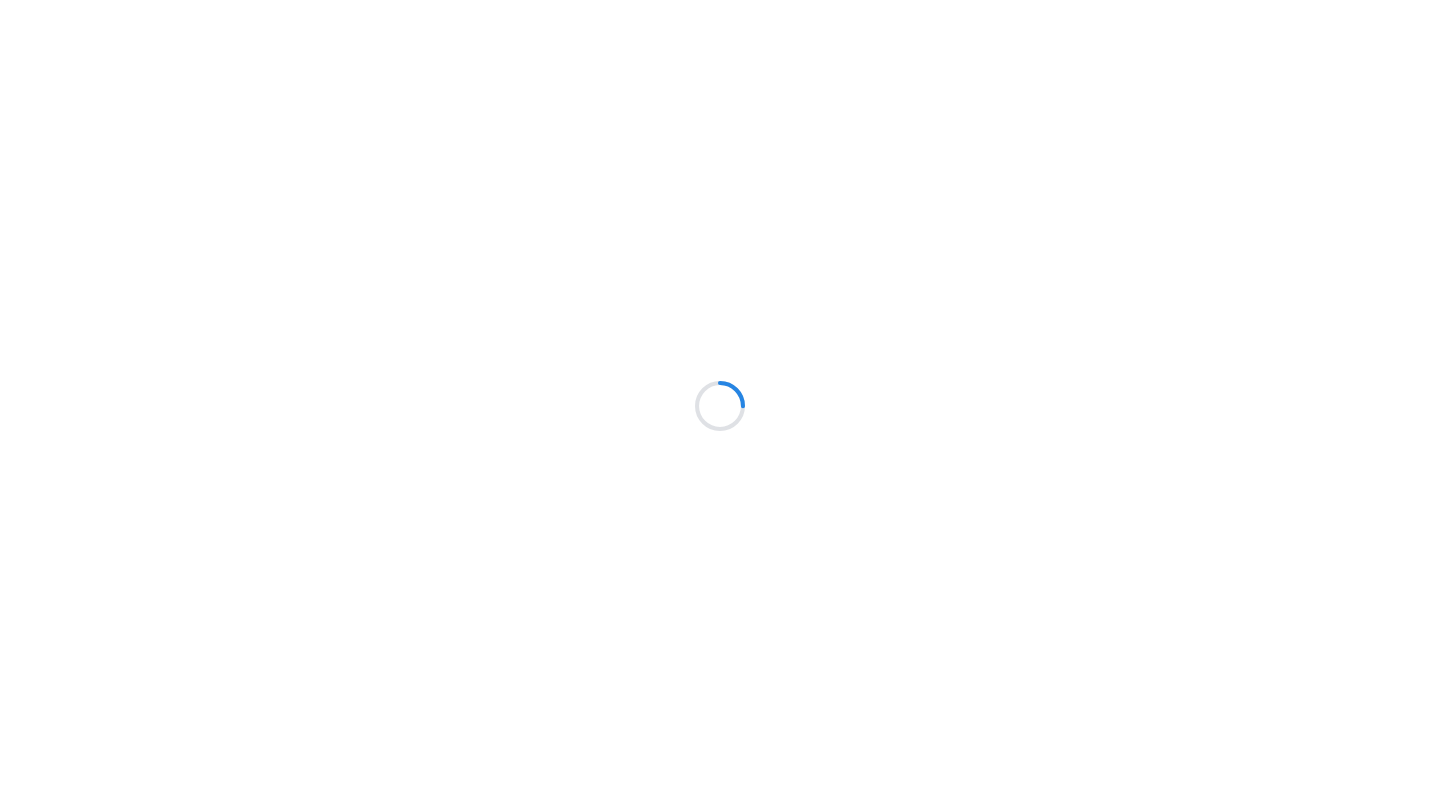 scroll, scrollTop: 0, scrollLeft: 0, axis: both 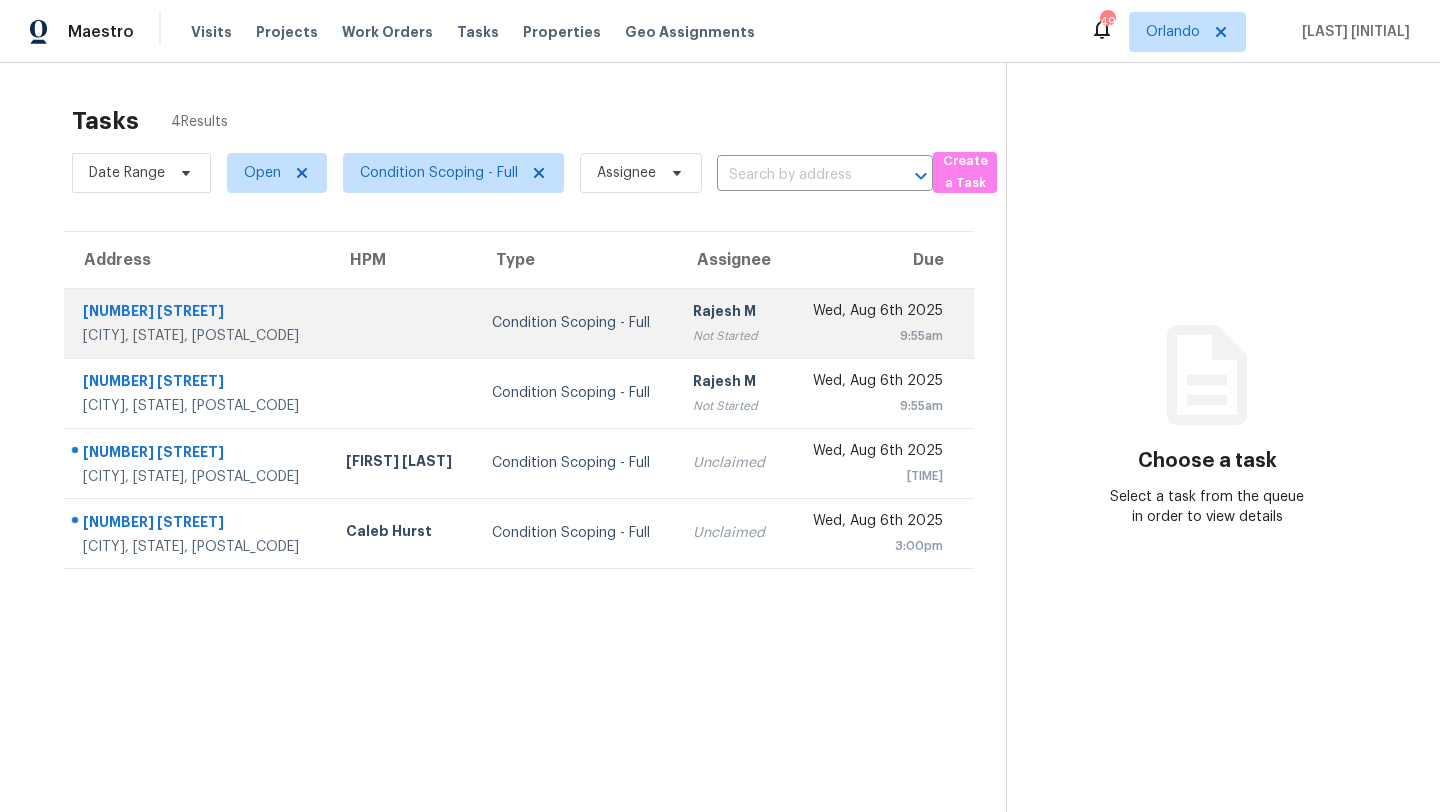 click on "Condition Scoping - Full" at bounding box center (576, 323) 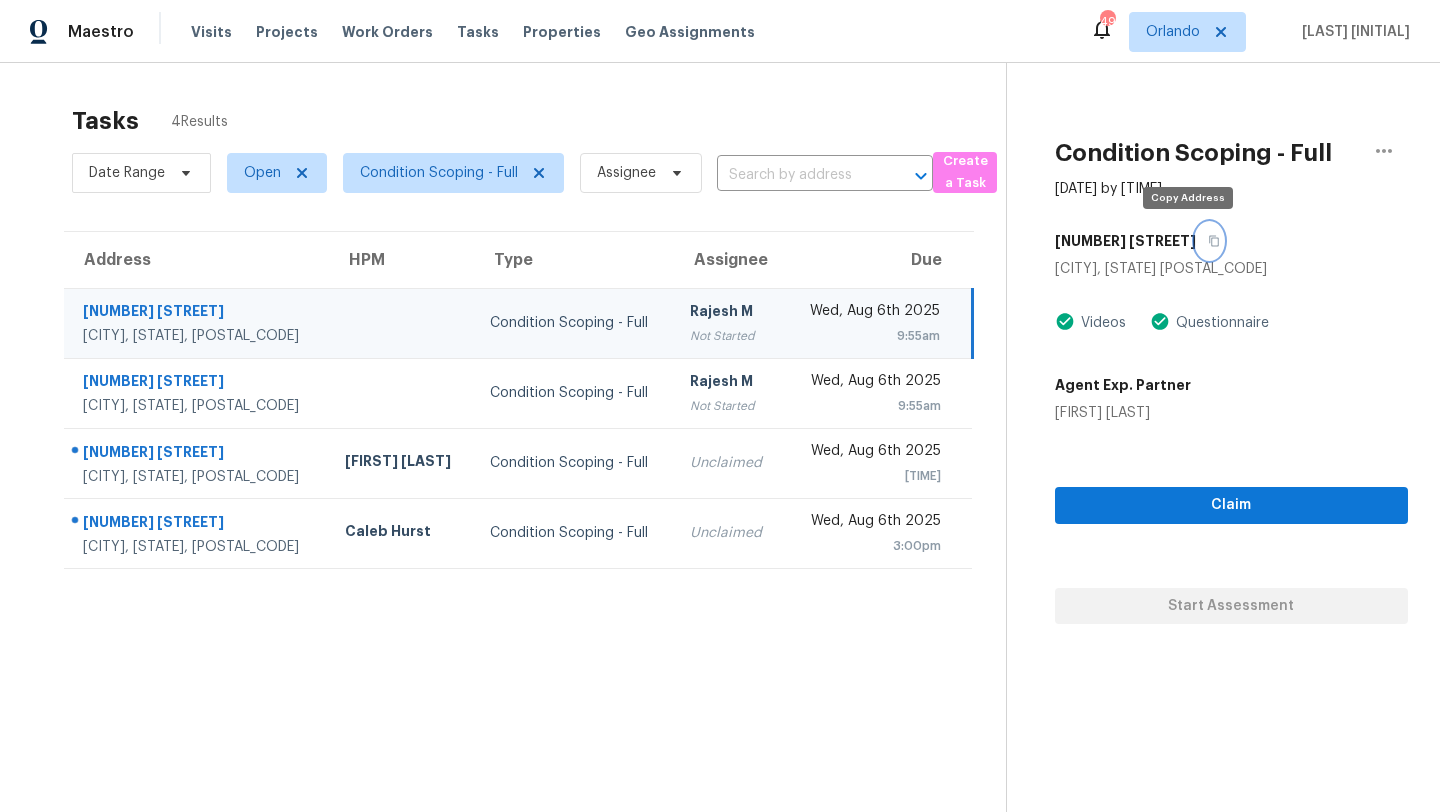 click 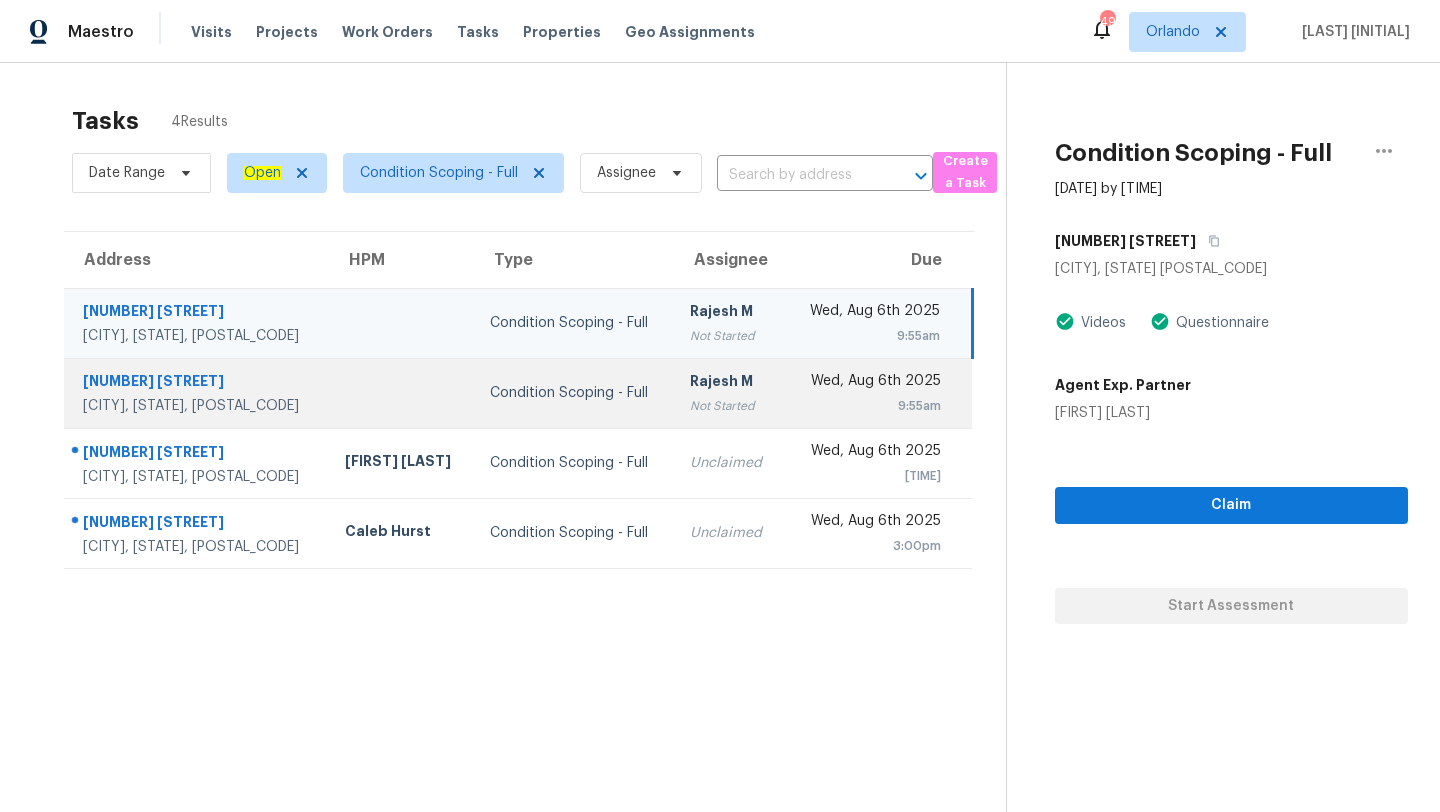 click on "Not Started" at bounding box center (729, 406) 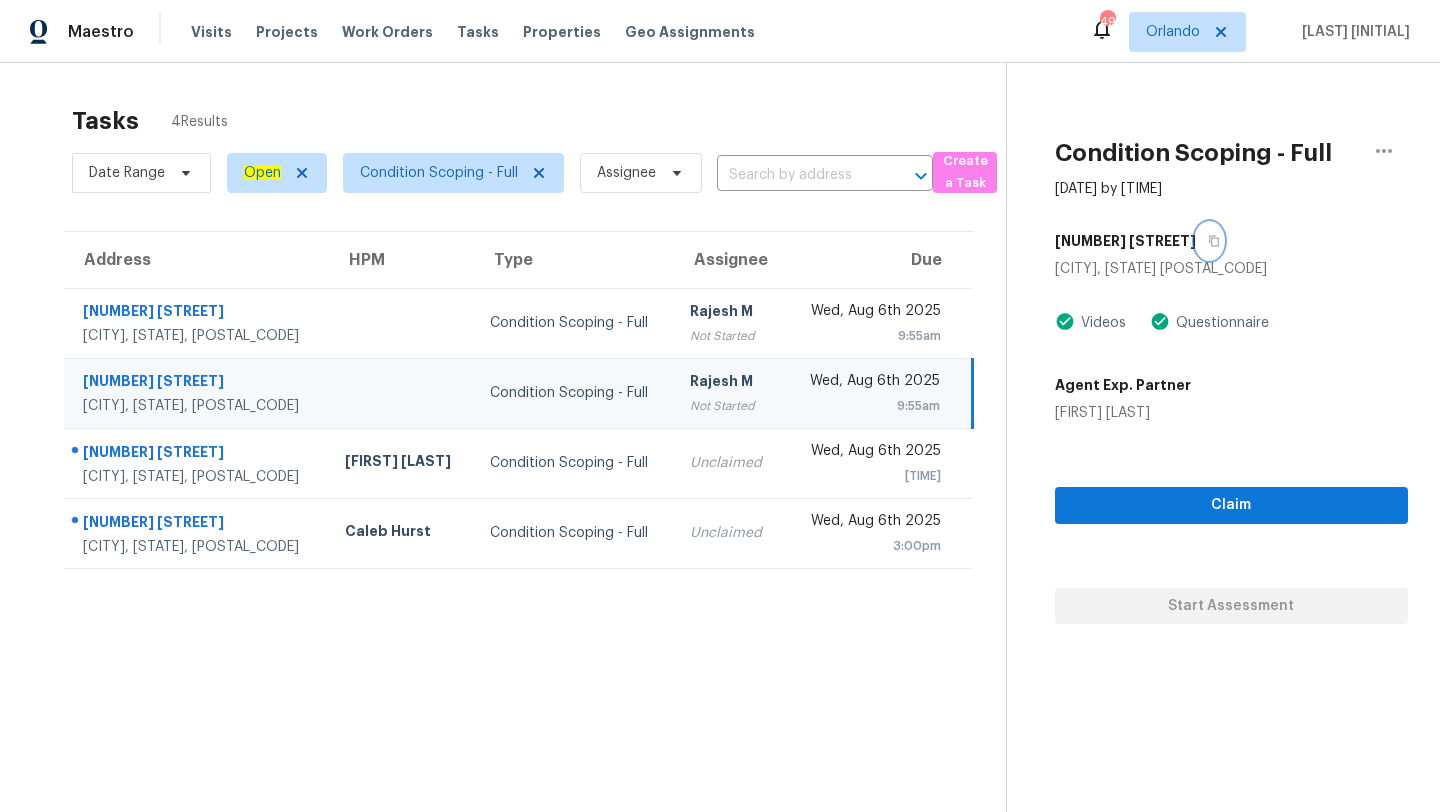 click 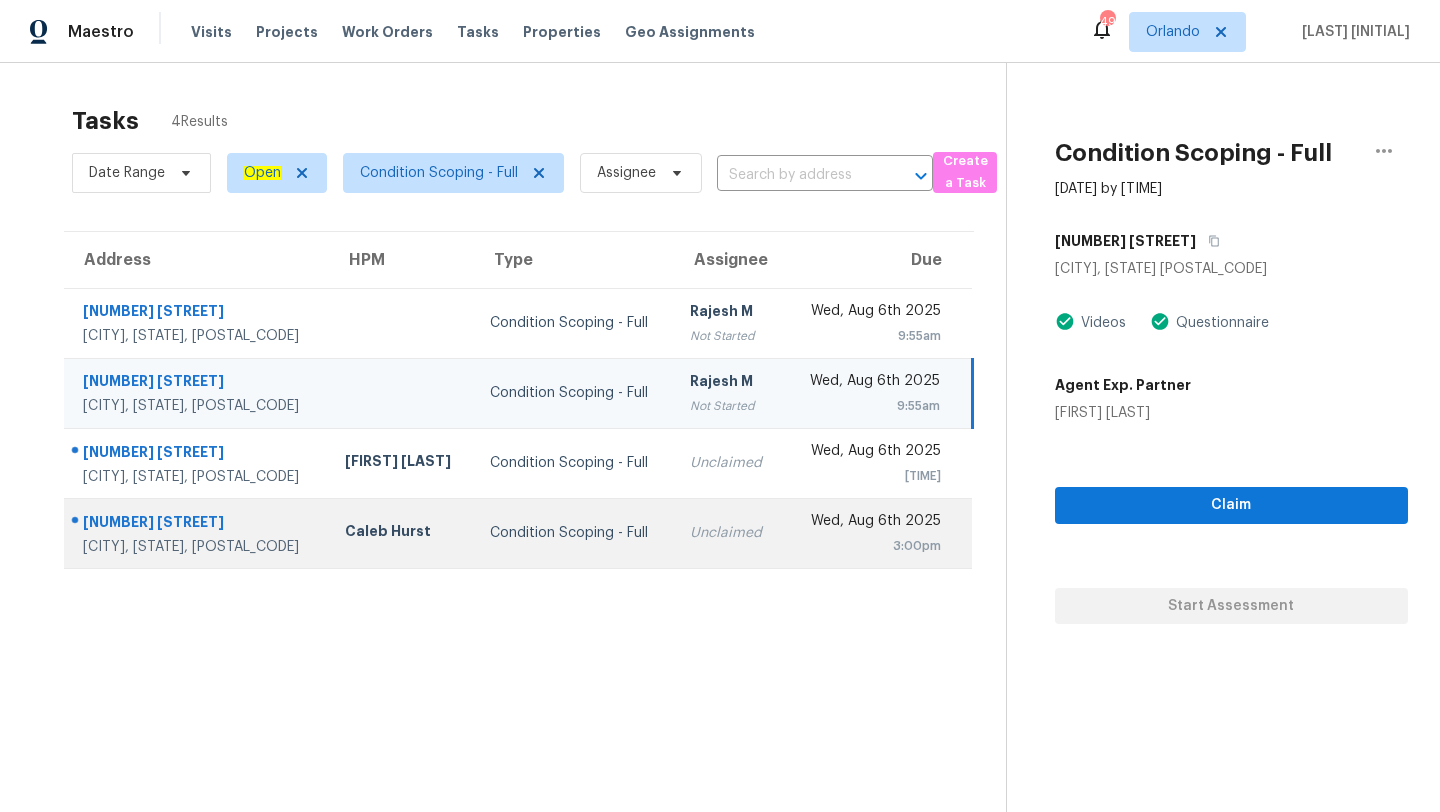 click on "Condition Scoping - Full" at bounding box center [574, 533] 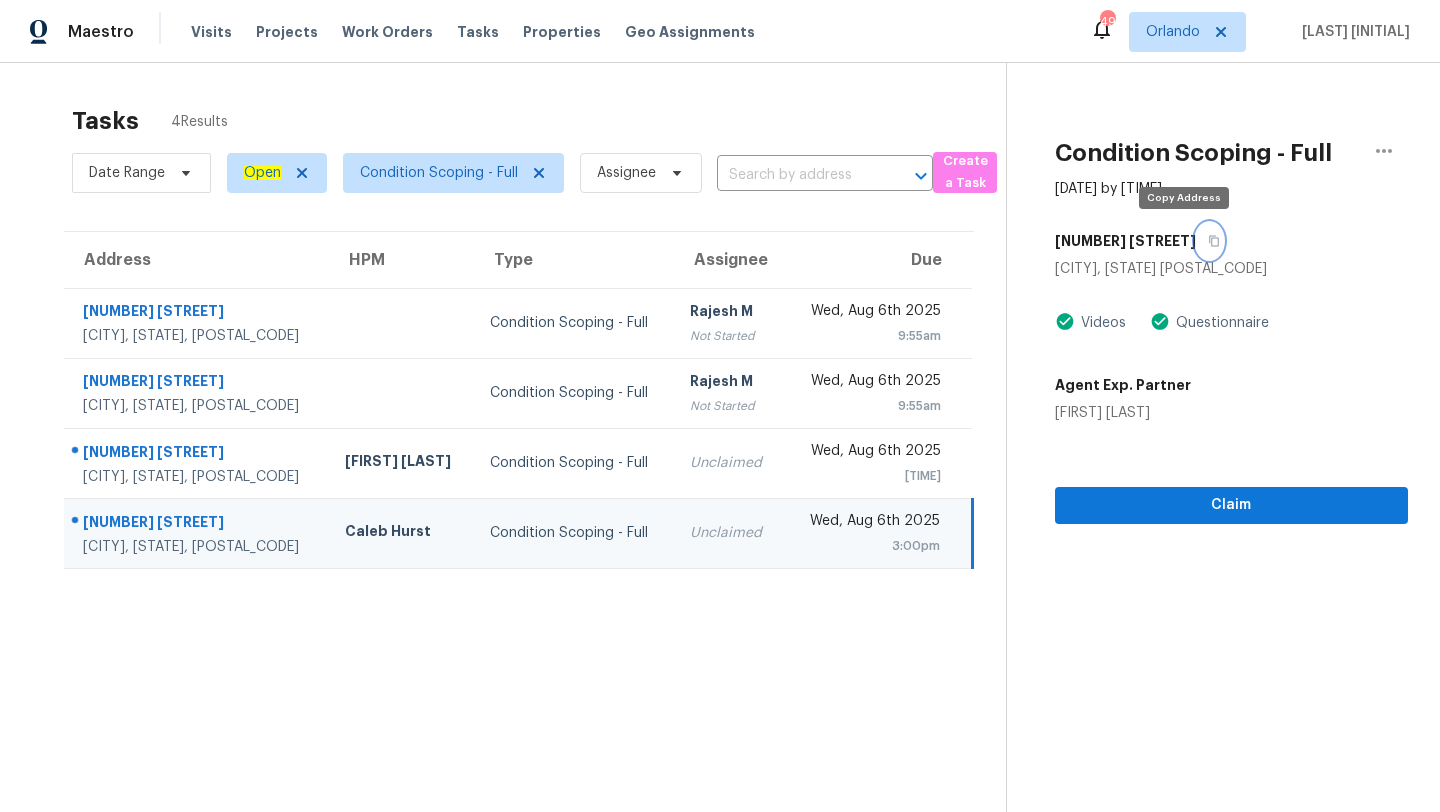 click 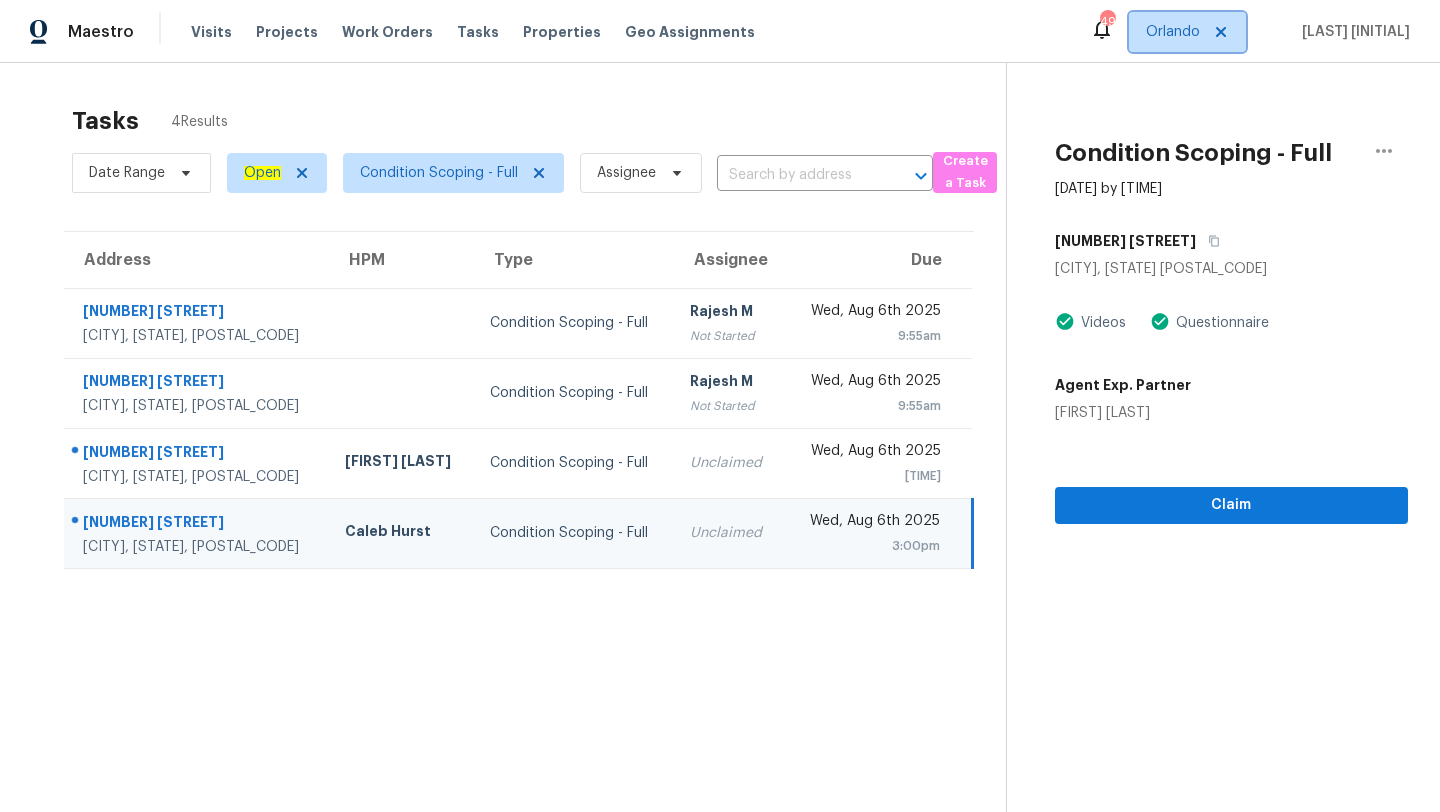 click on "Orlando" at bounding box center [1173, 32] 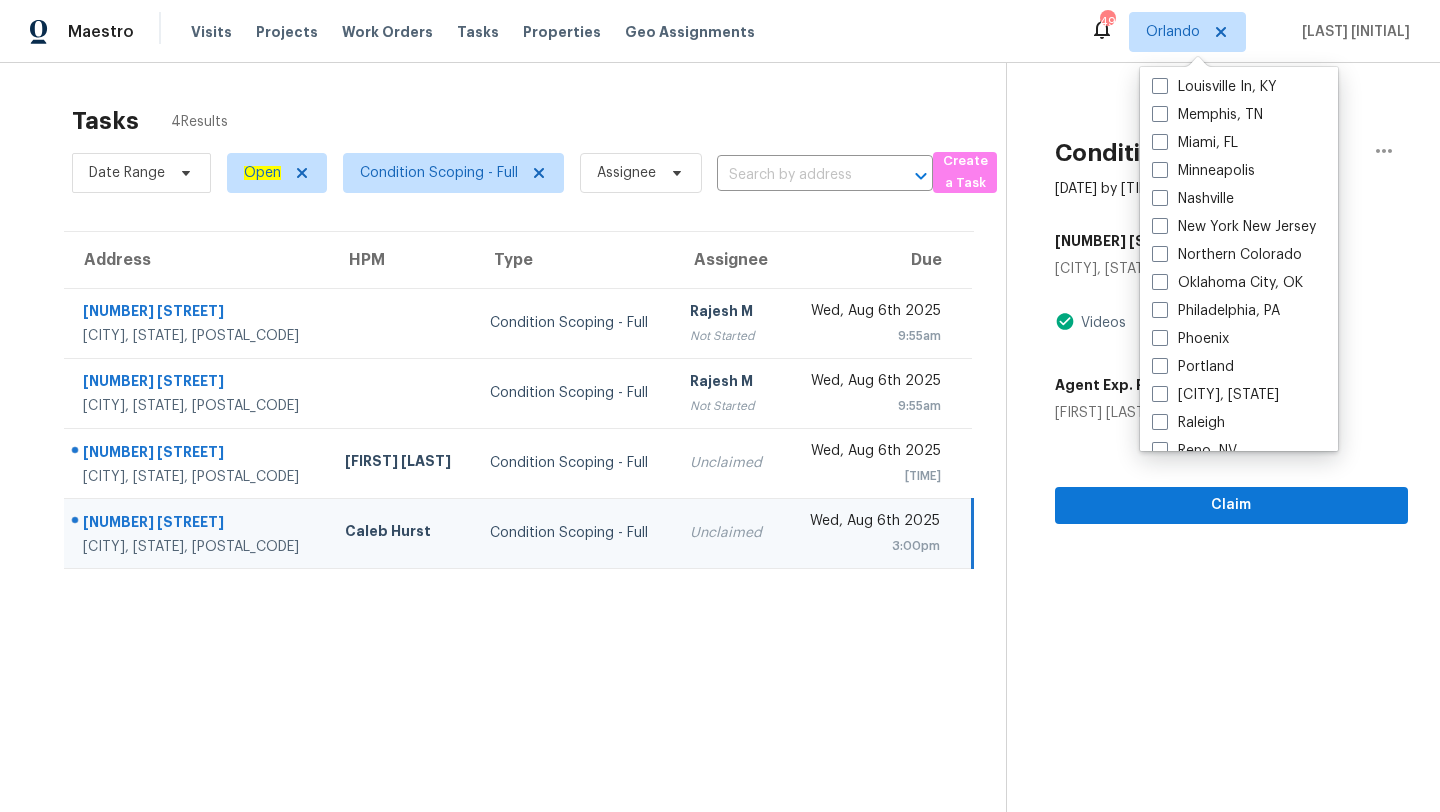 scroll, scrollTop: 894, scrollLeft: 0, axis: vertical 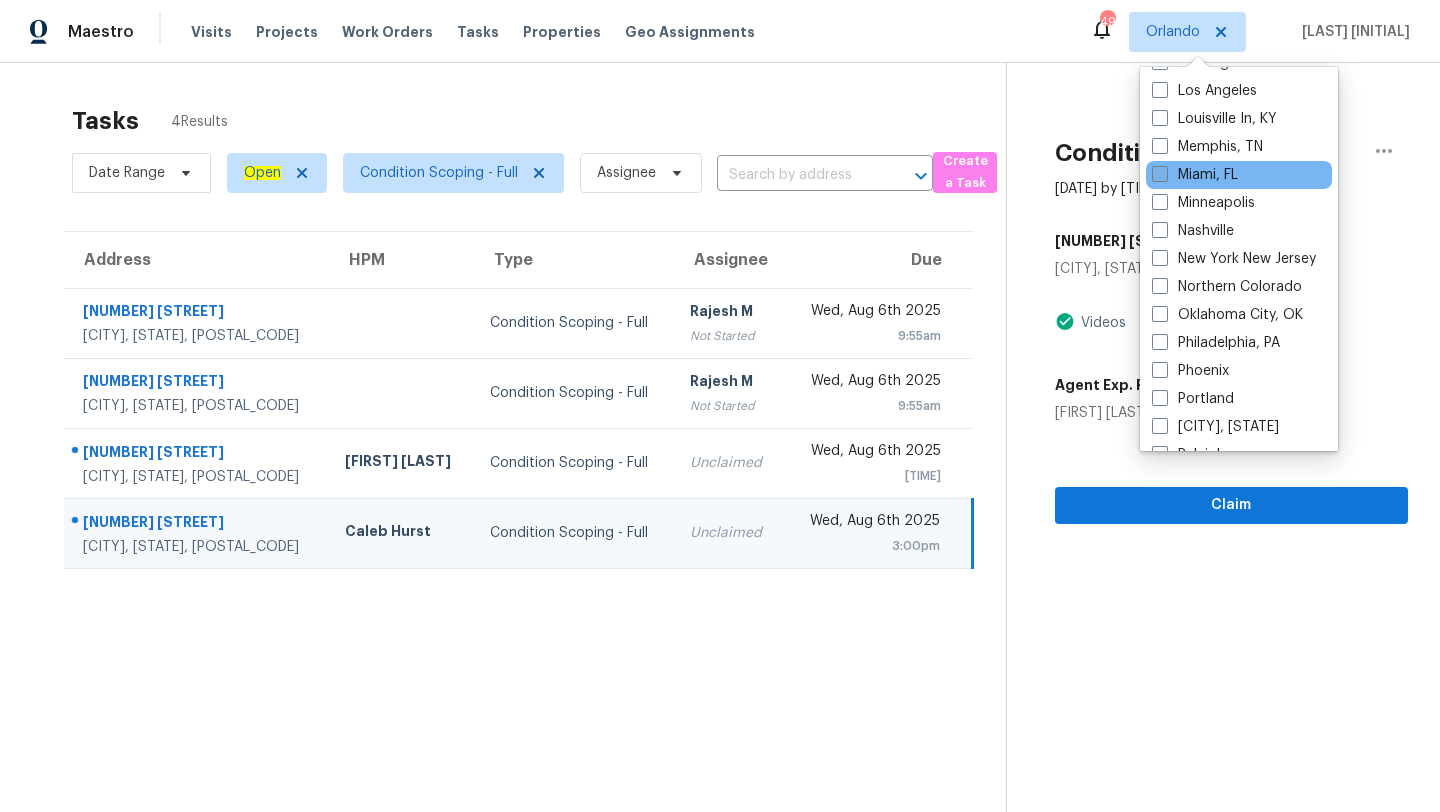 click at bounding box center [1160, 174] 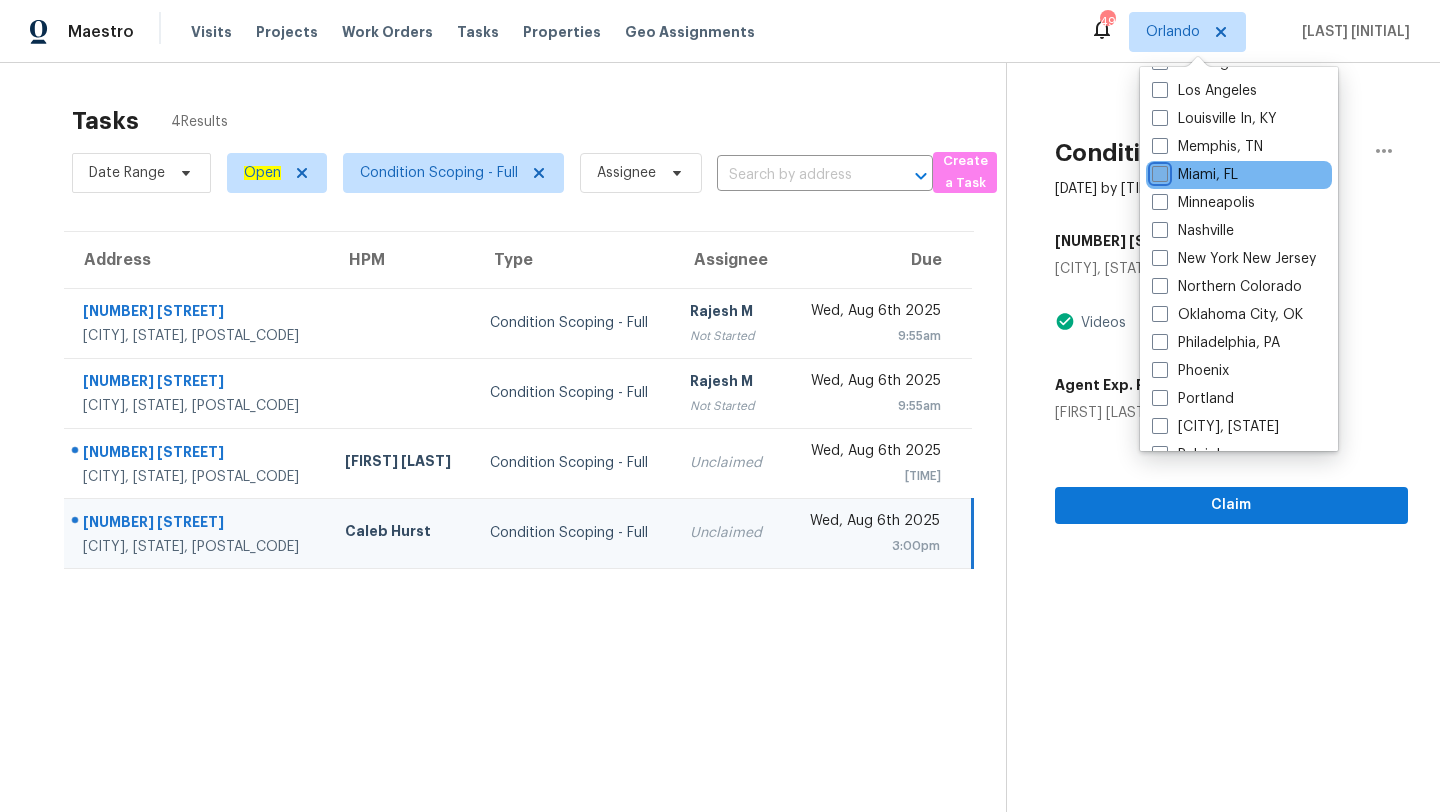 click on "Miami, FL" at bounding box center (1158, 171) 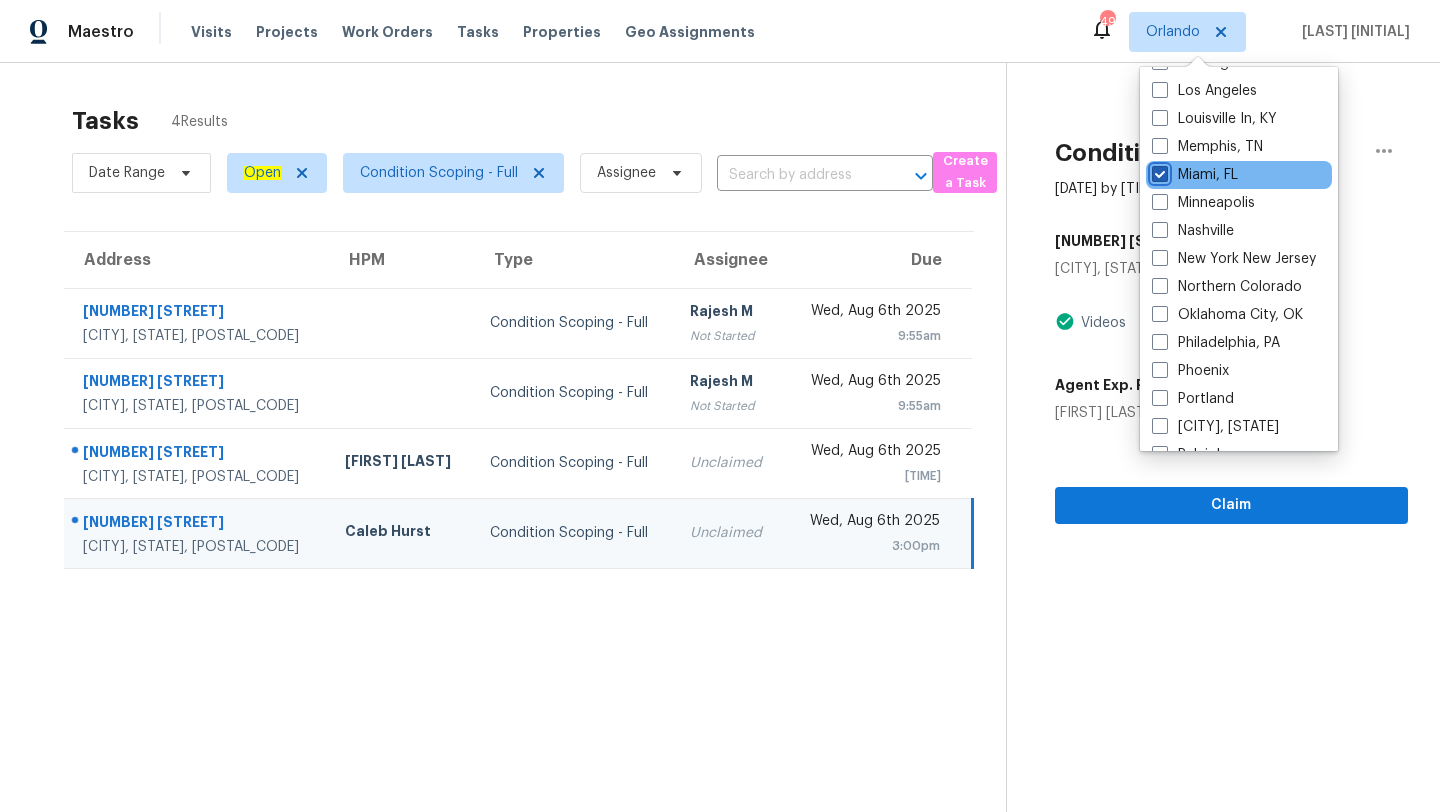 checkbox on "true" 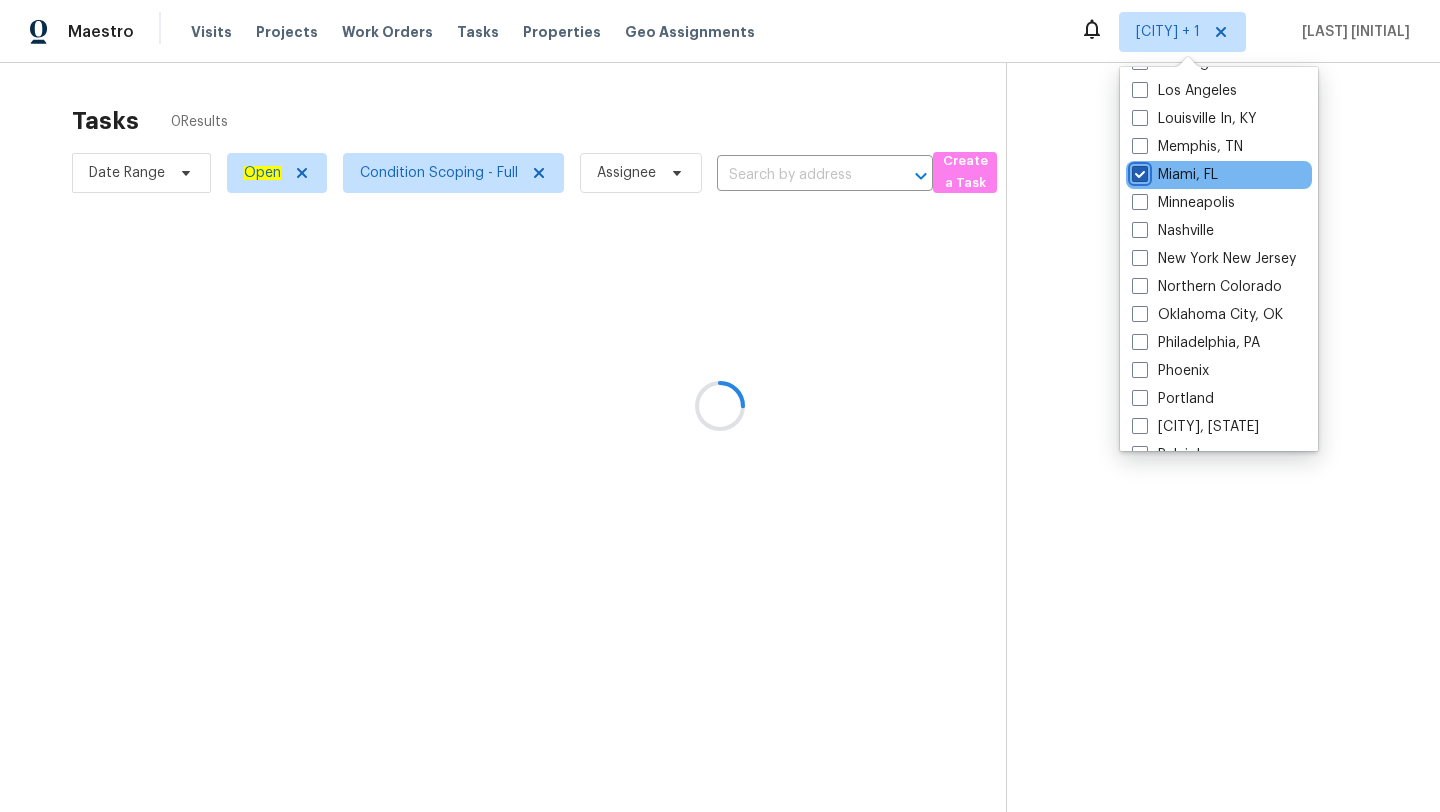 scroll, scrollTop: 0, scrollLeft: 0, axis: both 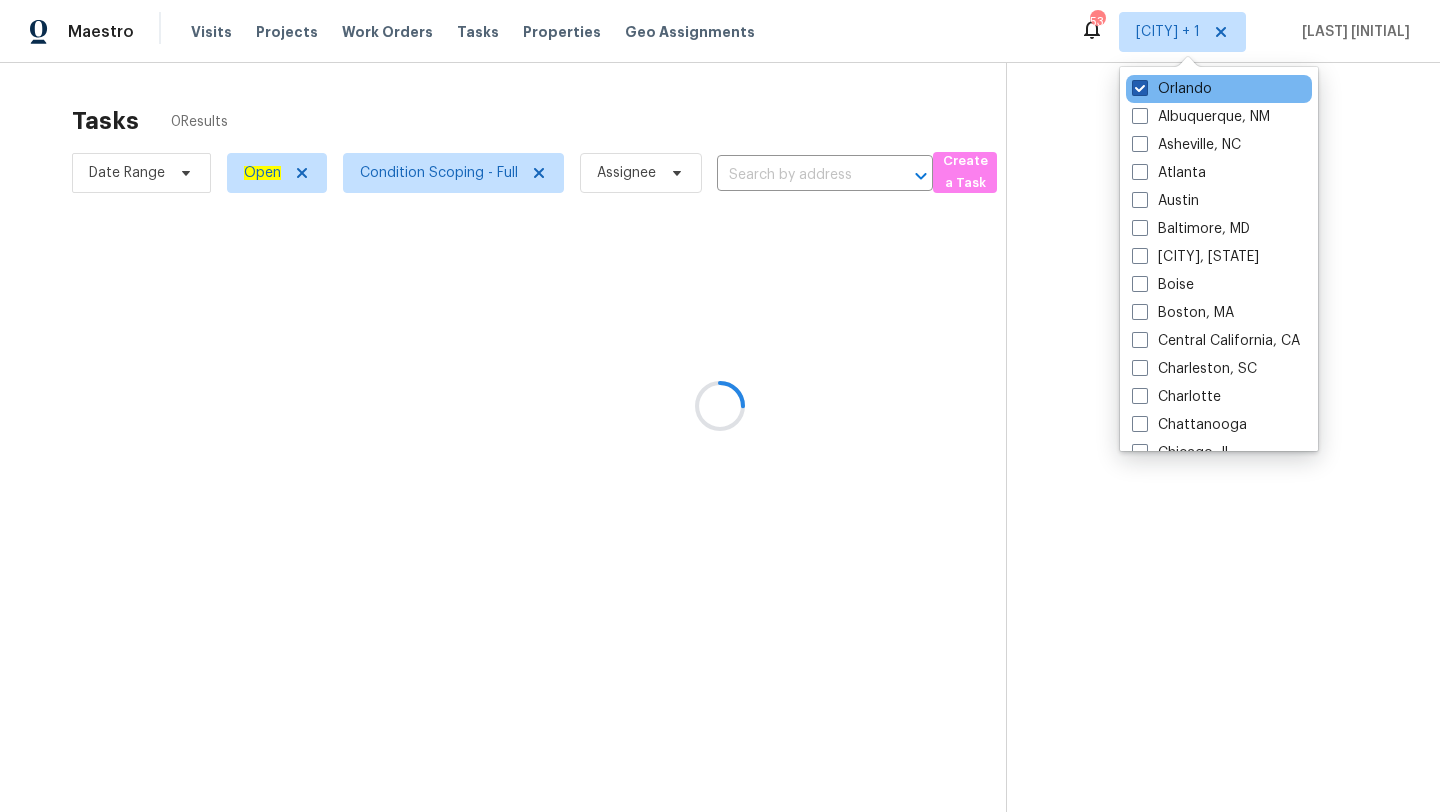 click at bounding box center (1140, 88) 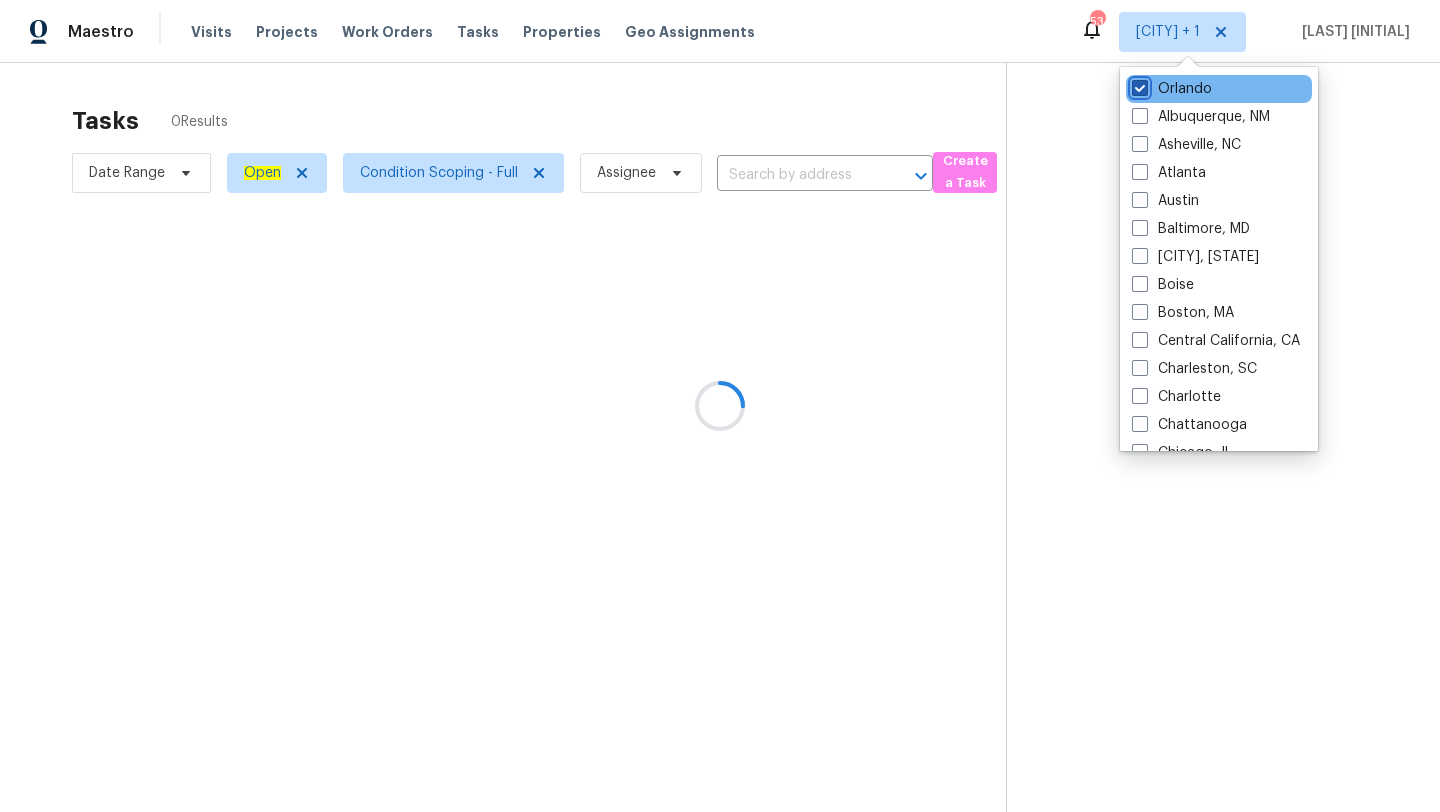 click on "Orlando" at bounding box center [1138, 85] 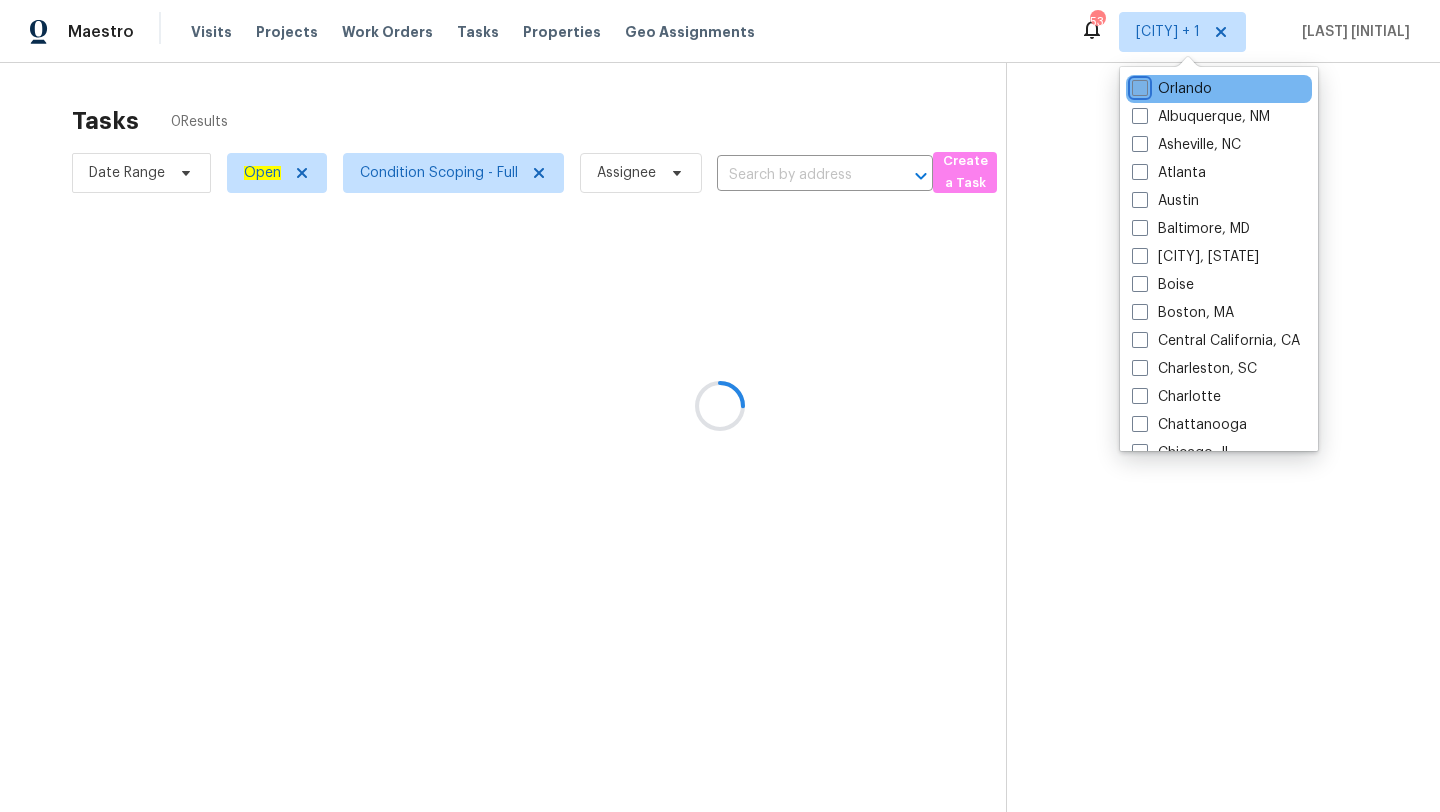checkbox on "false" 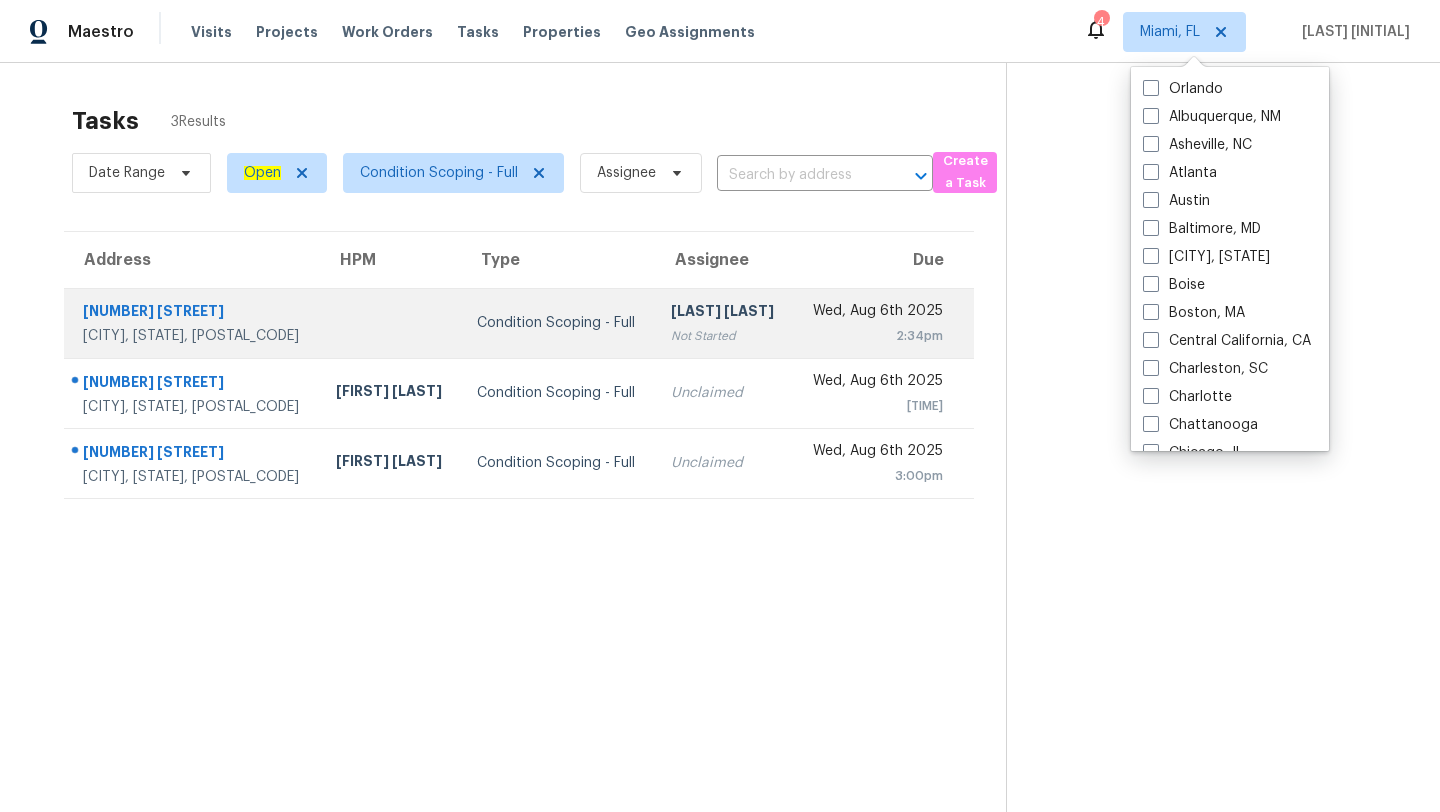 click on "Not Started" at bounding box center [724, 336] 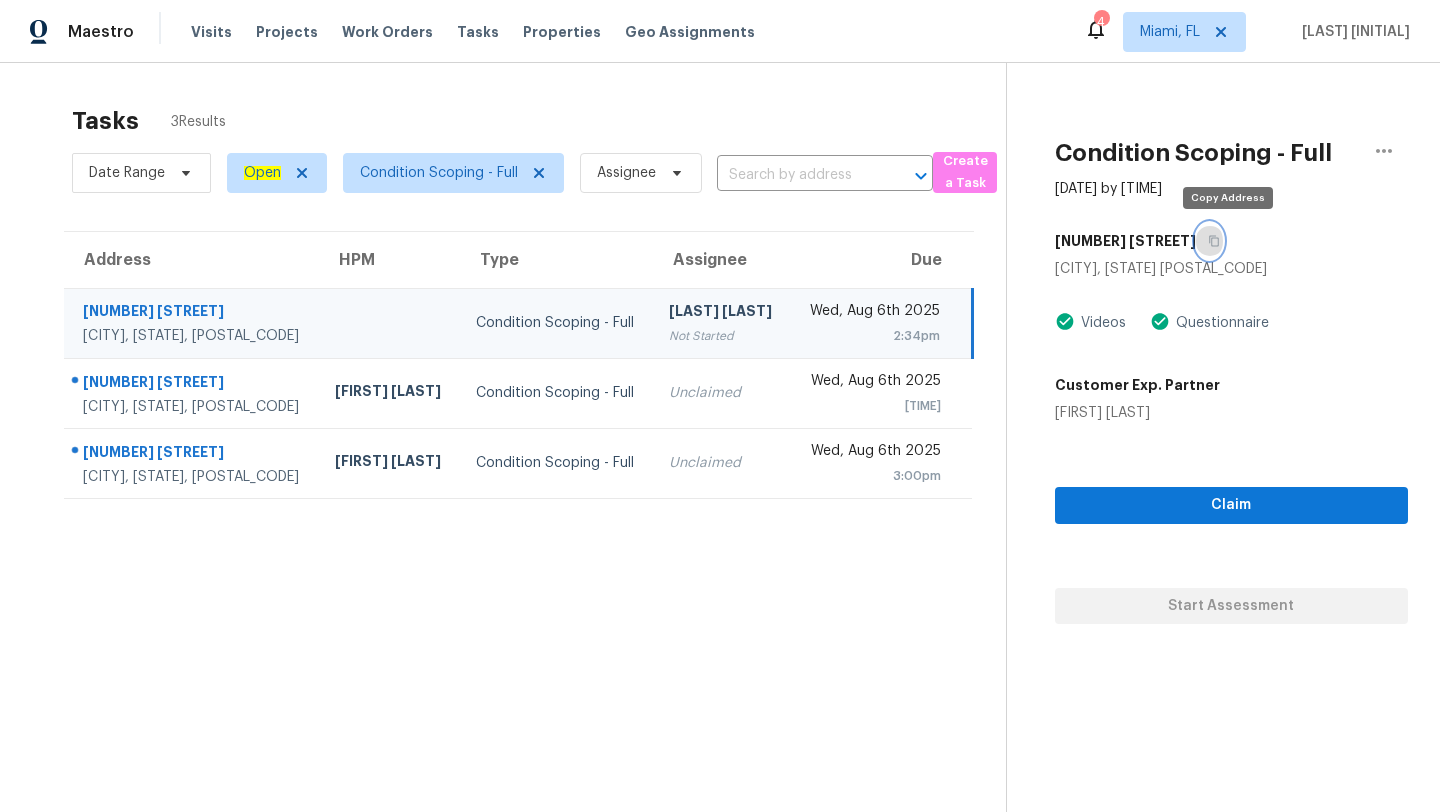 click 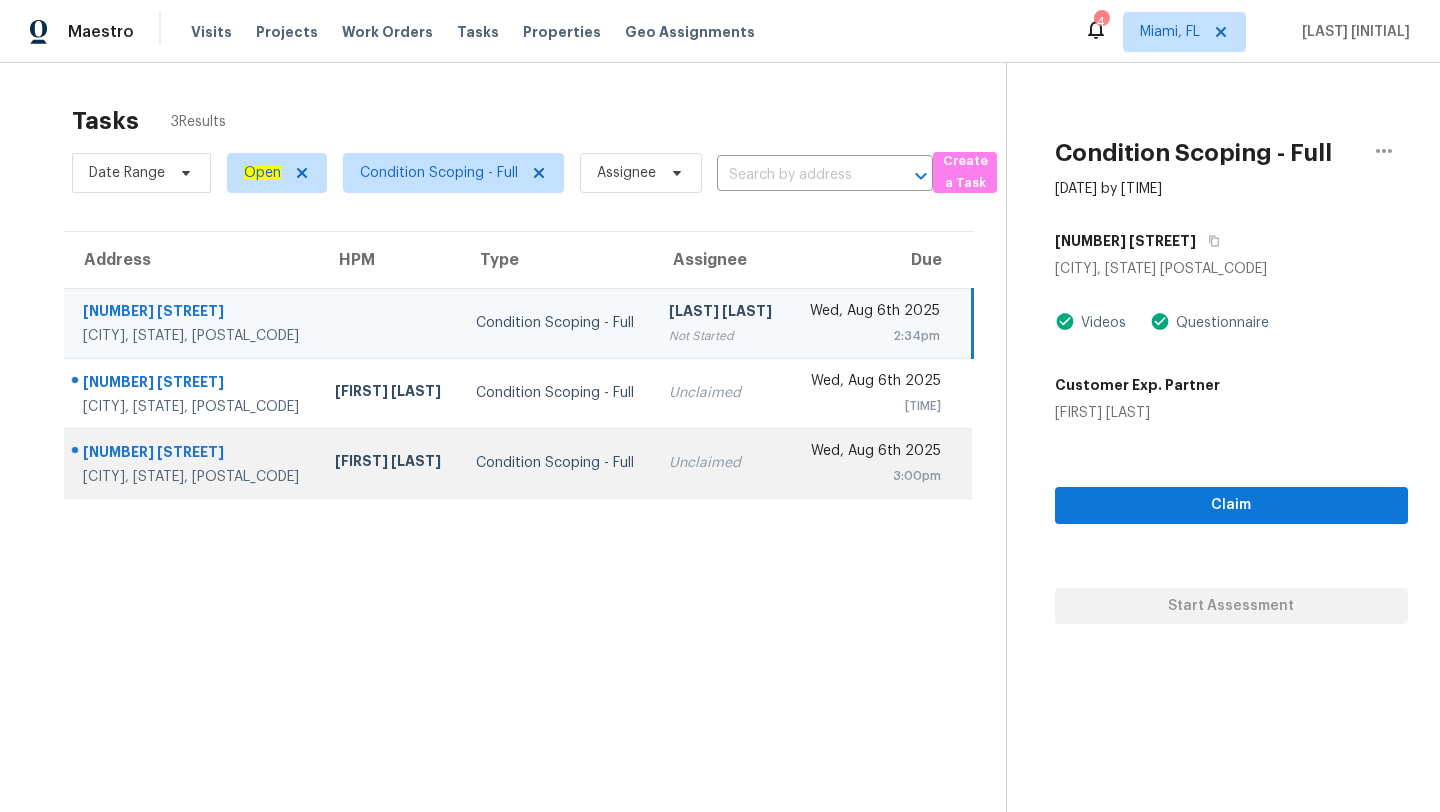click on "Wed, Aug 6th 2025 3:00pm" at bounding box center [882, 463] 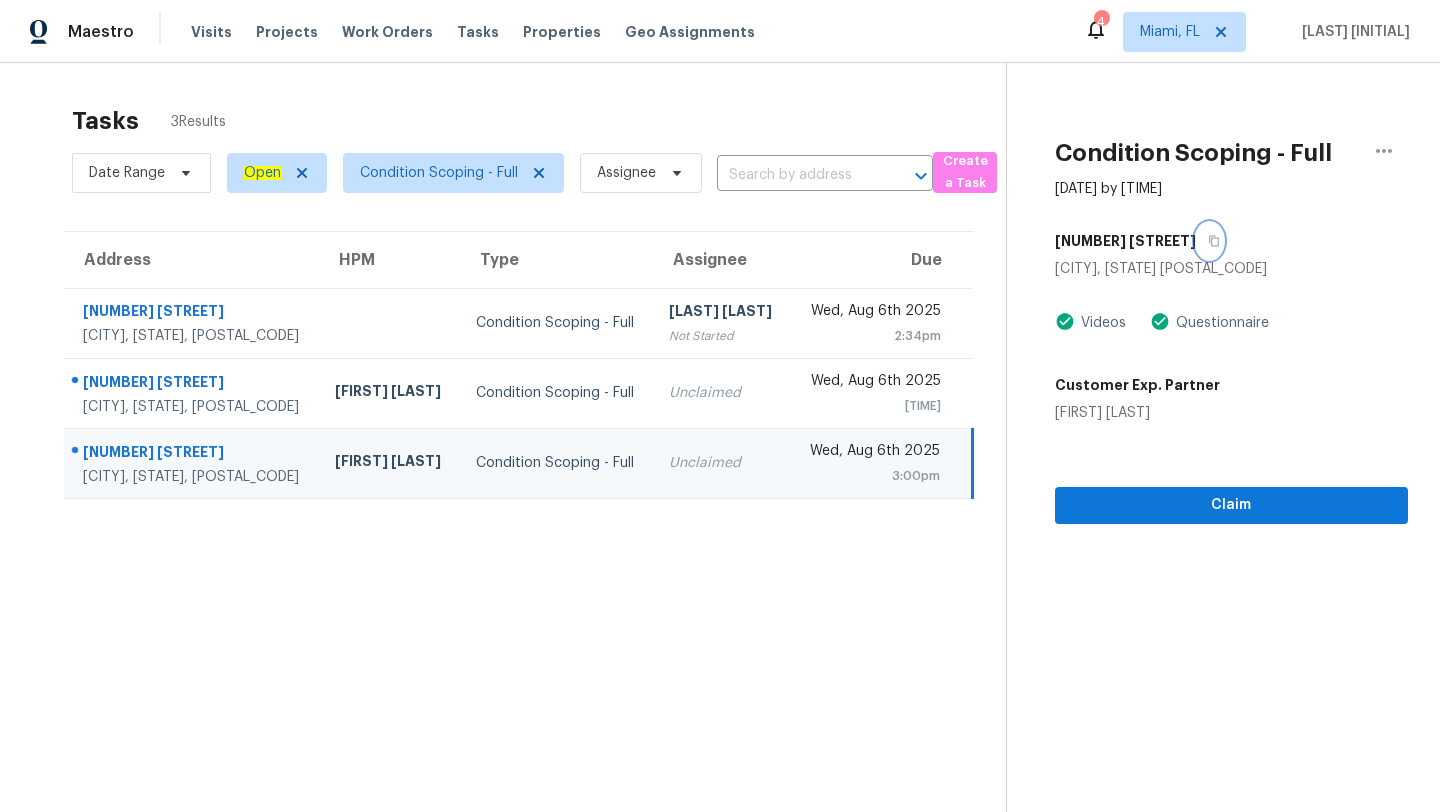 click 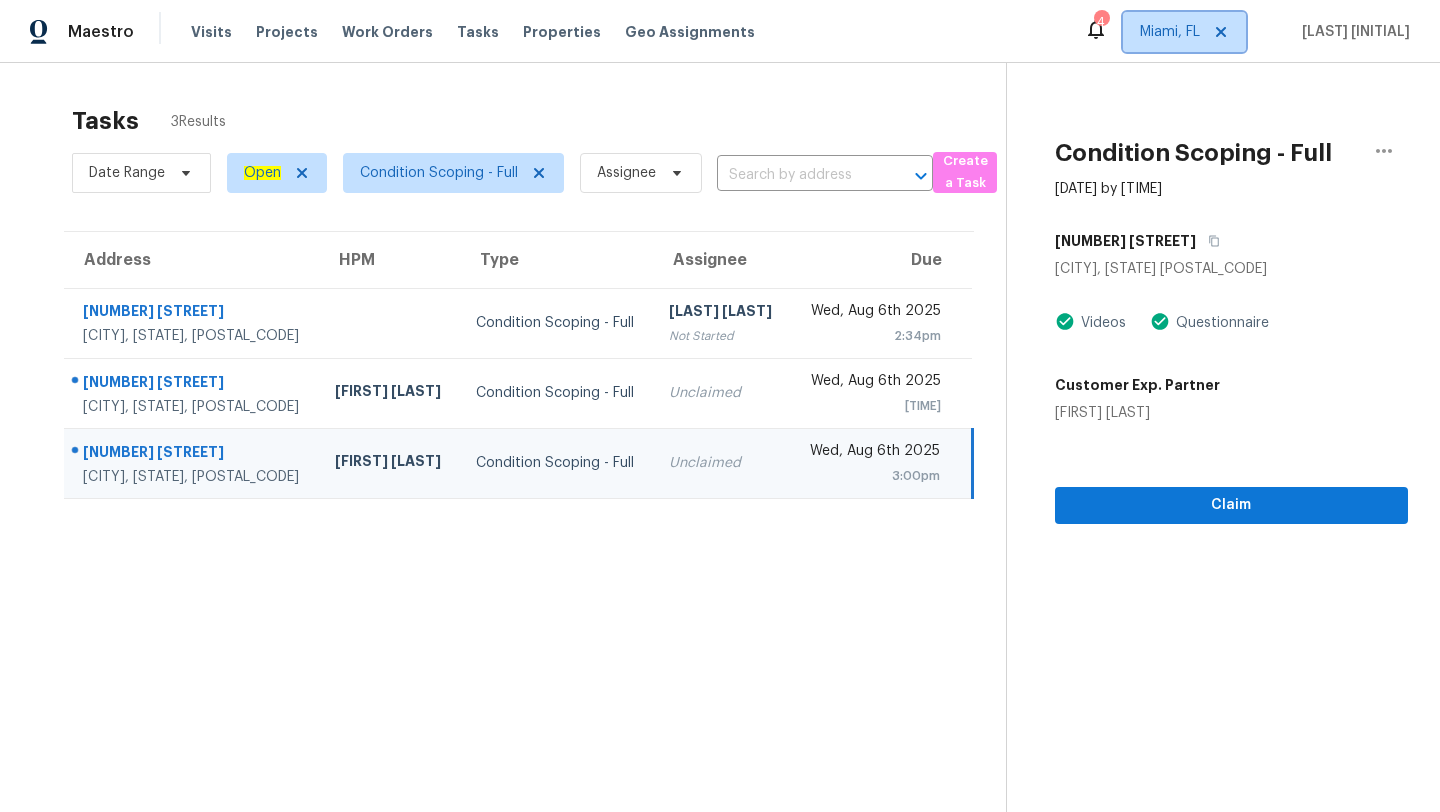 click on "Miami, FL" at bounding box center (1170, 32) 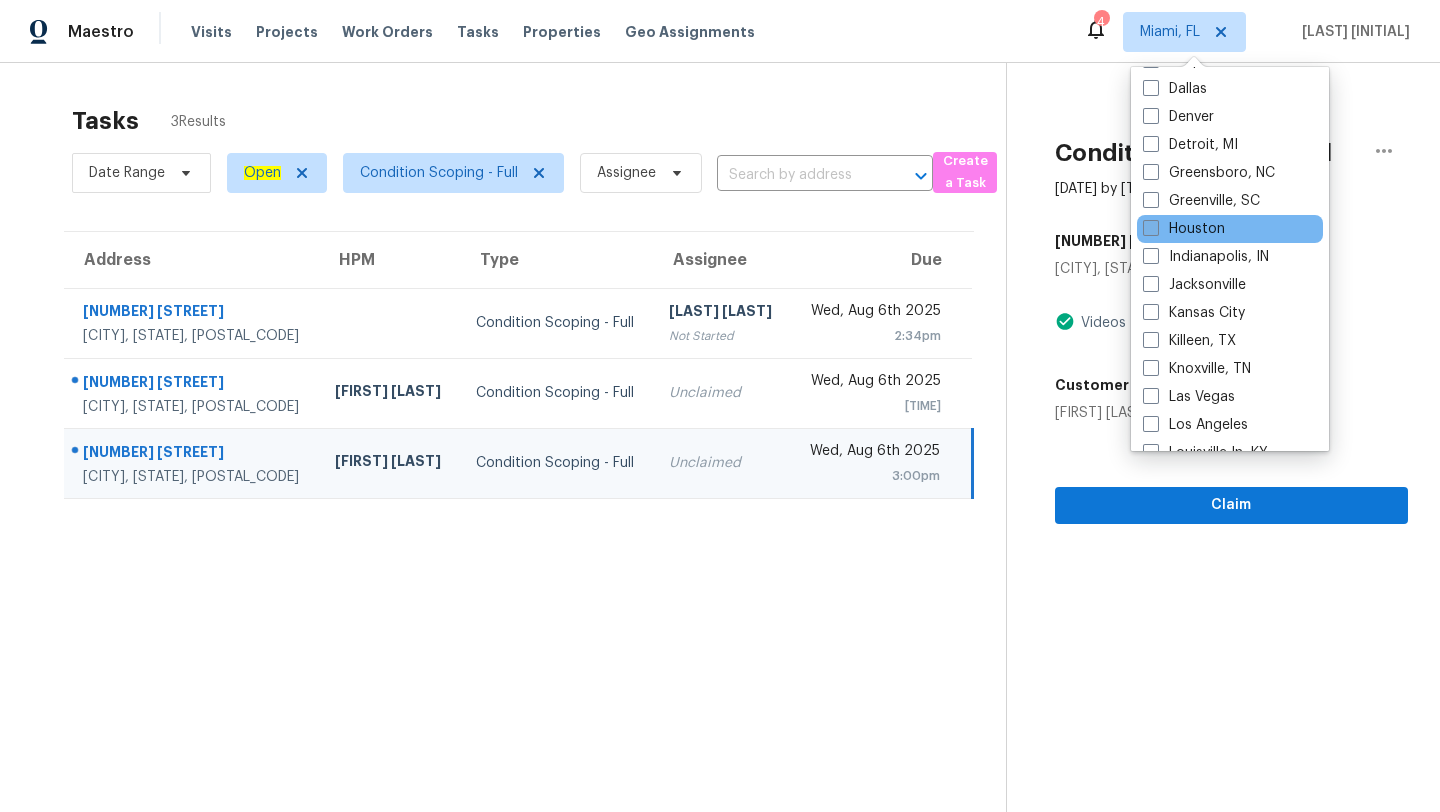 scroll, scrollTop: 556, scrollLeft: 0, axis: vertical 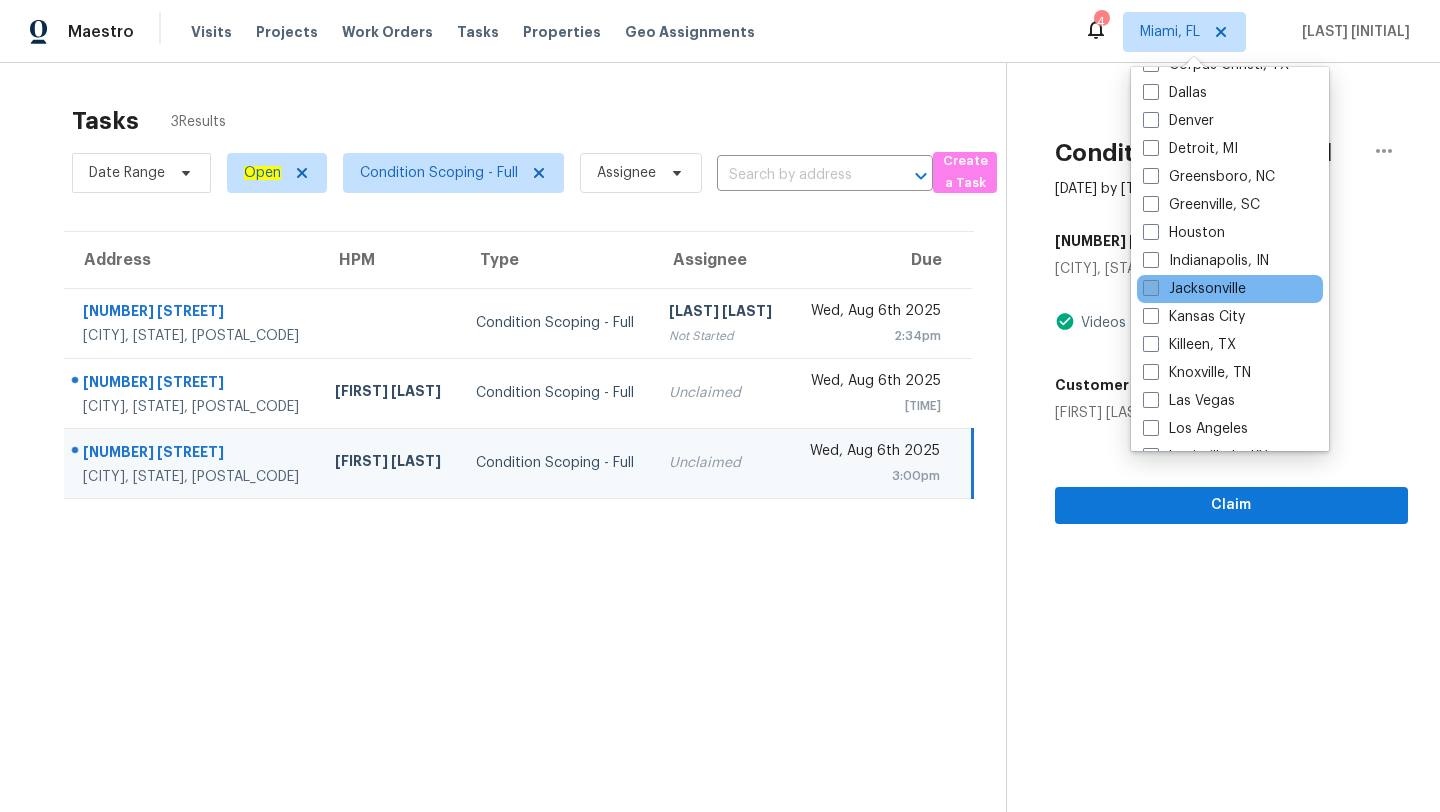 click at bounding box center [1151, 288] 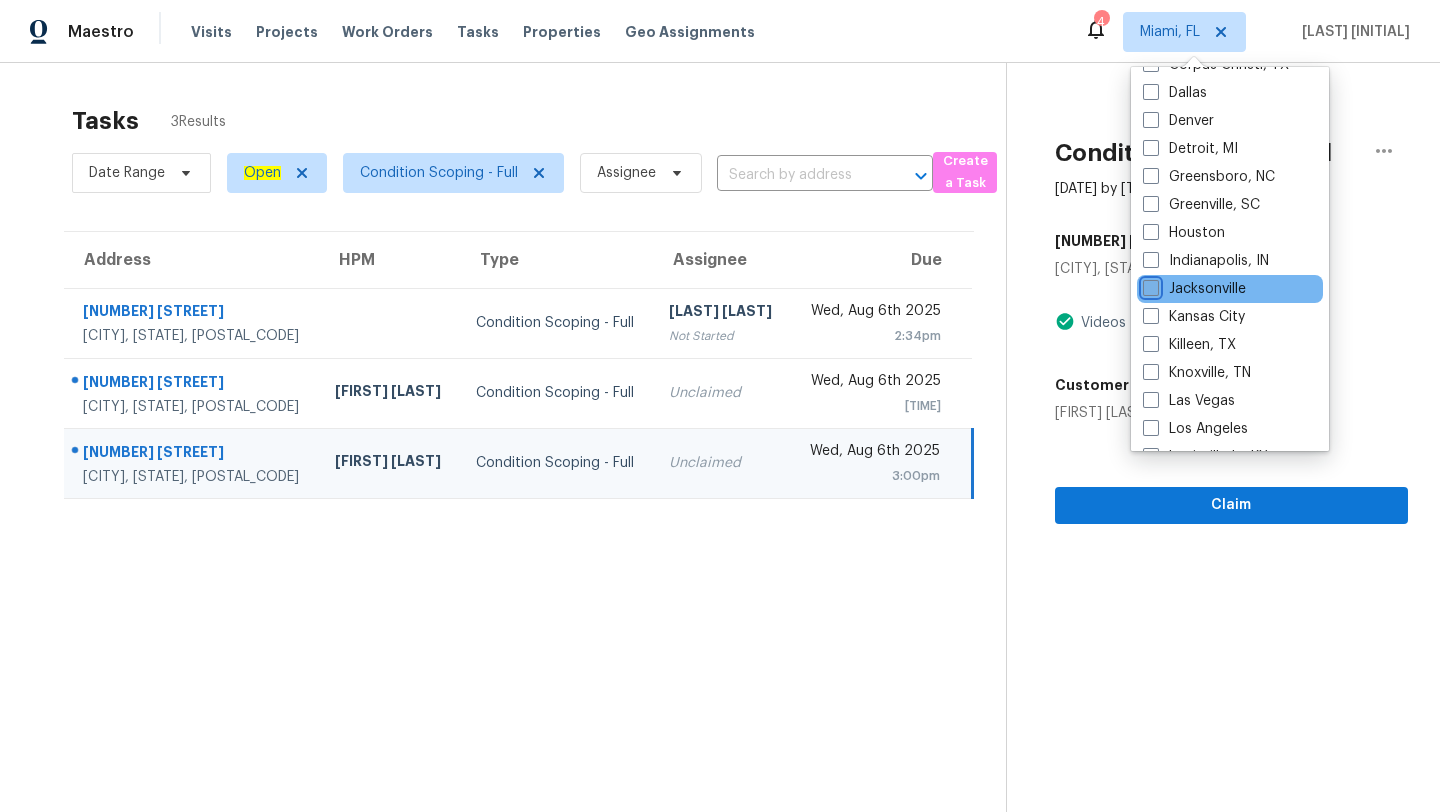 click on "Jacksonville" at bounding box center [1149, 285] 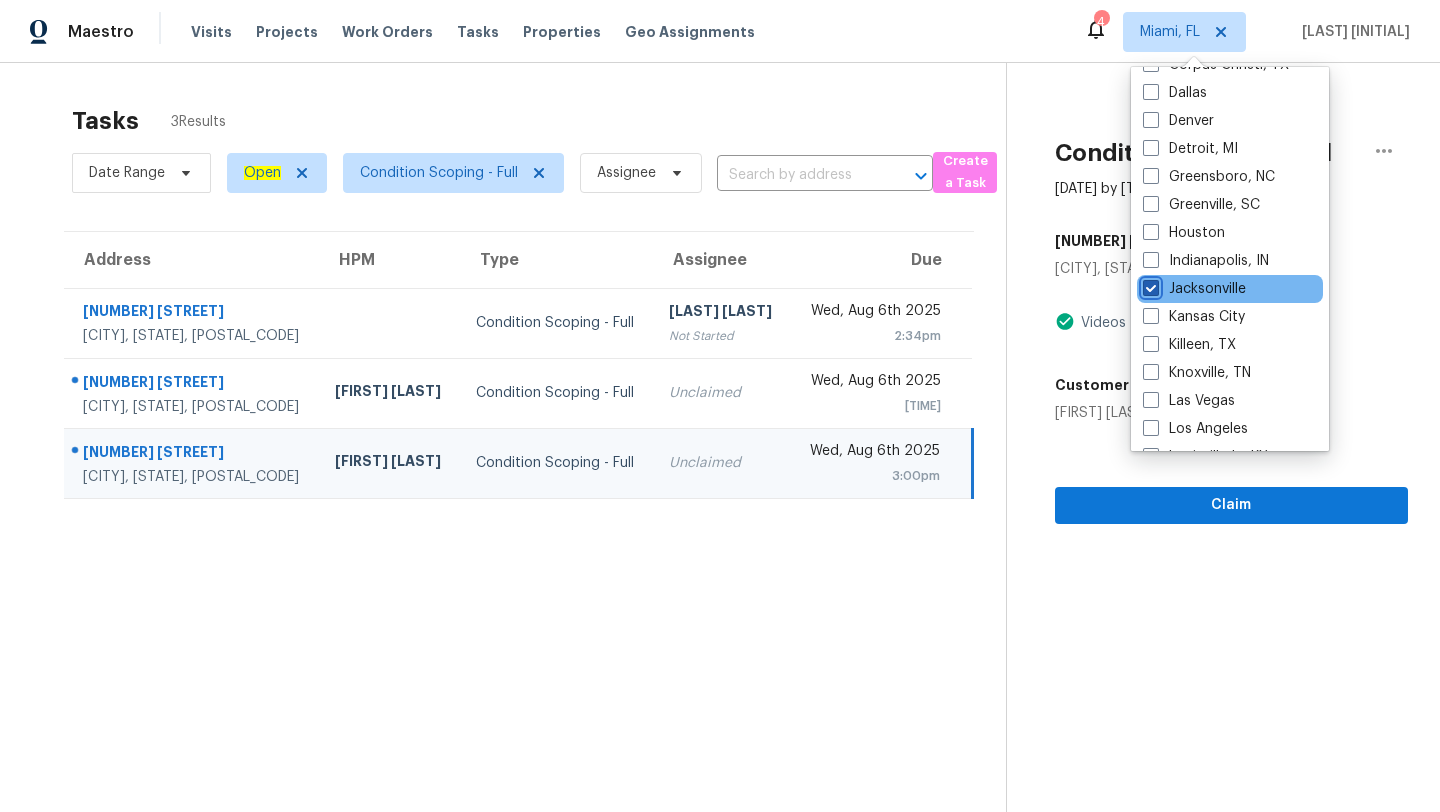 checkbox on "true" 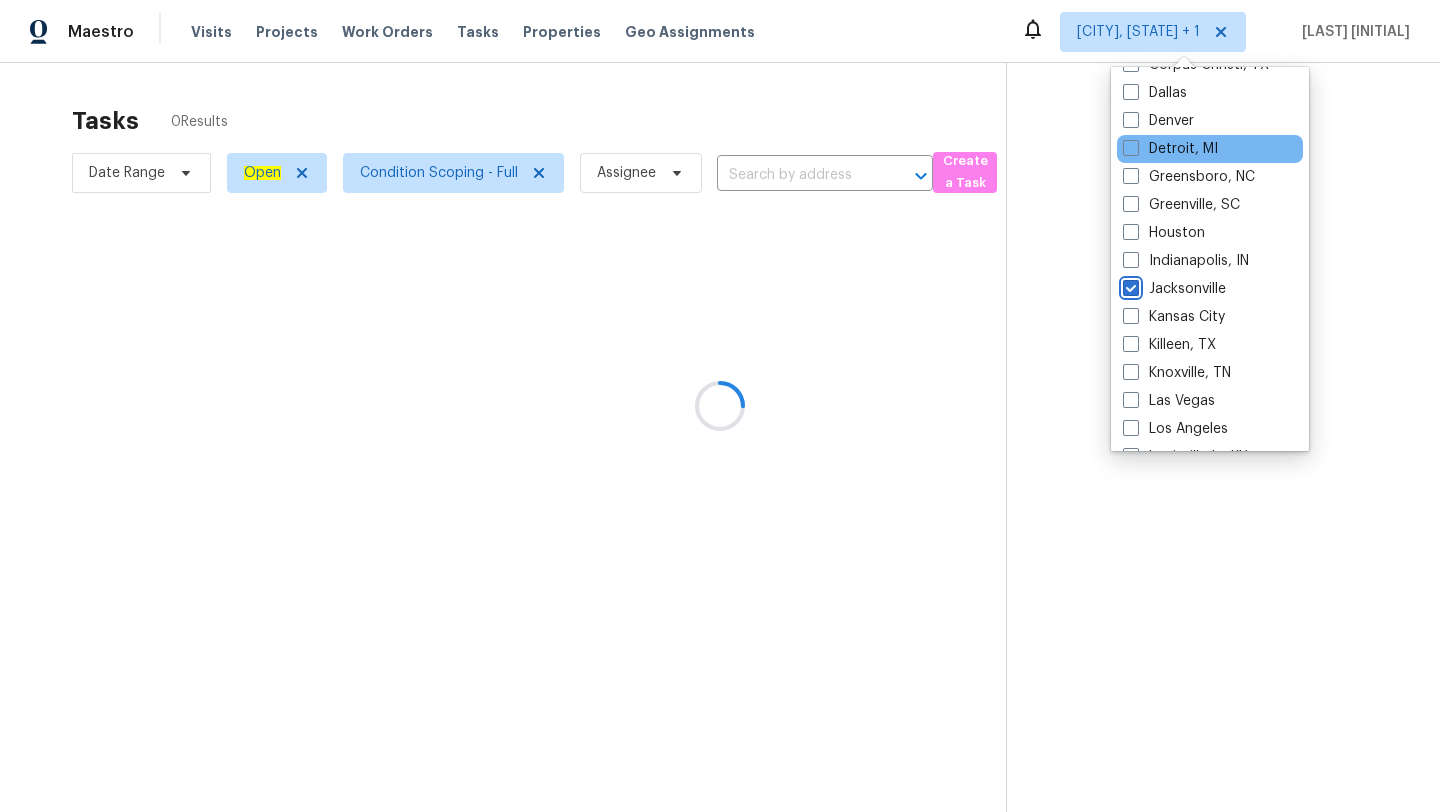 scroll, scrollTop: 0, scrollLeft: 0, axis: both 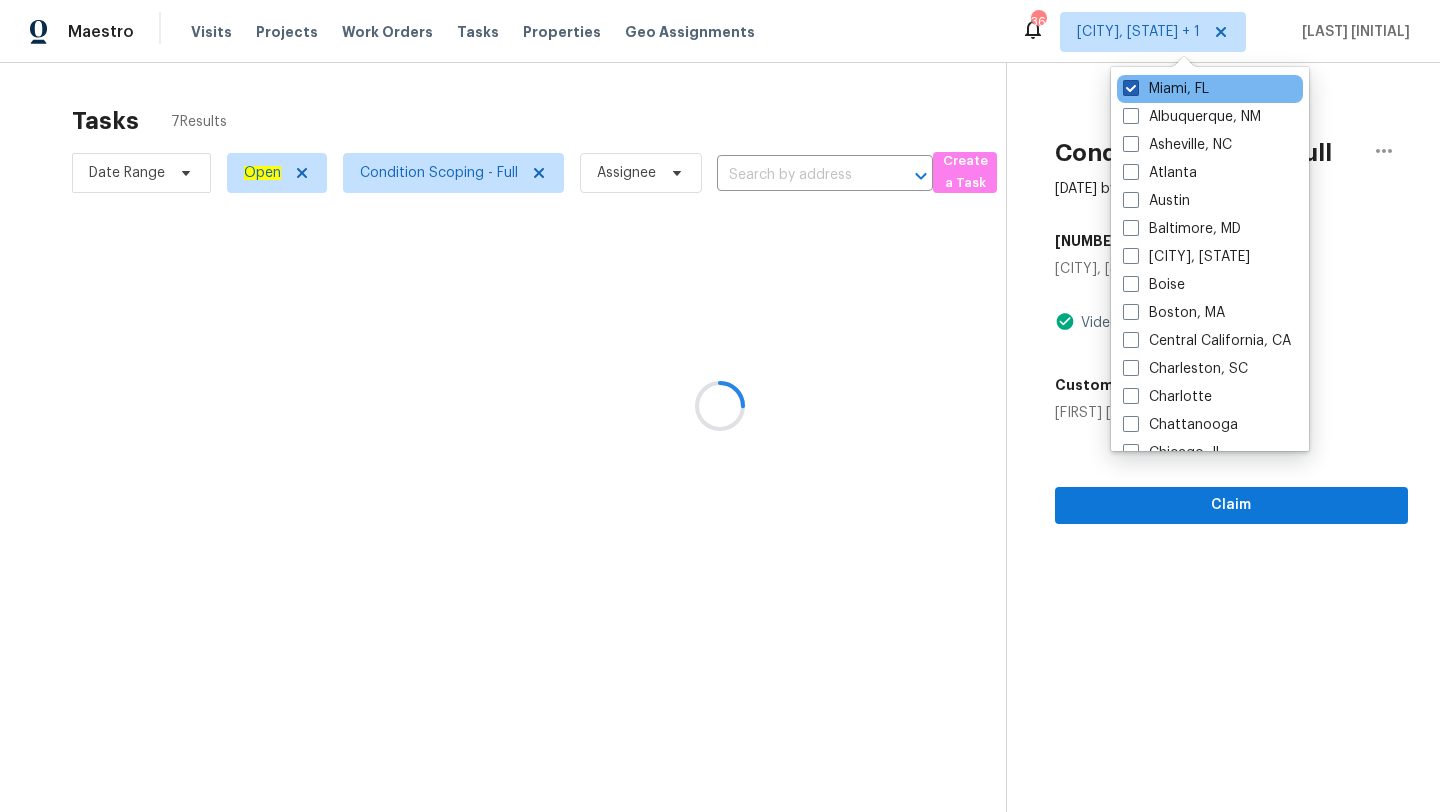 click at bounding box center [1131, 88] 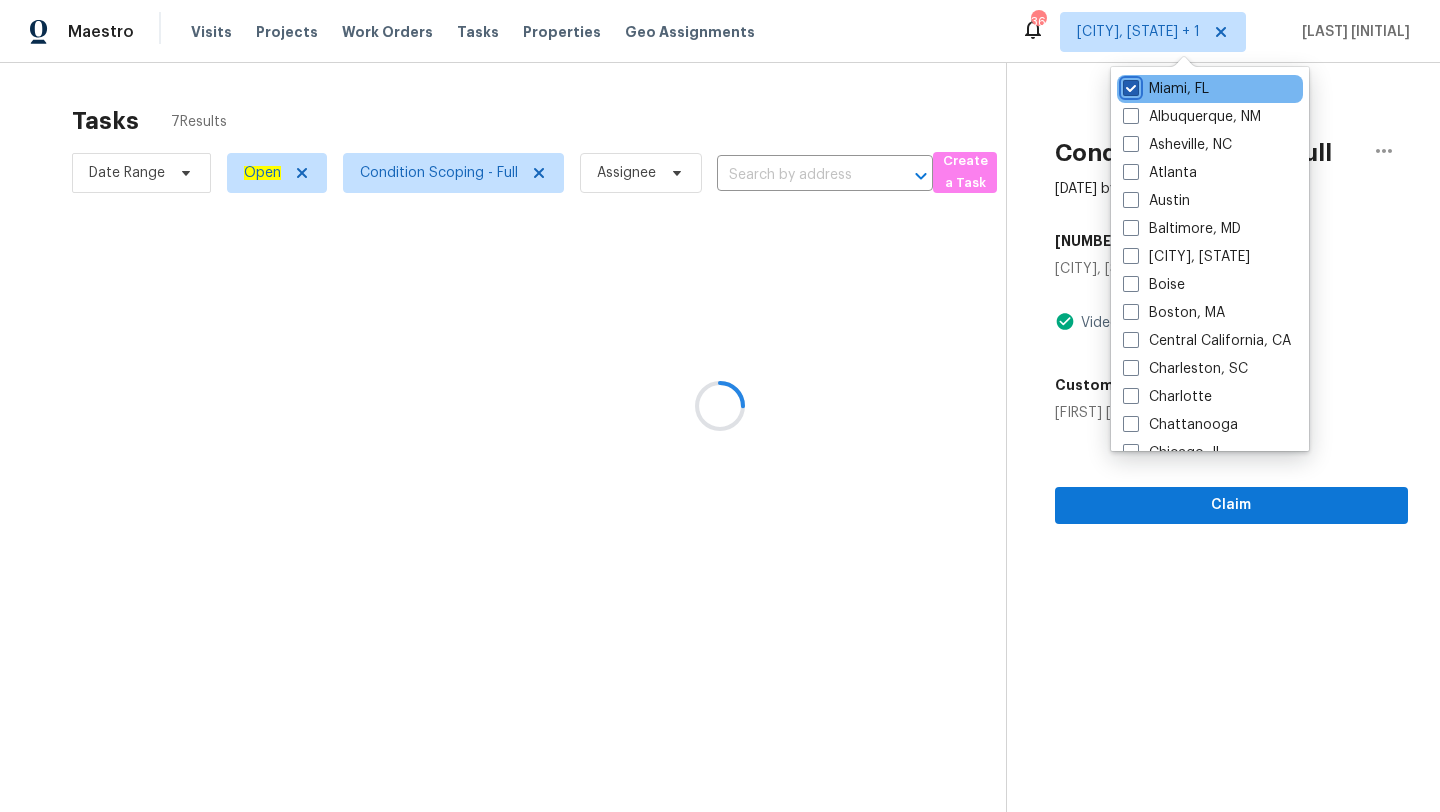 click on "Miami, FL" at bounding box center (1129, 85) 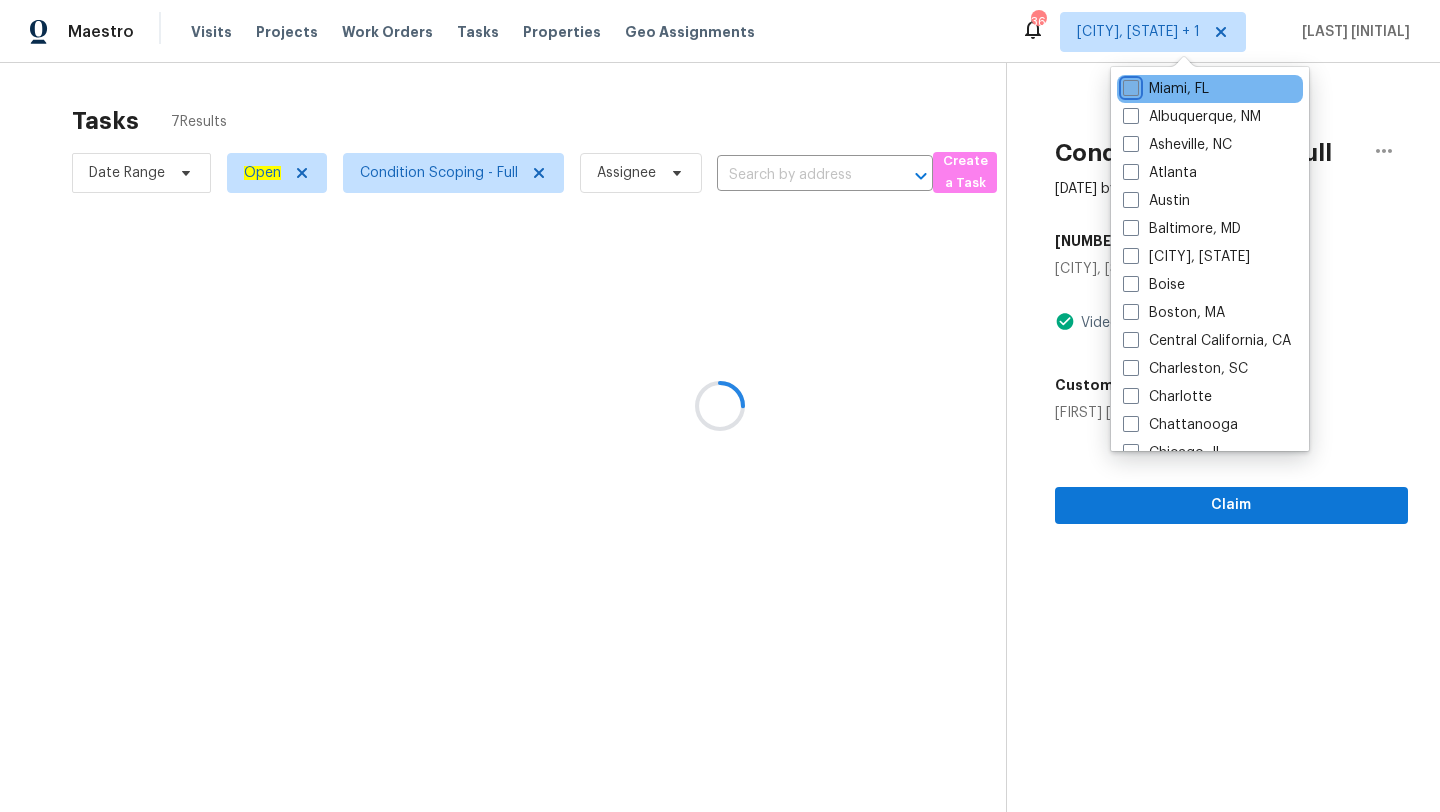 checkbox on "false" 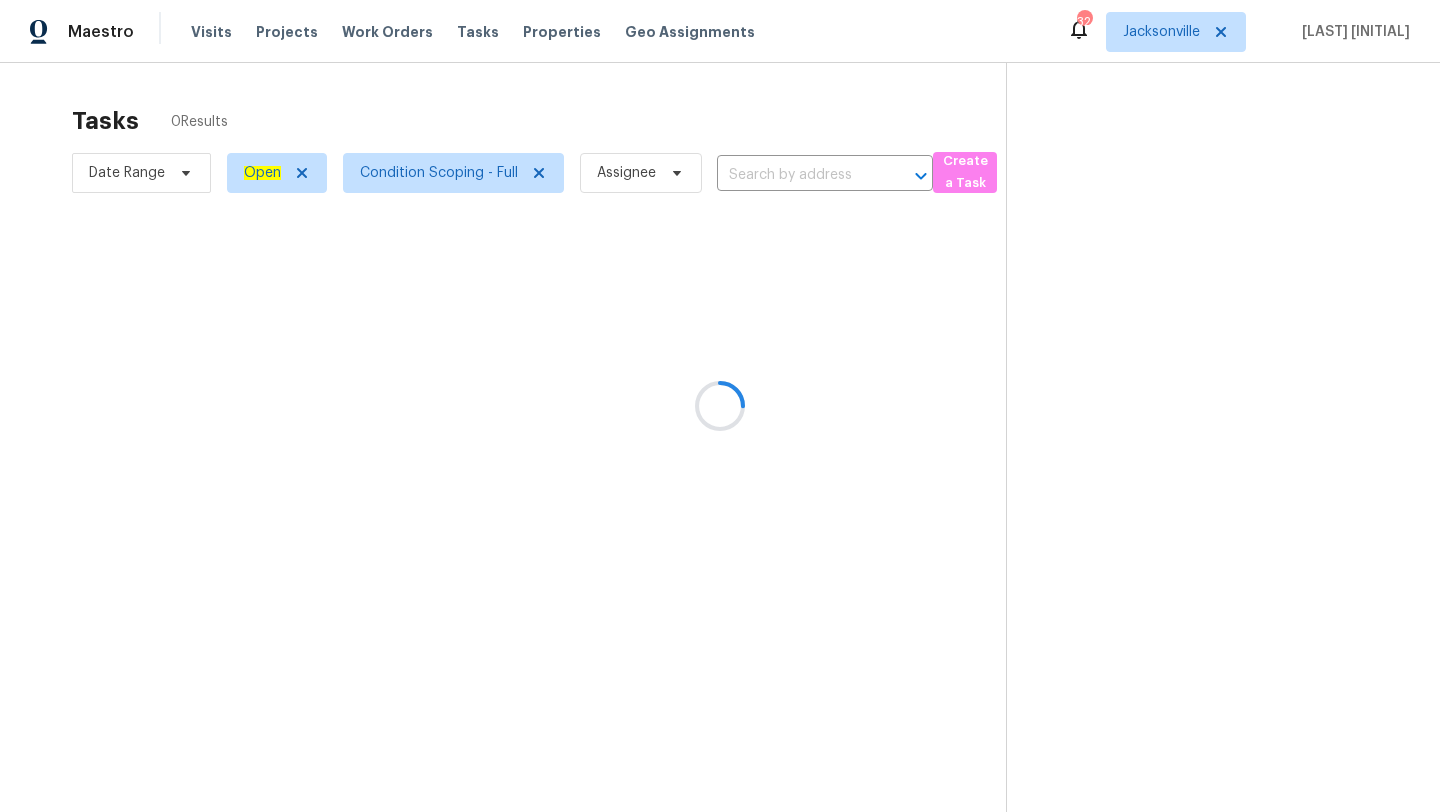 click at bounding box center (720, 406) 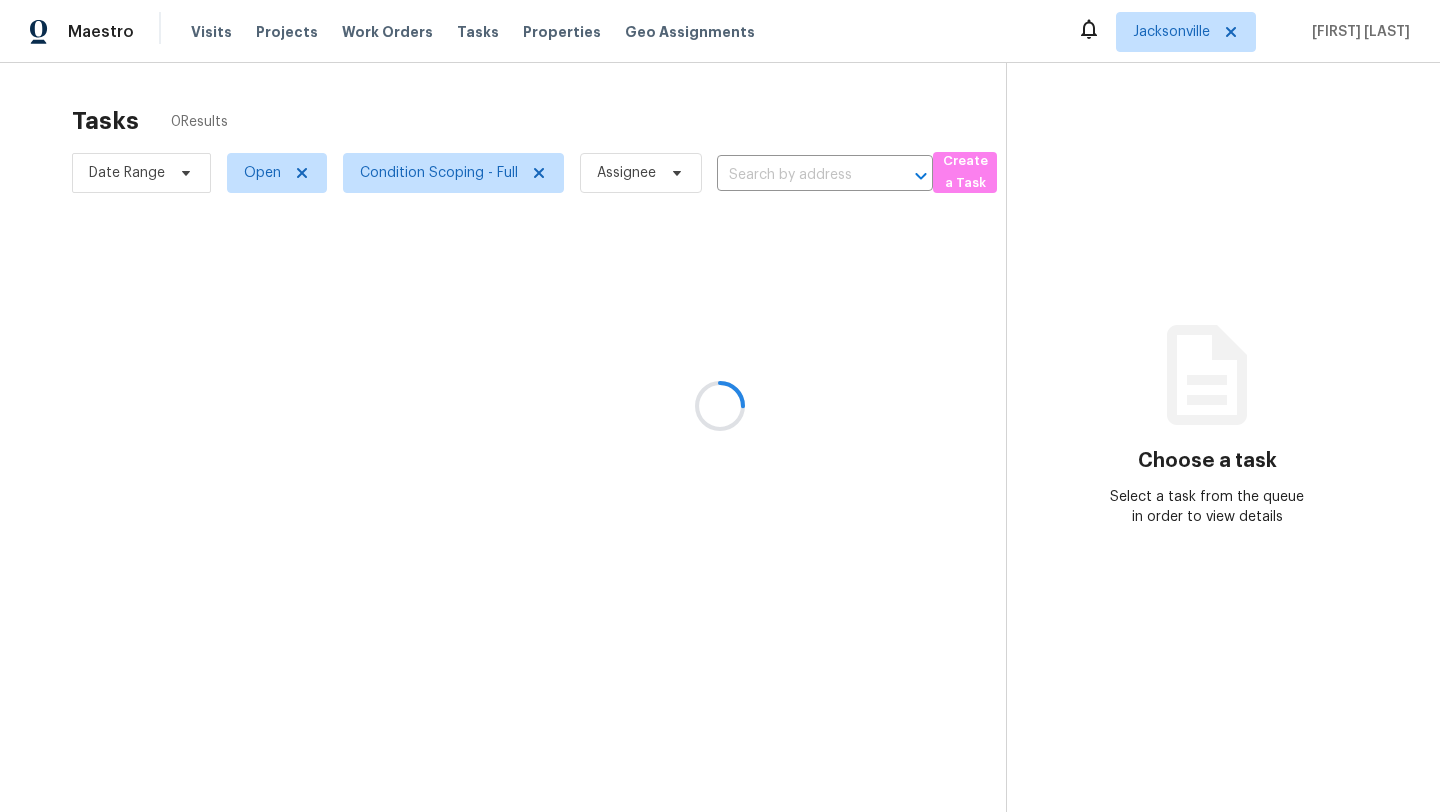 scroll, scrollTop: 0, scrollLeft: 0, axis: both 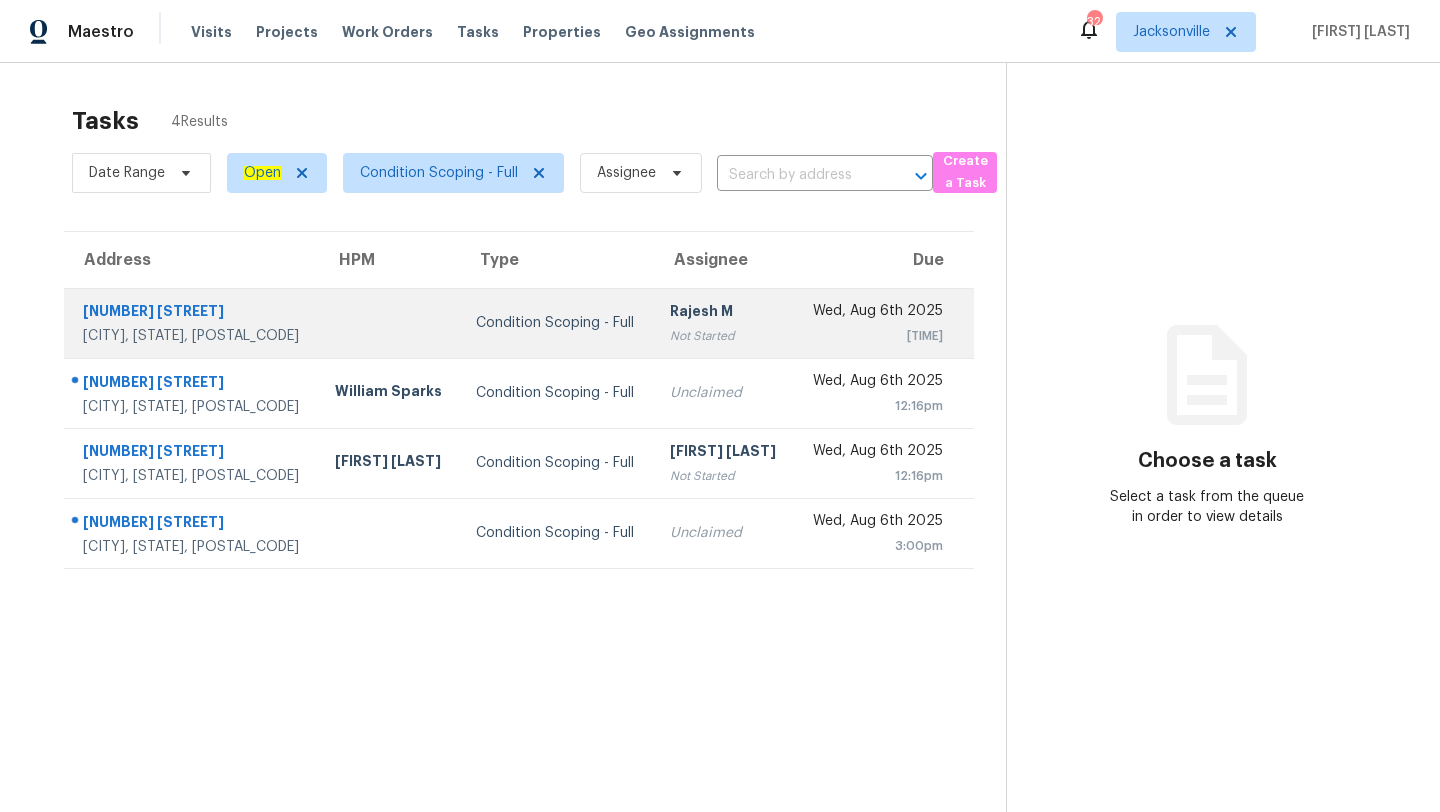 click on "Rajesh M Not Started" at bounding box center (724, 323) 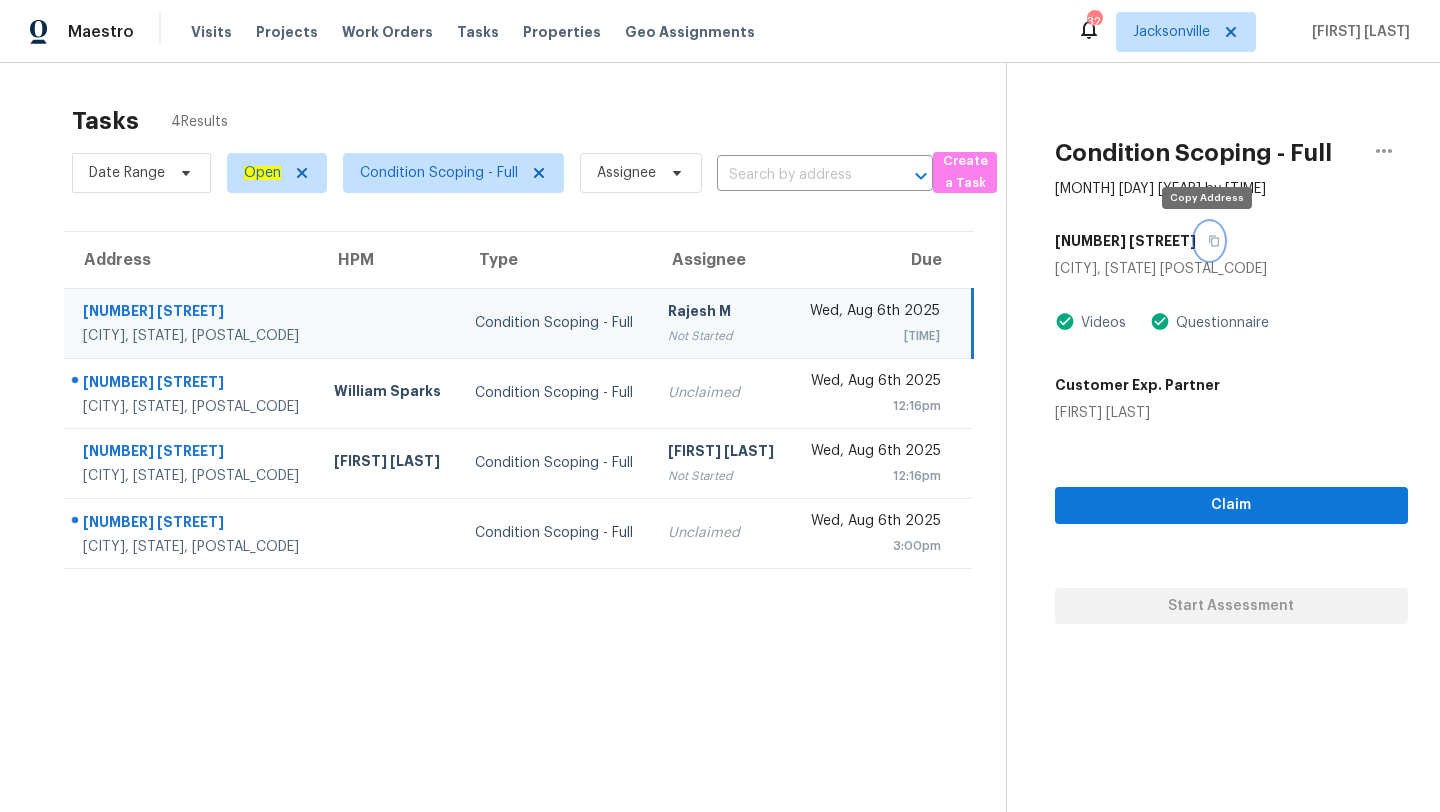 click 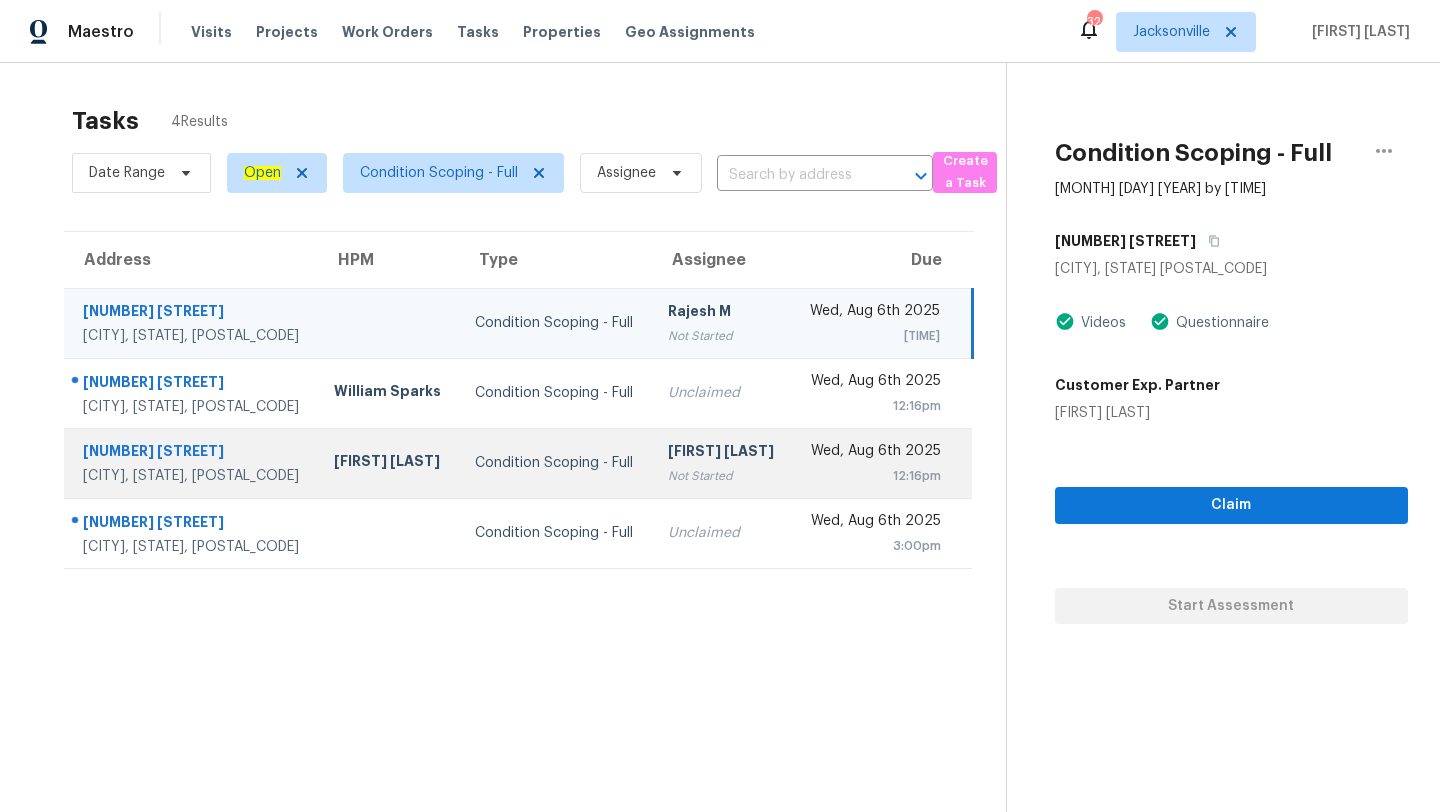 click on "Condition Scoping - Full" at bounding box center [555, 463] 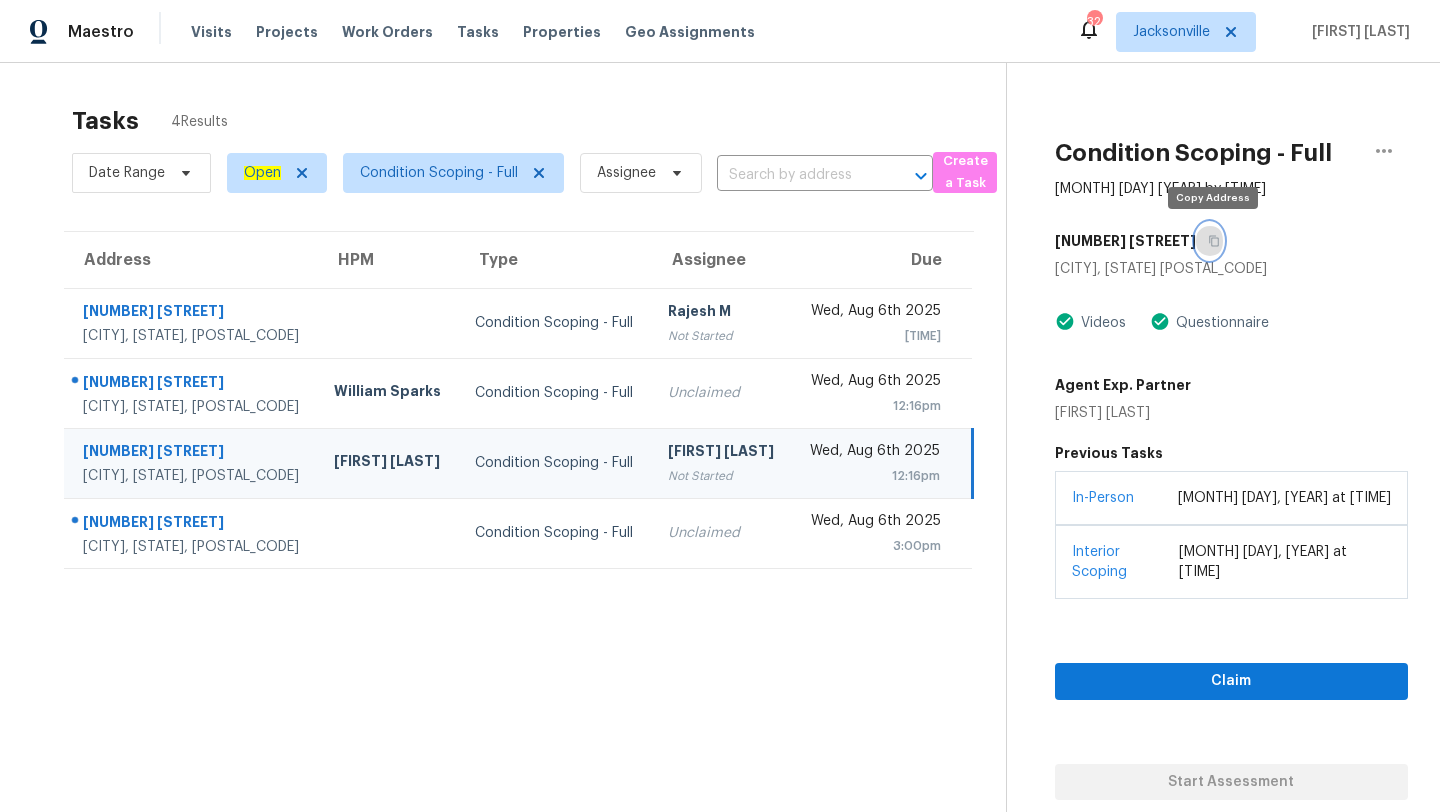 click 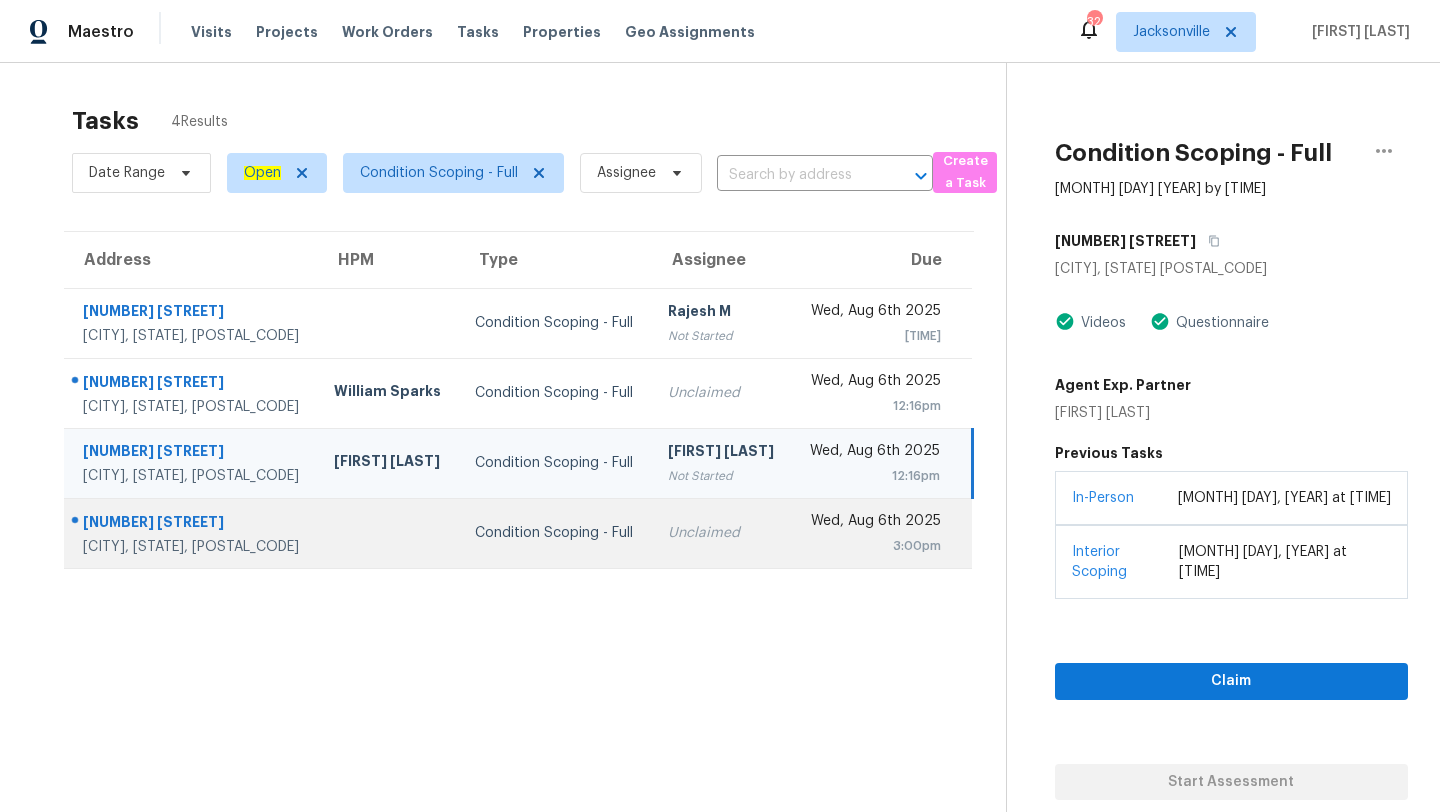 click on "Unclaimed" at bounding box center [722, 533] 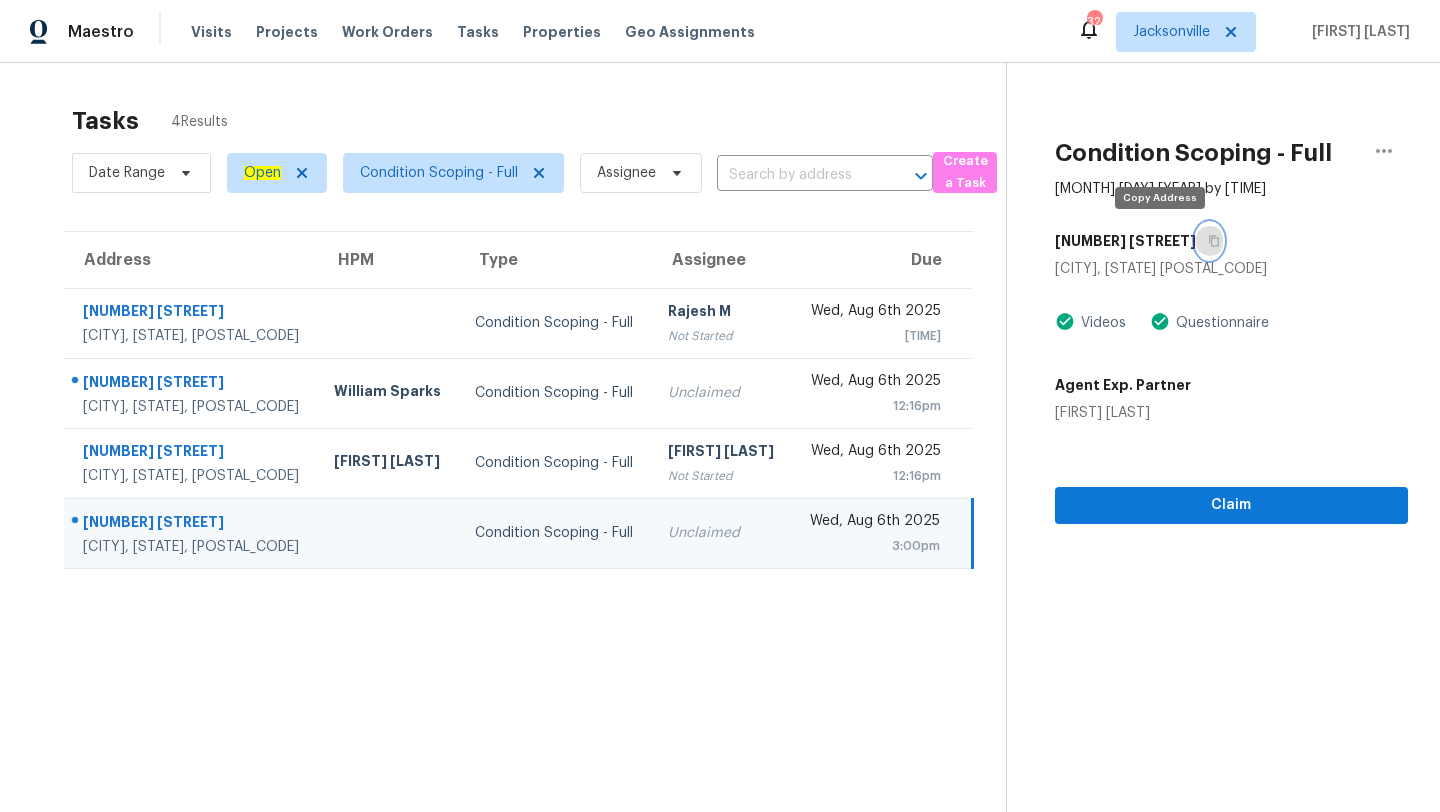 click 